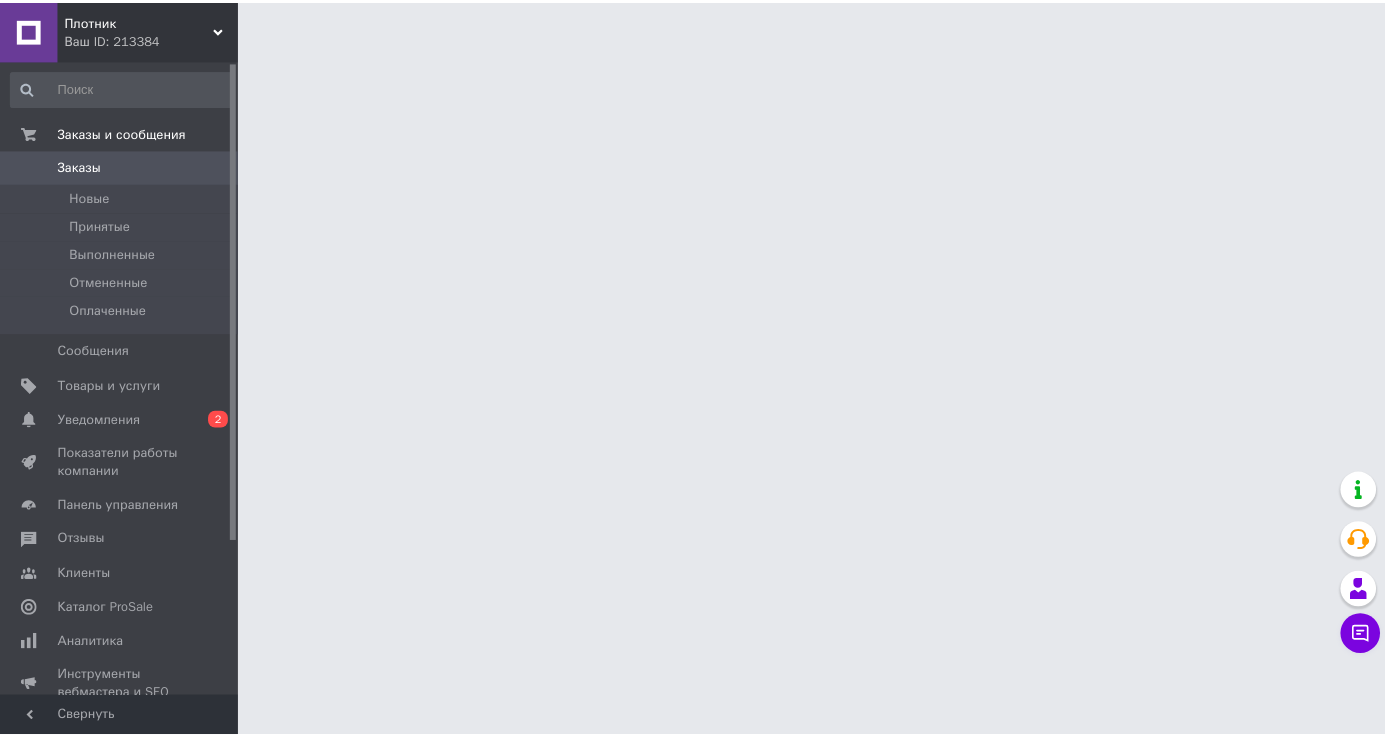 scroll, scrollTop: 0, scrollLeft: 0, axis: both 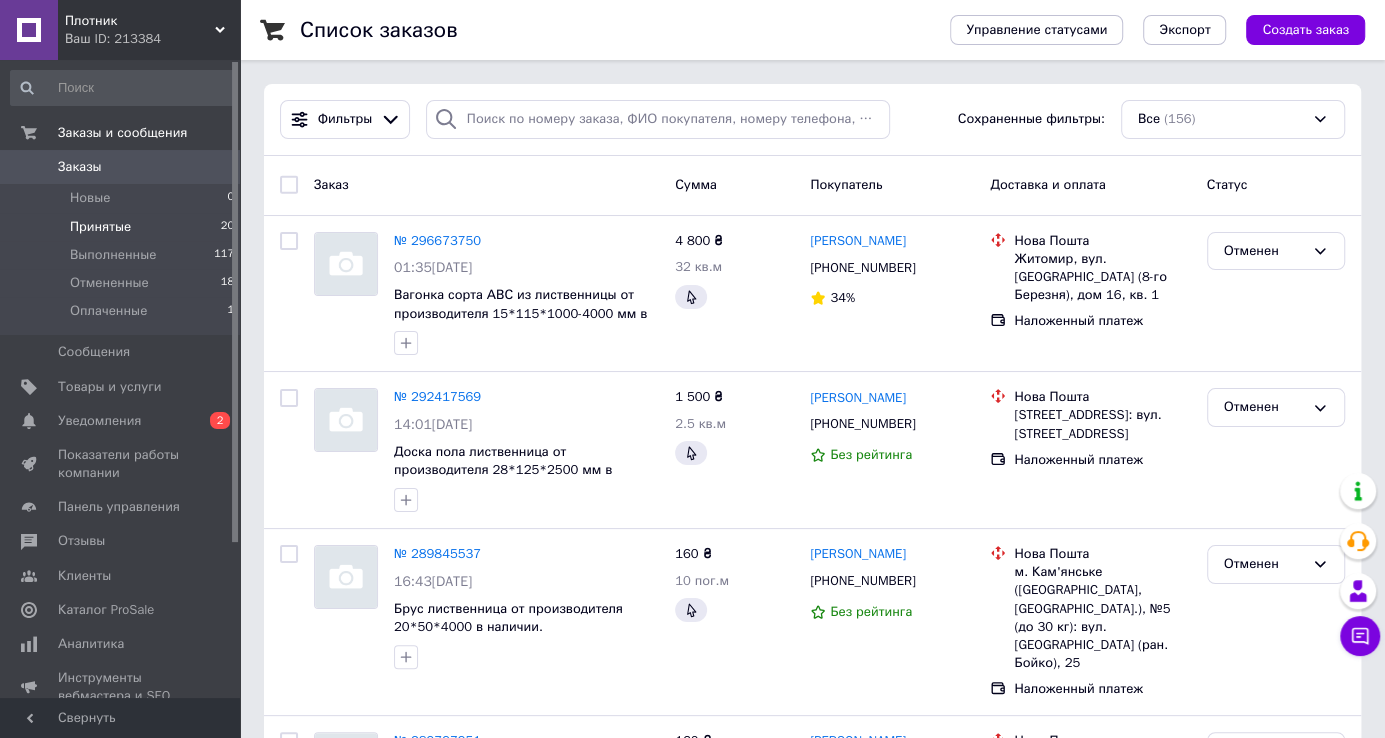 click on "Принятые 20" at bounding box center [123, 227] 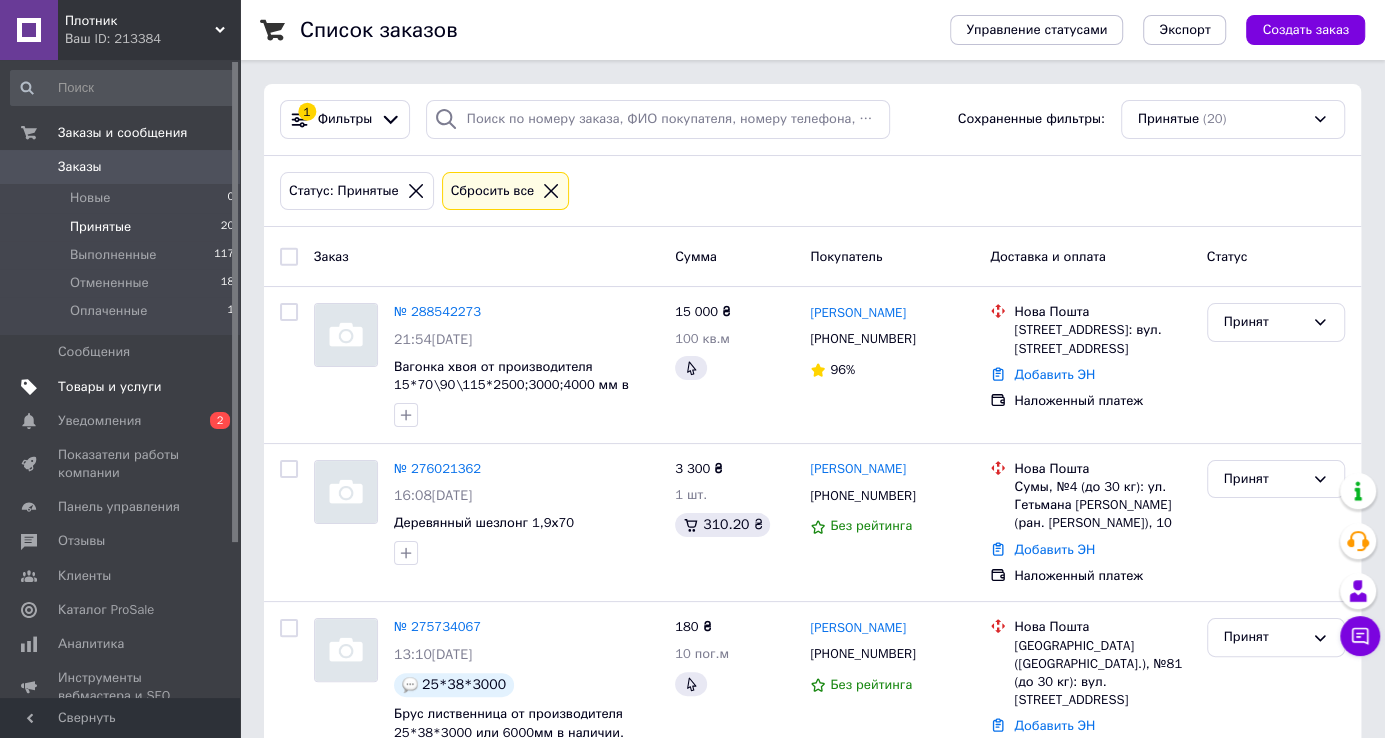 click on "Товары и услуги" at bounding box center (123, 387) 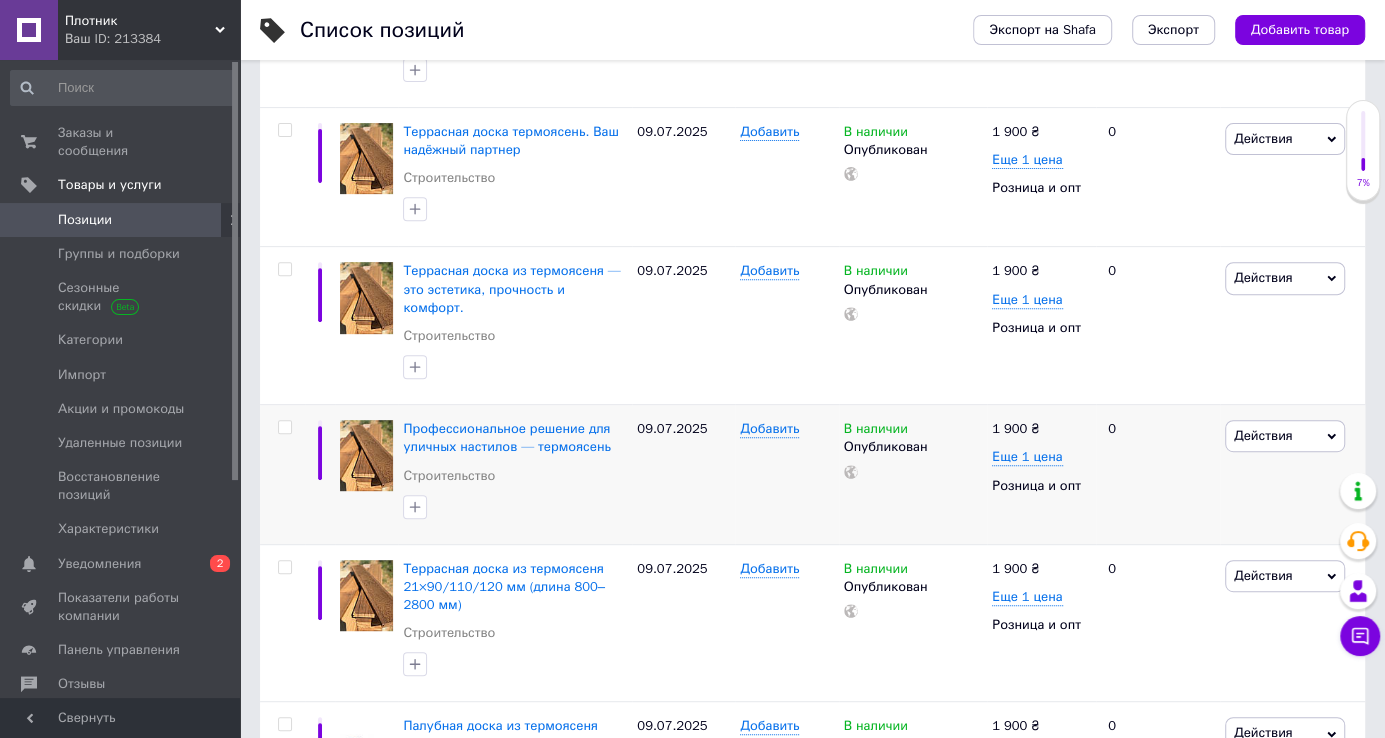 scroll, scrollTop: 454, scrollLeft: 0, axis: vertical 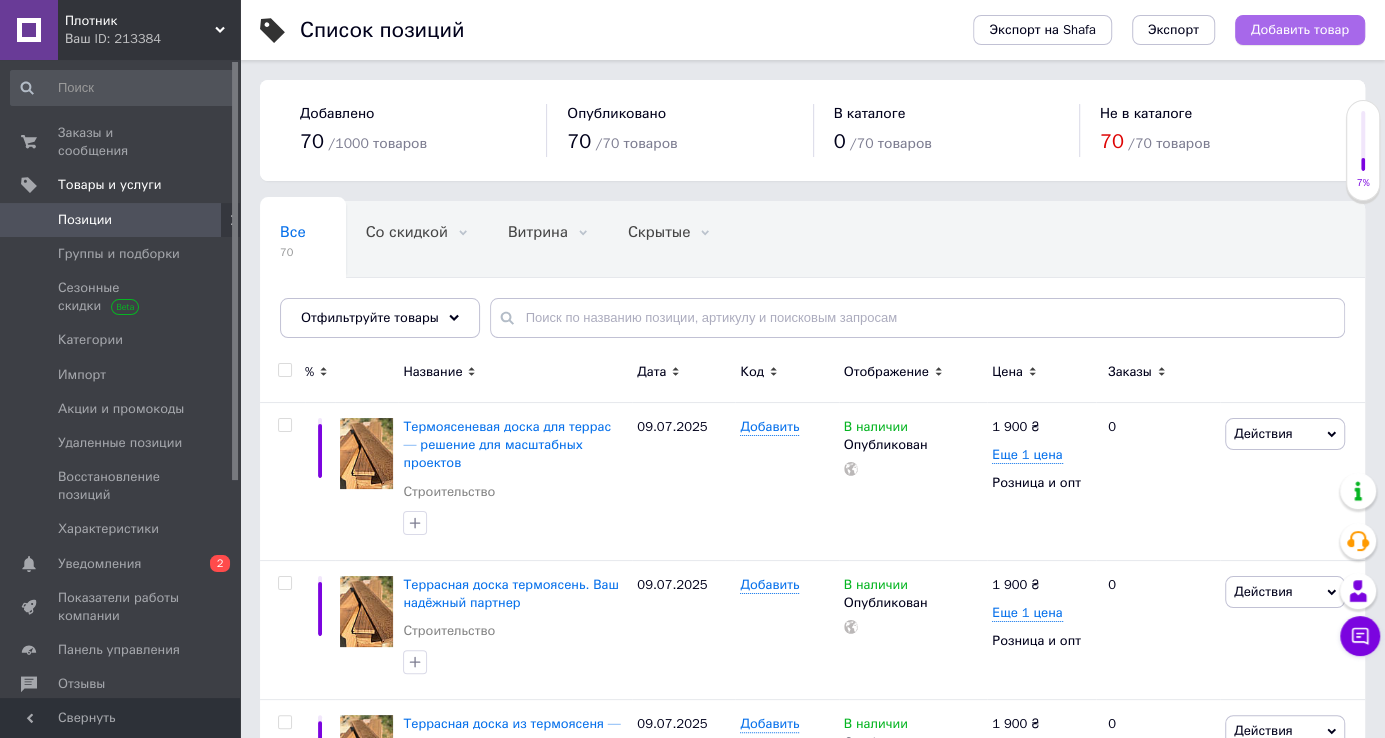click on "Добавить товар" at bounding box center [1300, 30] 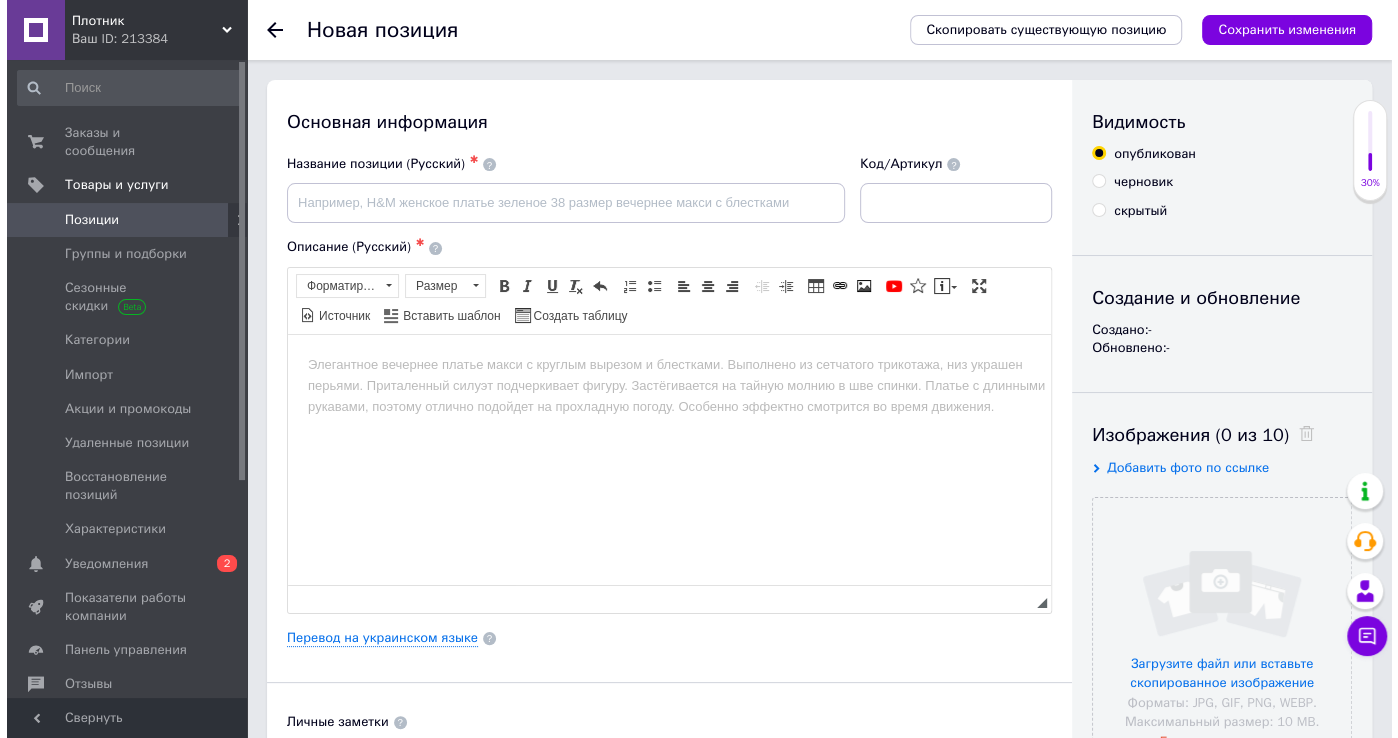 scroll, scrollTop: 0, scrollLeft: 0, axis: both 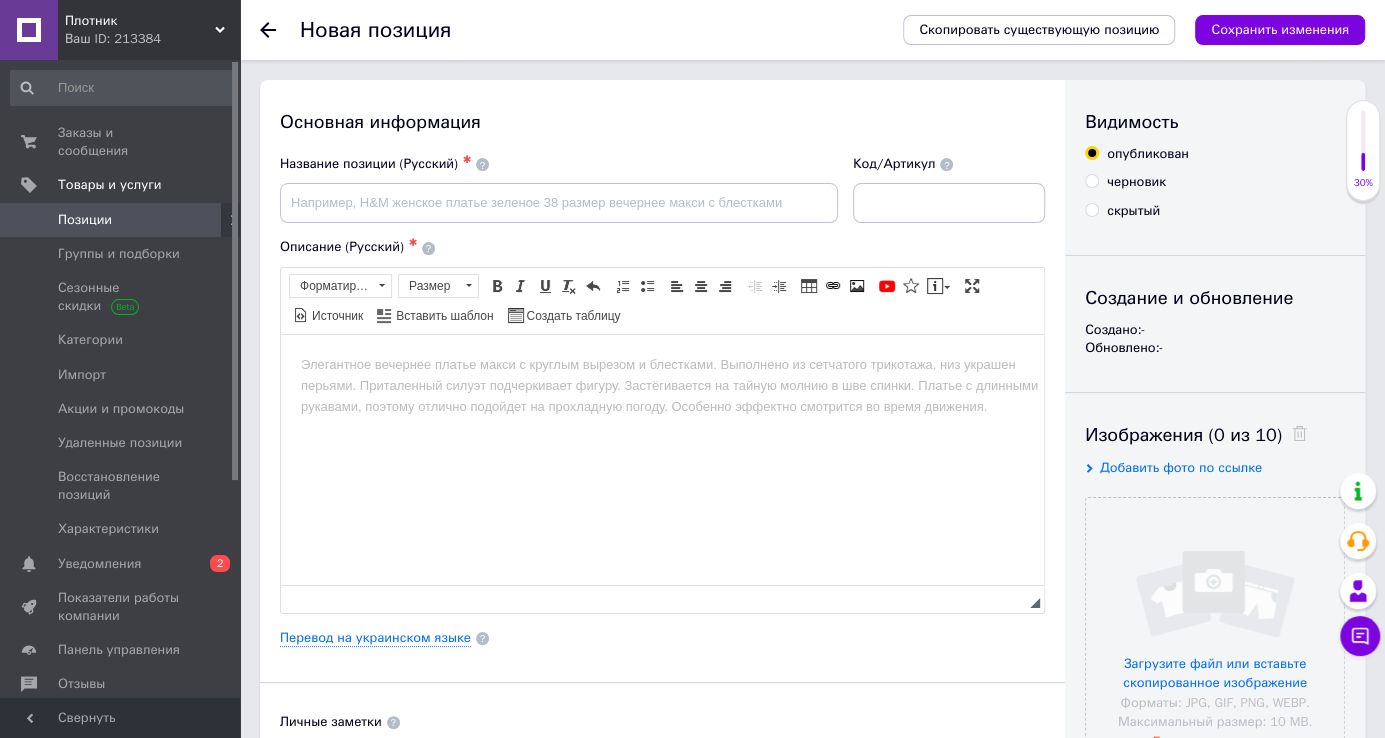 click at bounding box center (662, 364) 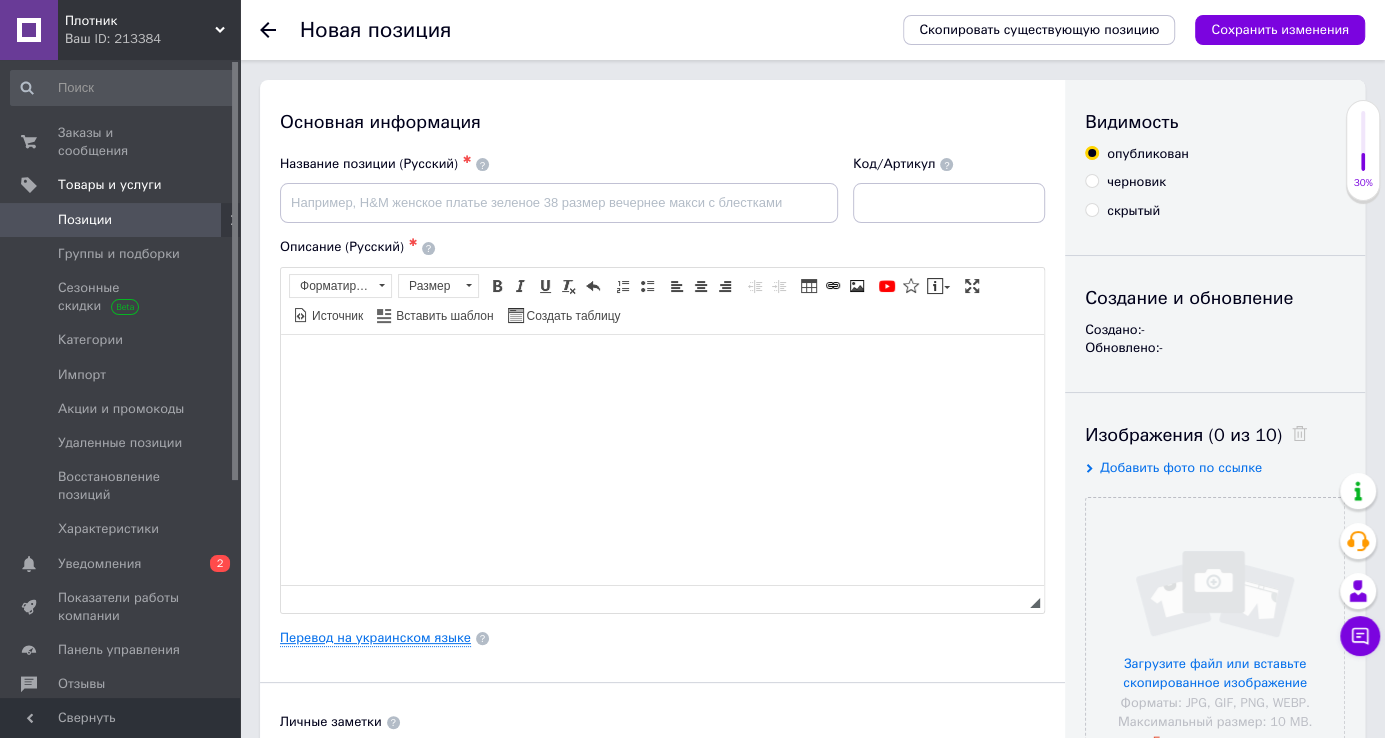 click on "Перевод на украинском языке" at bounding box center [375, 638] 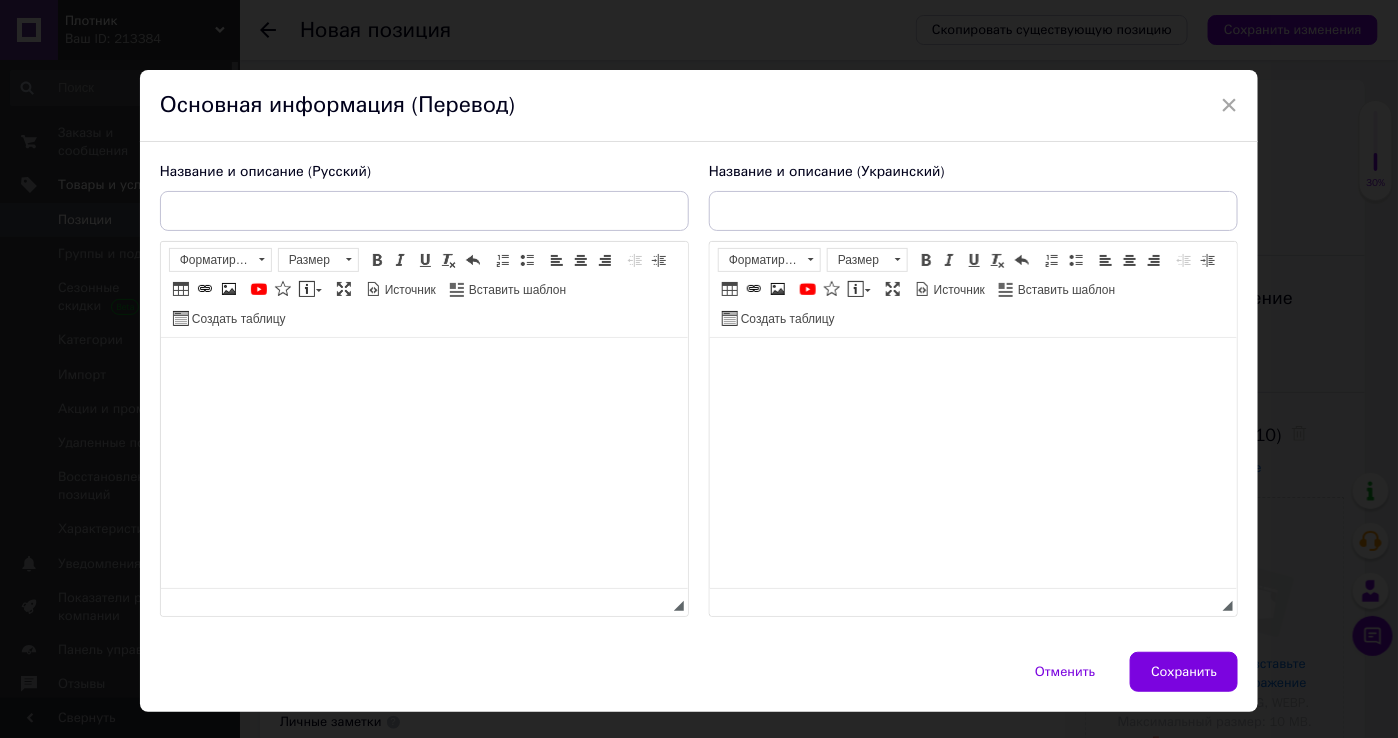 scroll, scrollTop: 0, scrollLeft: 0, axis: both 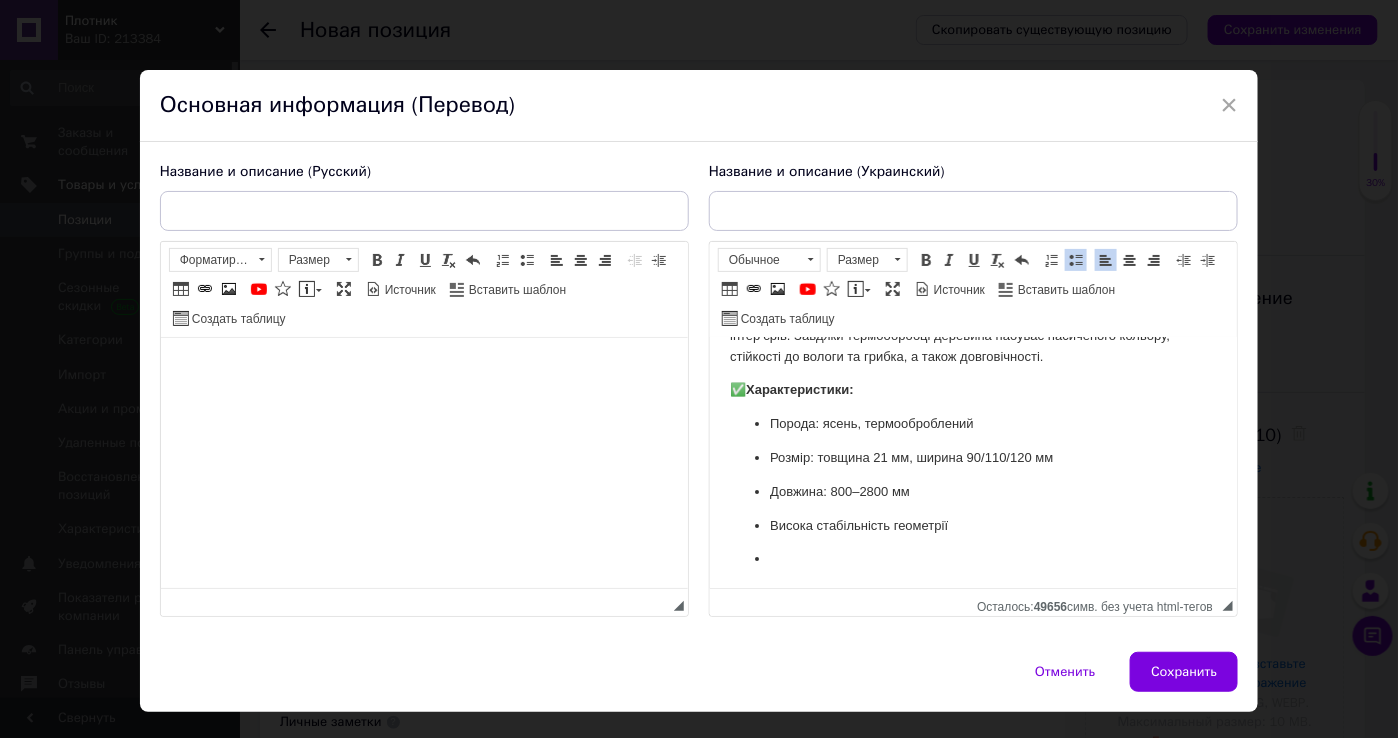 click at bounding box center (423, 368) 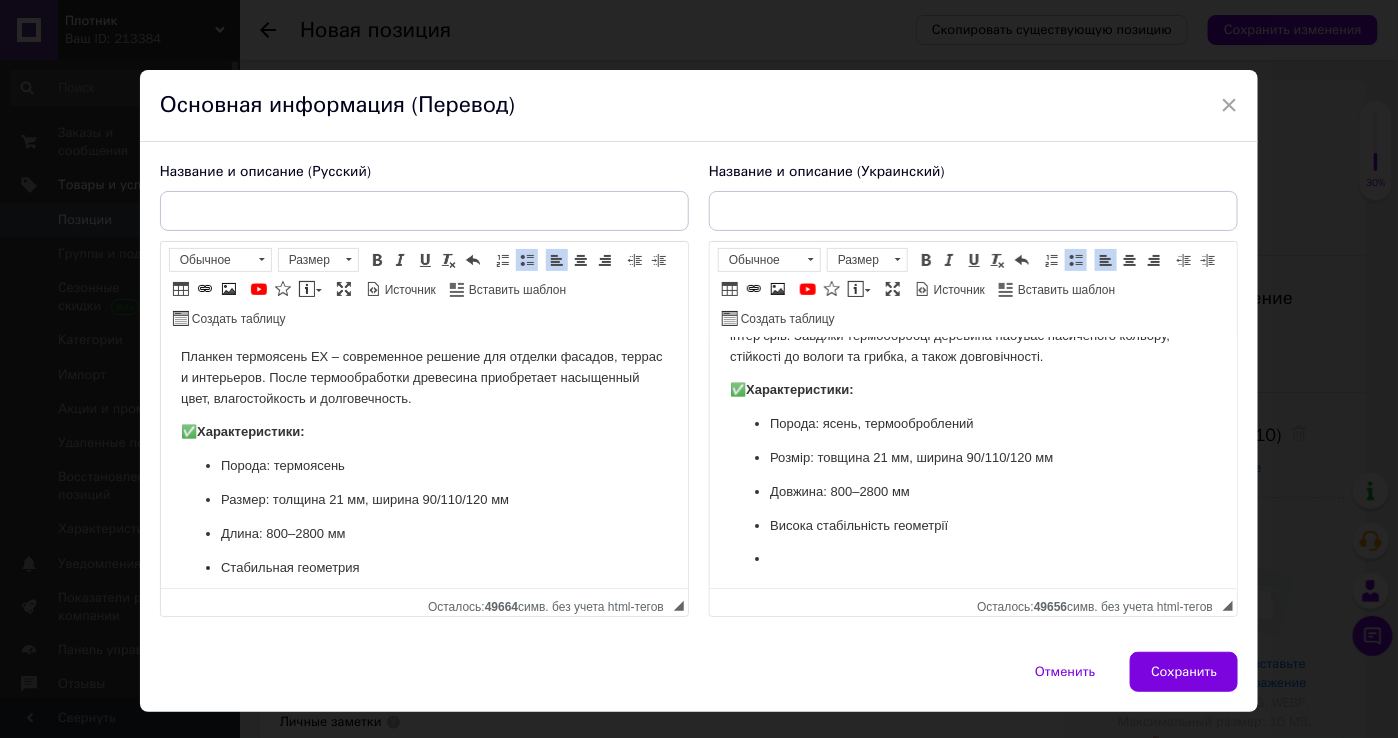 scroll, scrollTop: 0, scrollLeft: 0, axis: both 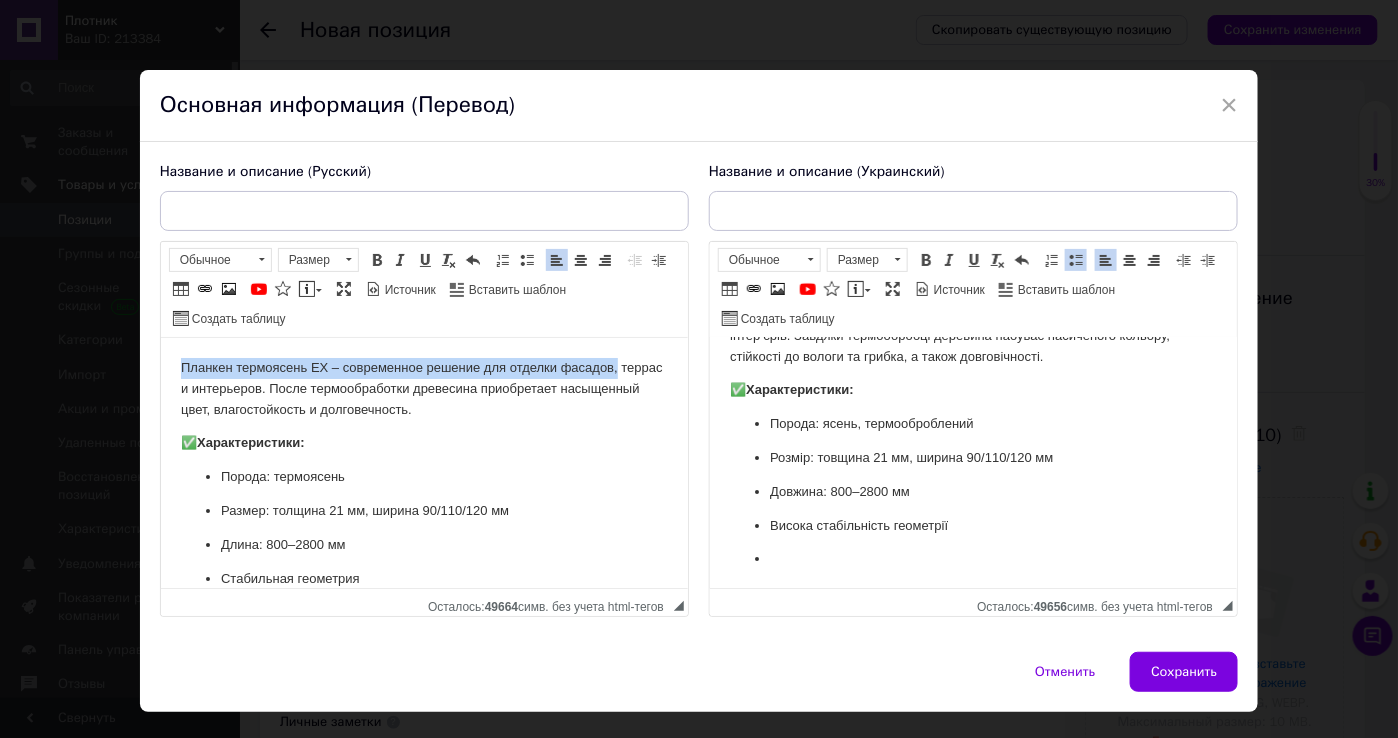 drag, startPoint x: 167, startPoint y: 358, endPoint x: 627, endPoint y: 360, distance: 460.00433 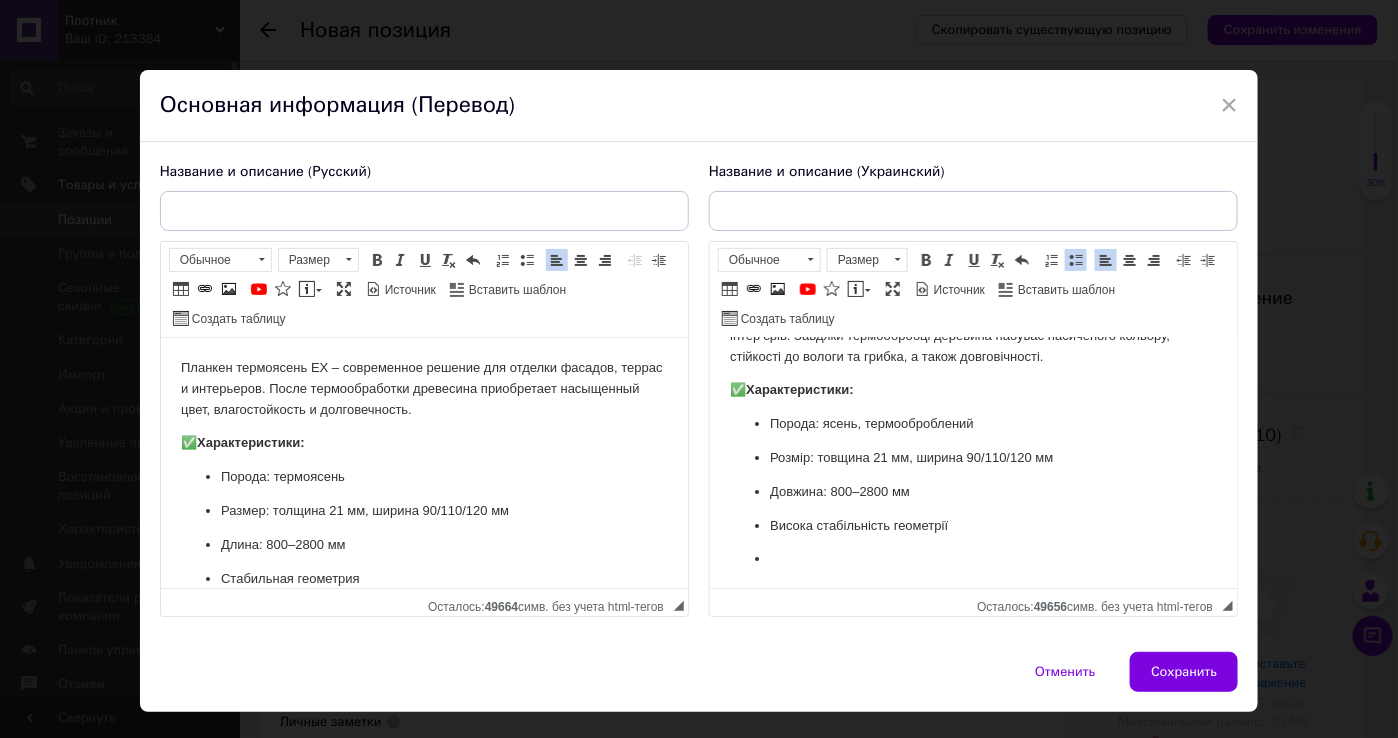 click on "Планкен термоясень ЕХ – современное решение для отделки фасадов, террас и интерьеров. После термообработки древесина приобретает насыщенный цвет, влагостойкость и долговечность." at bounding box center (423, 389) 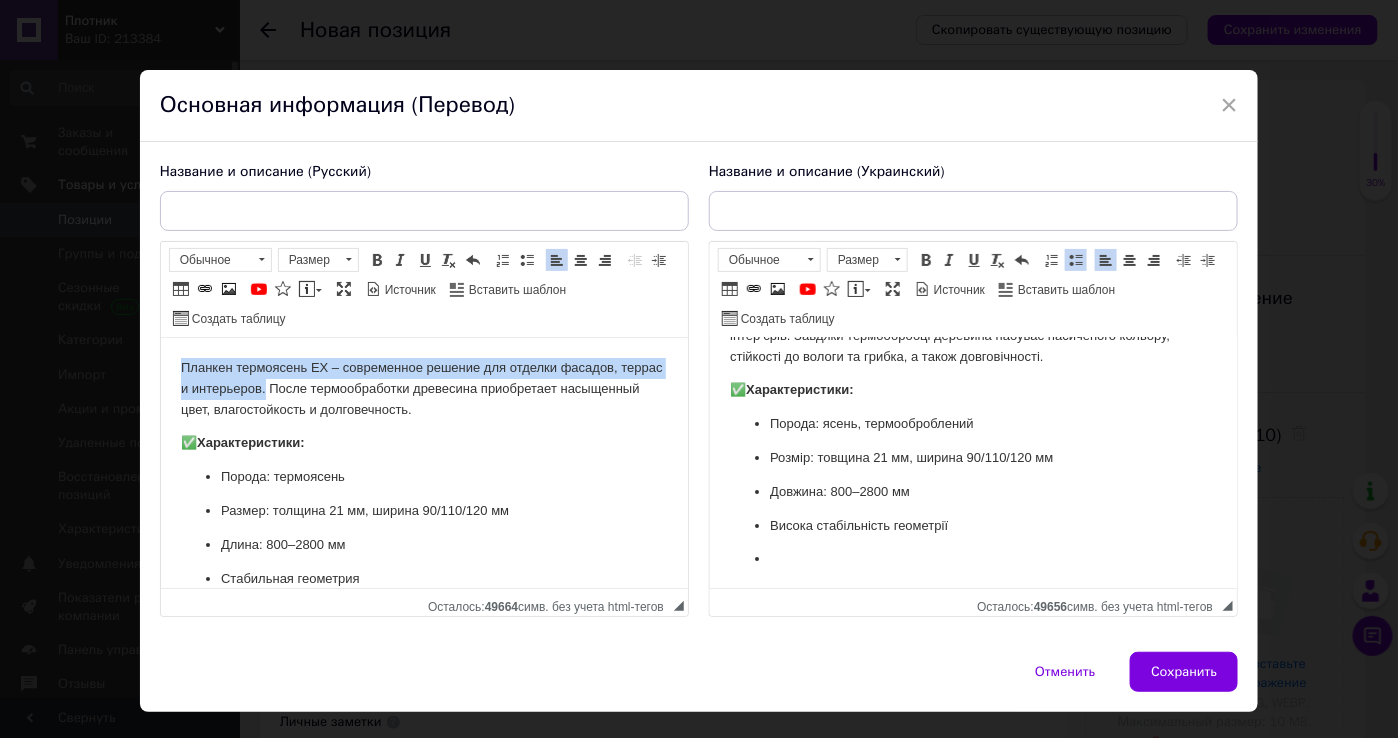drag, startPoint x: 176, startPoint y: 358, endPoint x: 307, endPoint y: 387, distance: 134.17154 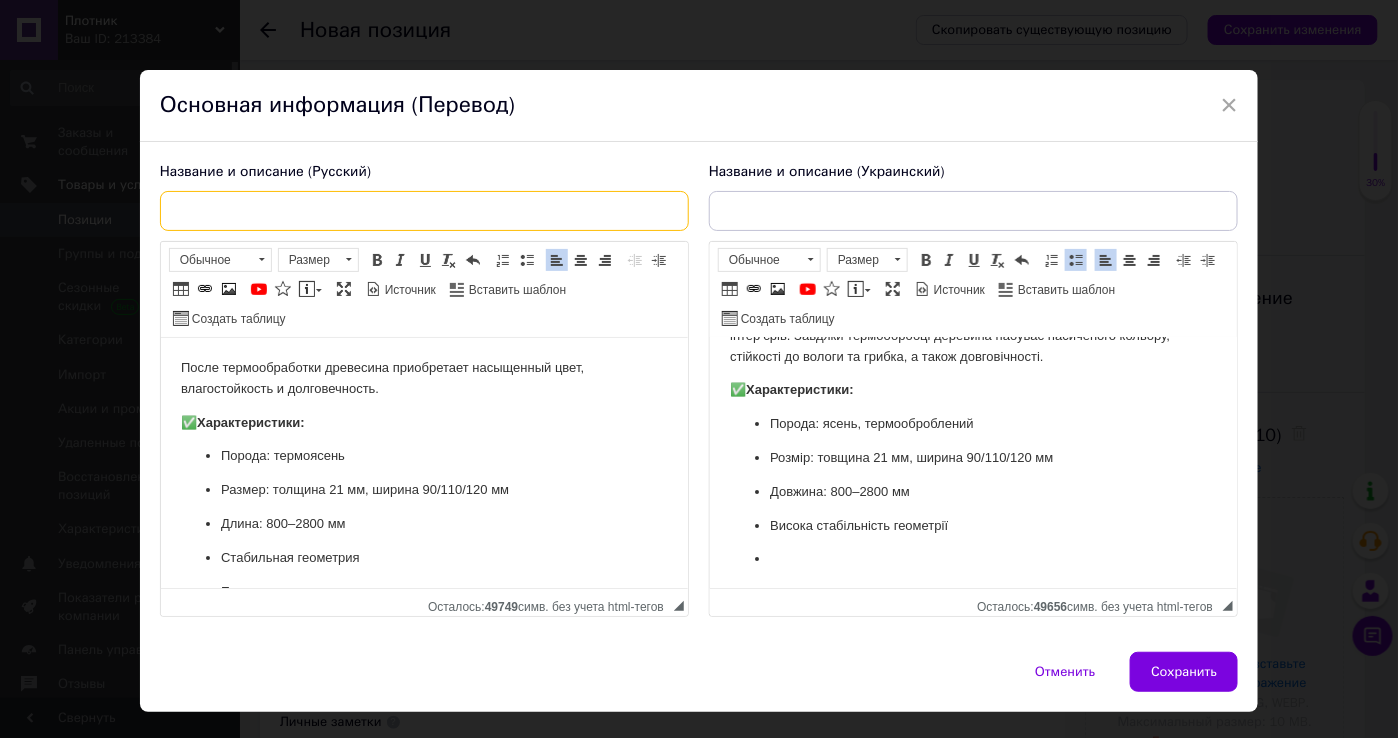 click at bounding box center [424, 211] 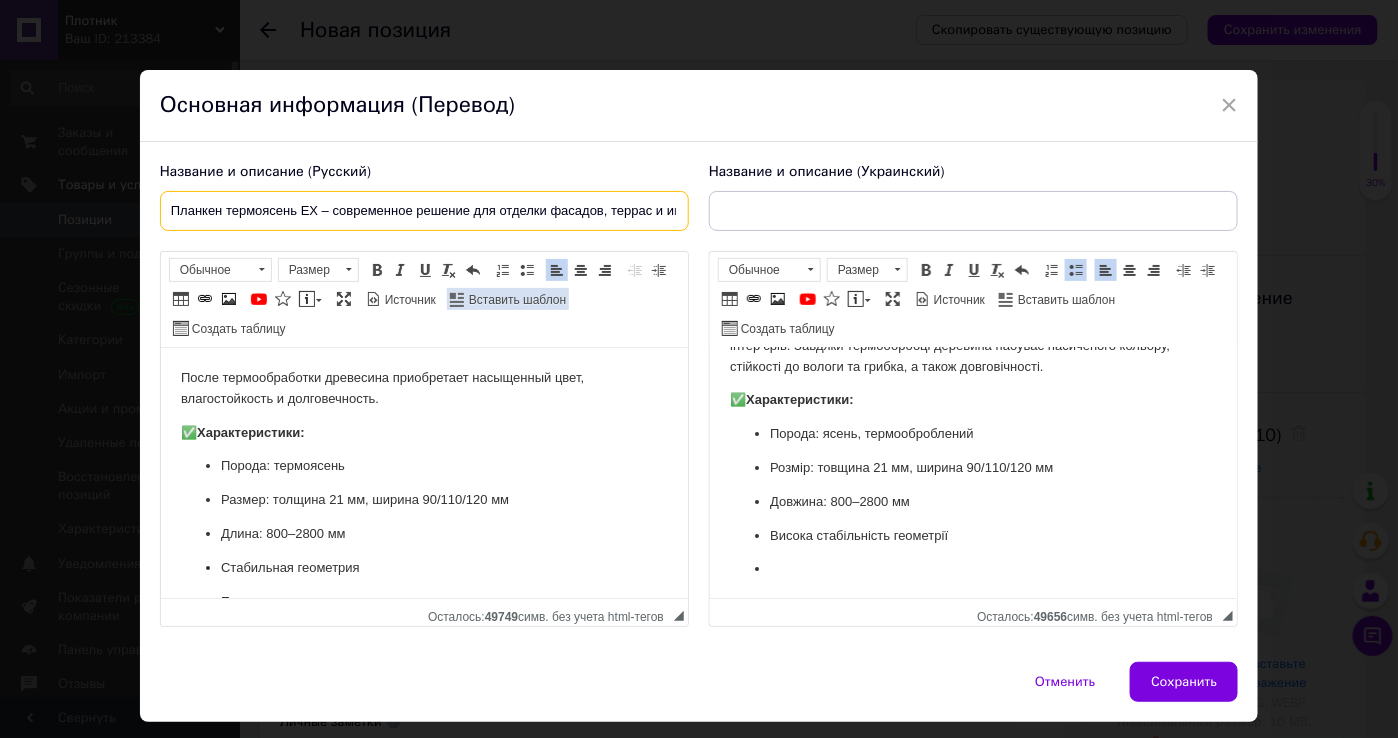 scroll, scrollTop: 0, scrollLeft: 65, axis: horizontal 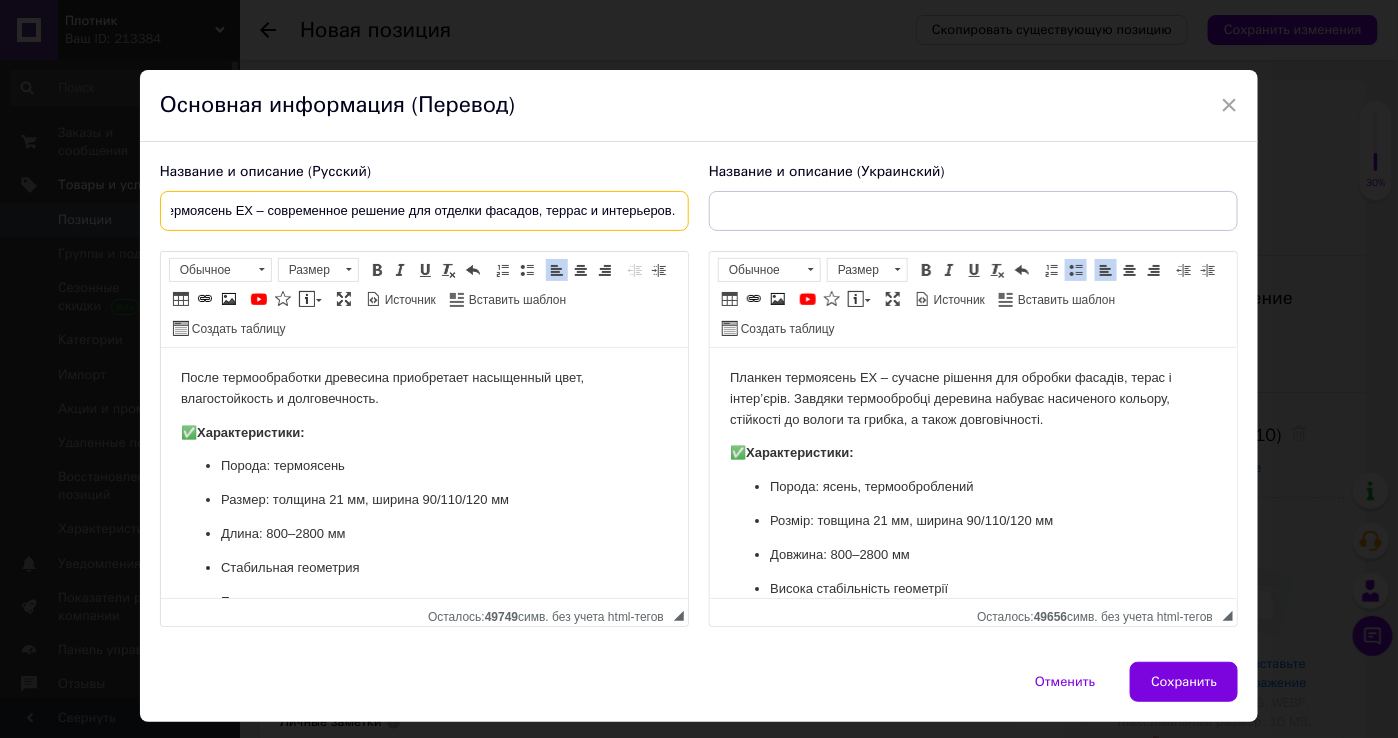 type on "Планкен термоясень ЕХ – современное решение для отделки фасадов, террас и интерьеров." 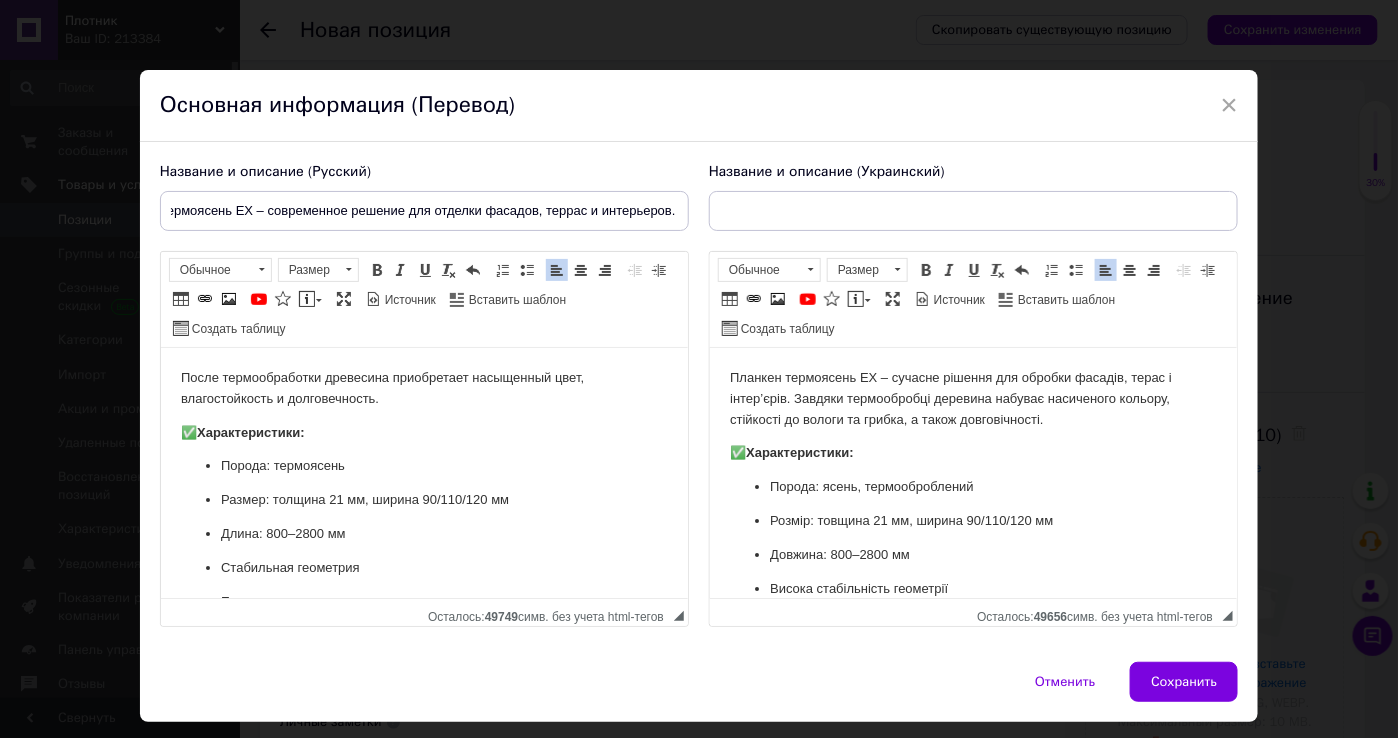 scroll, scrollTop: 0, scrollLeft: 0, axis: both 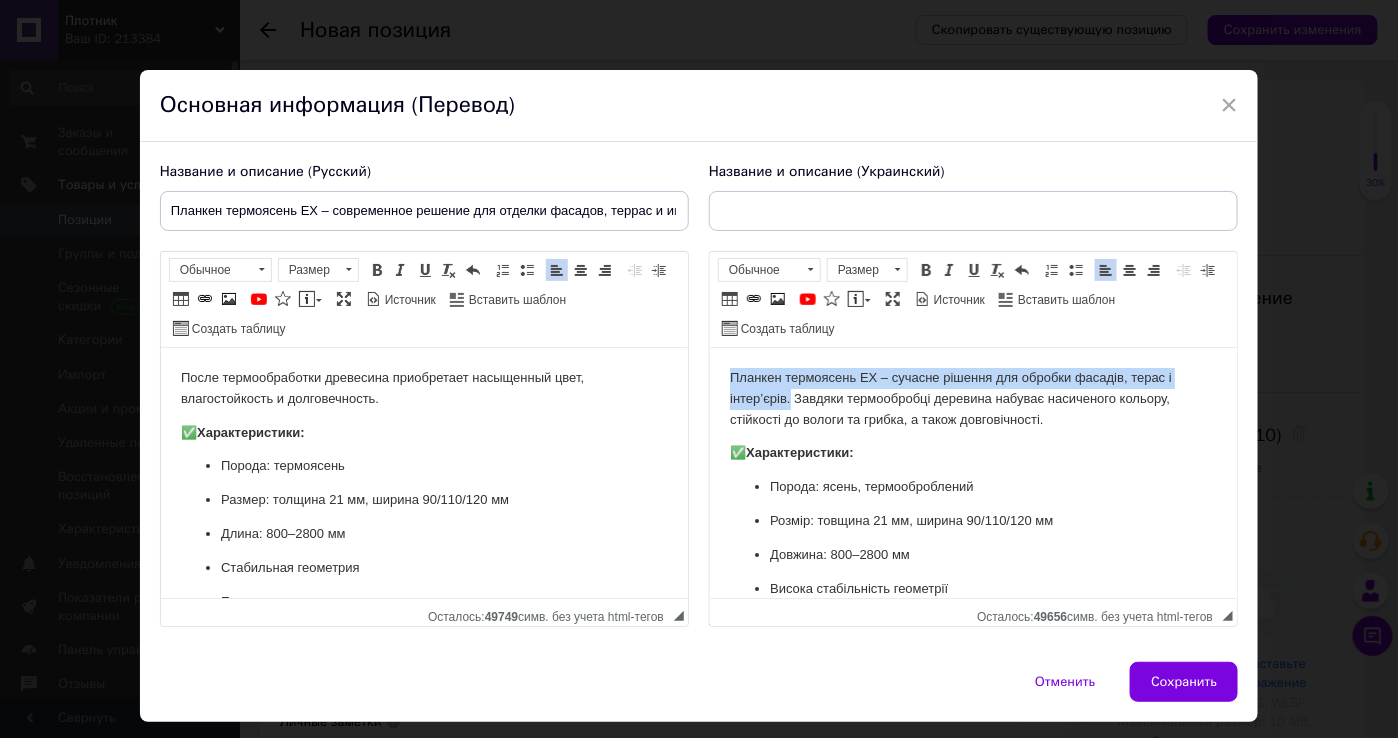 drag, startPoint x: 713, startPoint y: 374, endPoint x: 791, endPoint y: 391, distance: 79.83107 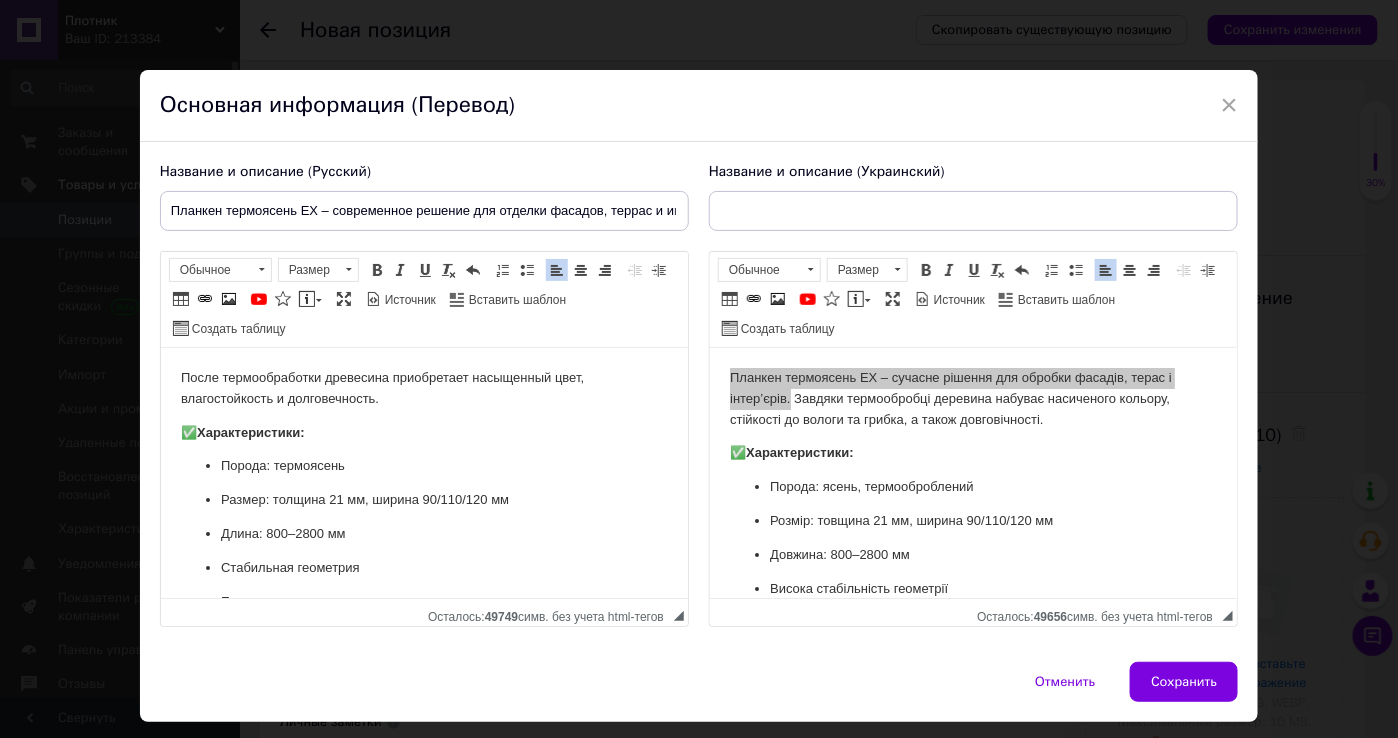 click at bounding box center (973, 211) 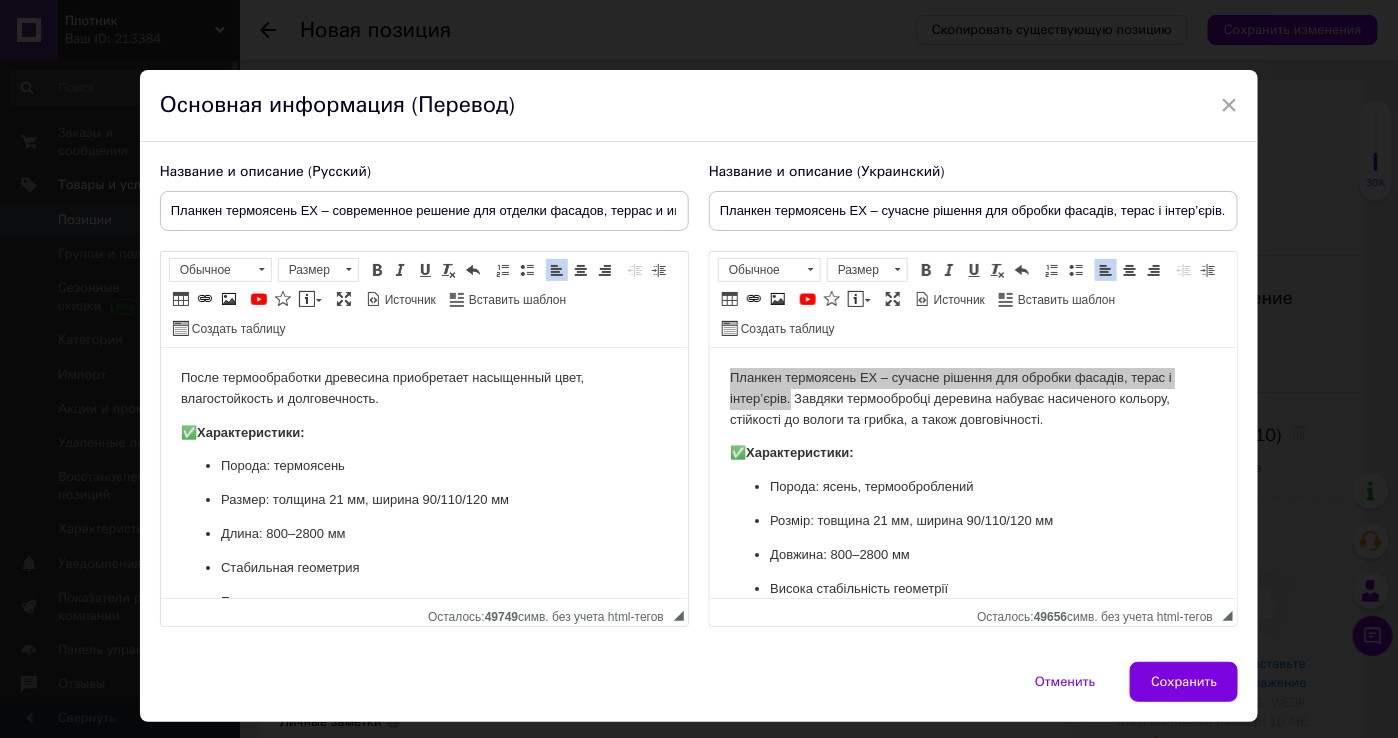 scroll, scrollTop: 0, scrollLeft: 1, axis: horizontal 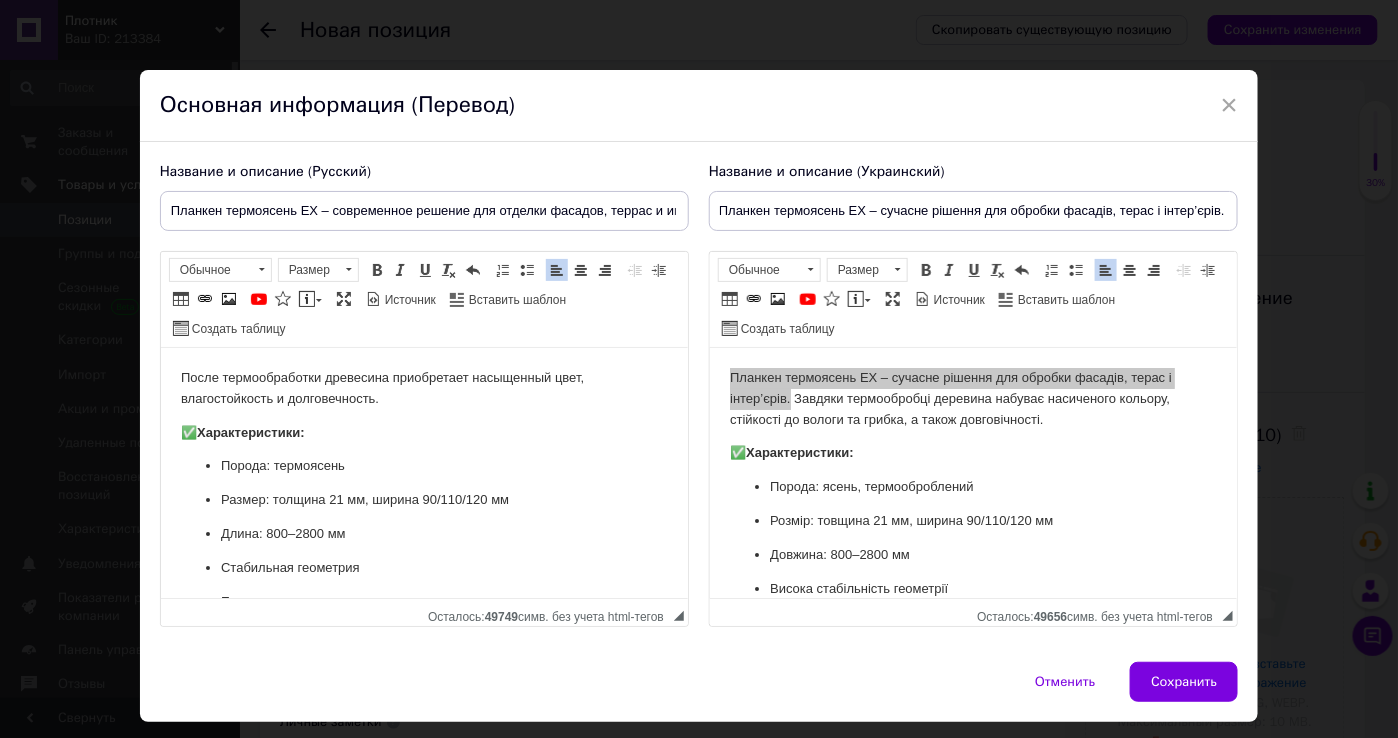 type on "Планкен термоясень ЕХ – сучасне рішення для обробки фасадів, терас і інтер’єрів." 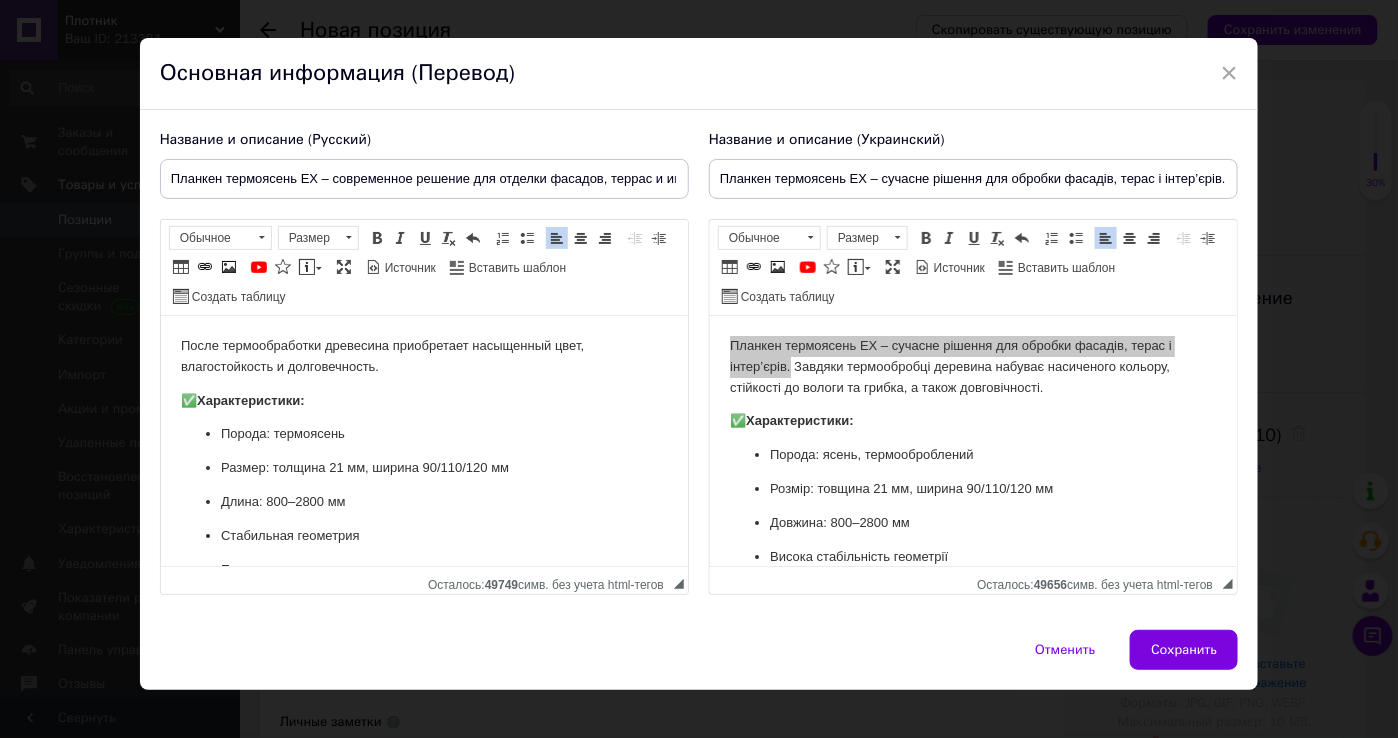 scroll, scrollTop: 50, scrollLeft: 0, axis: vertical 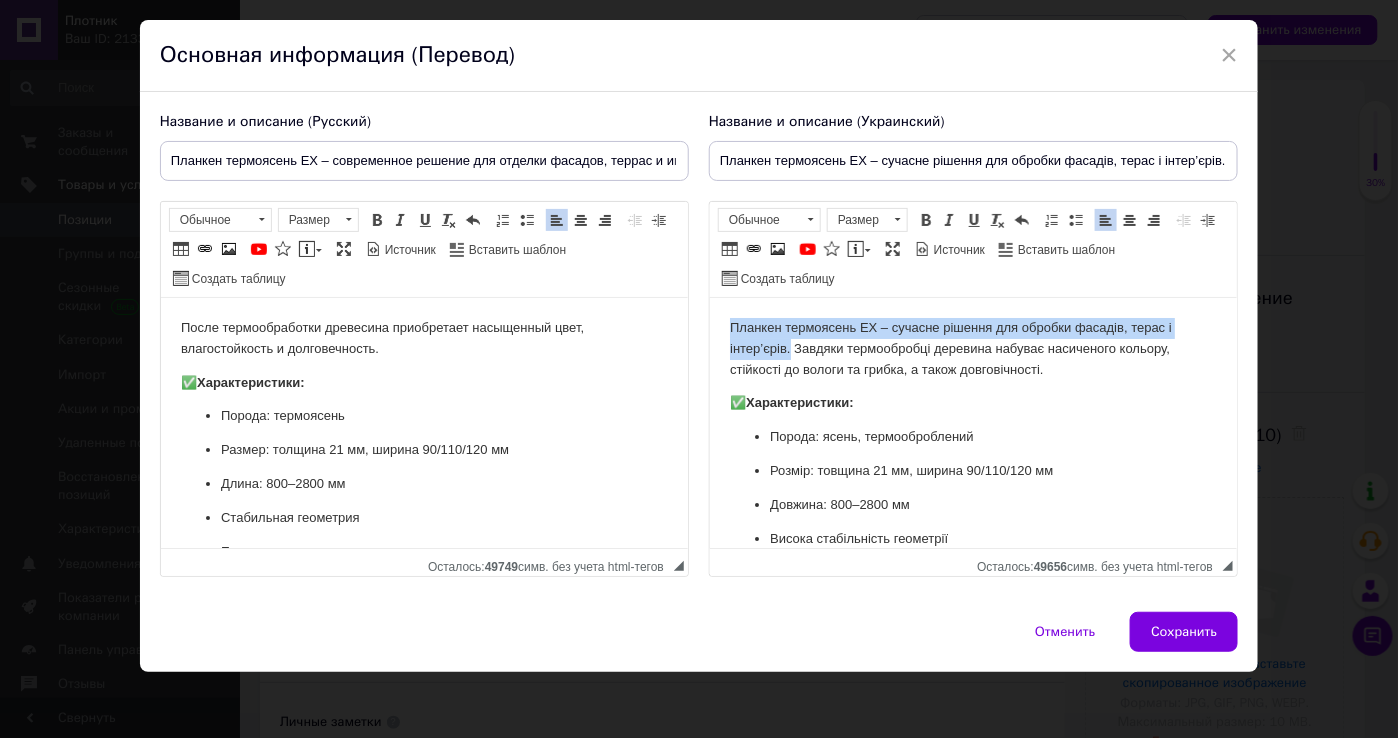 type 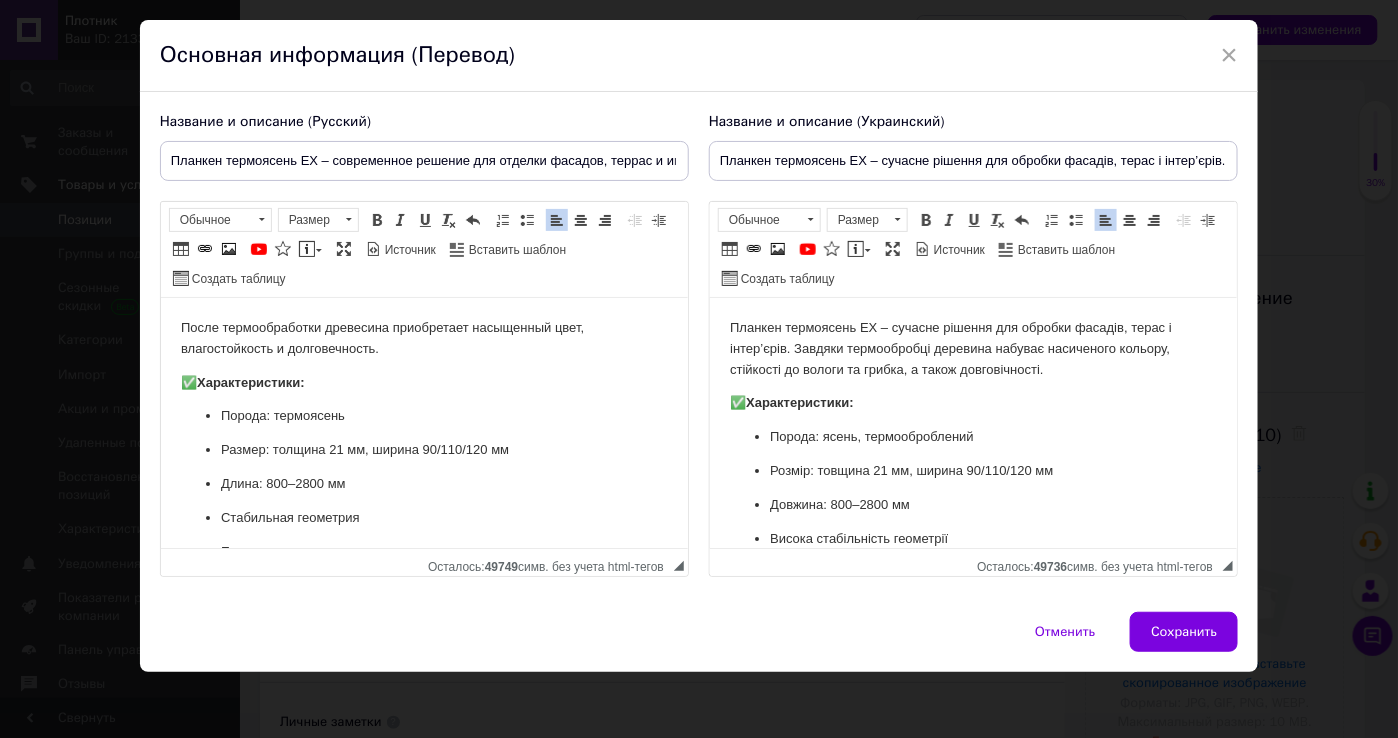 click on "Планкен термоясень ЕХ – сучасне рішення для обробки фасадів, терас і інтер’єрів. Завдяки термообробці деревина набуває насиченого кольору, стійкості до вологи та грибка, а також довговічності." at bounding box center [972, 349] 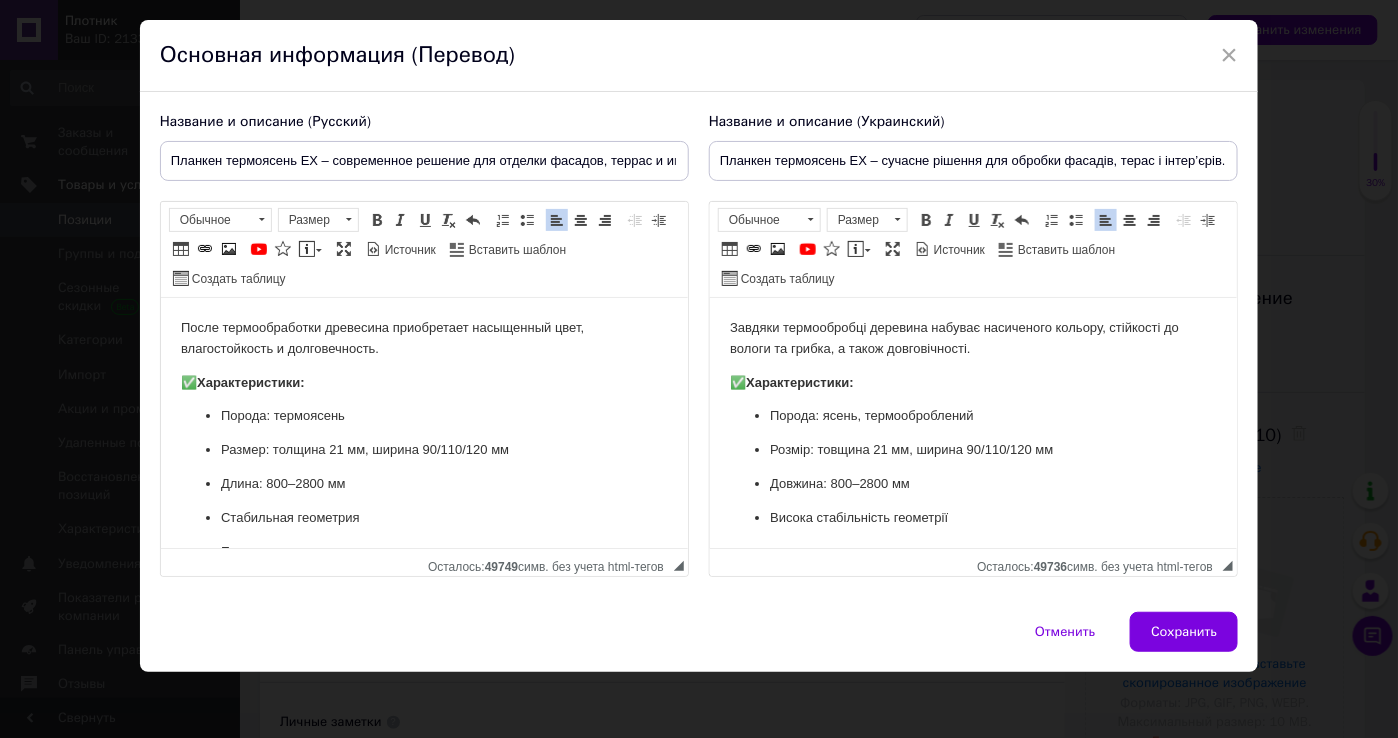 click on "Завдяки термообробці деревина набуває насиченого кольору, стійкості до вологи та грибка, а також довговічності. ✅  Характеристики: Порода: ясень, термооброблений Розмір: товщина 21 мм, ширина 90/110/120 мм Довжина: 800–2800 мм Висока стабільність геометрії" at bounding box center (972, 440) 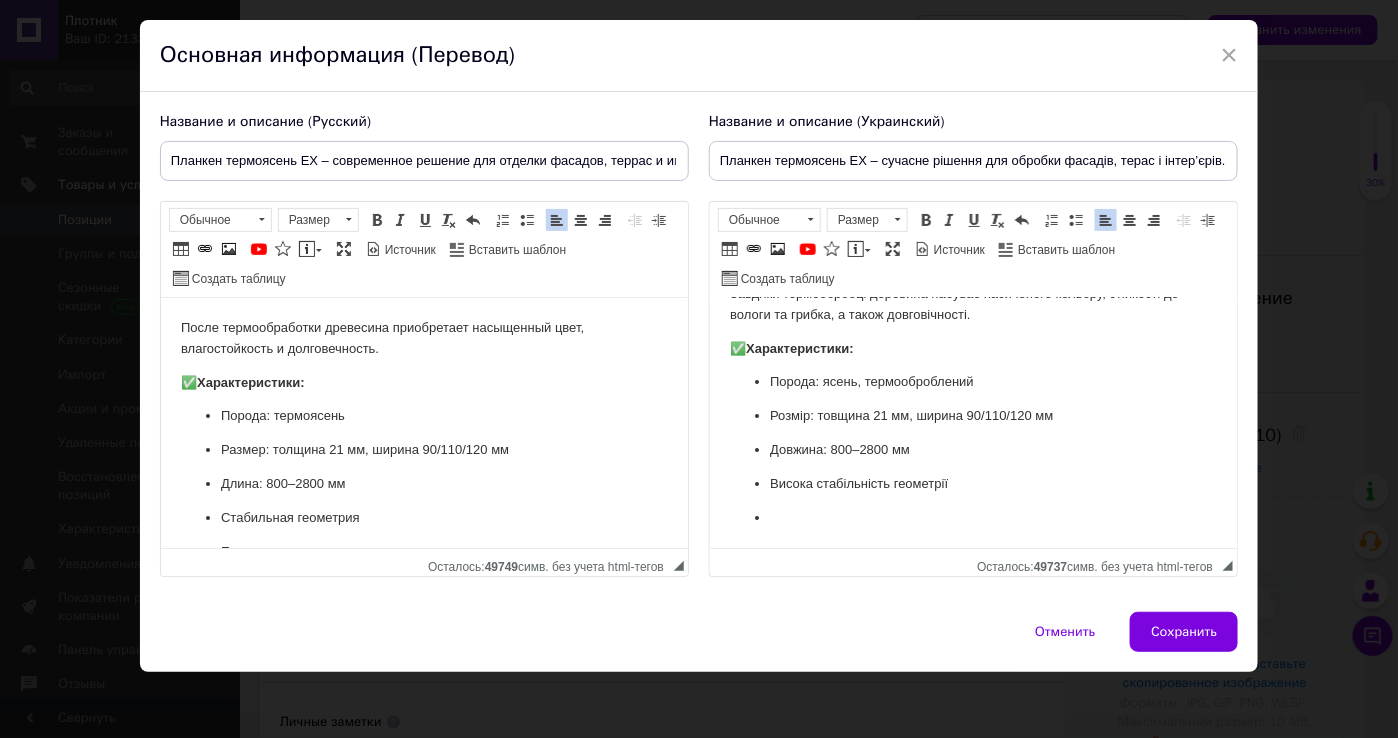 scroll, scrollTop: 34, scrollLeft: 0, axis: vertical 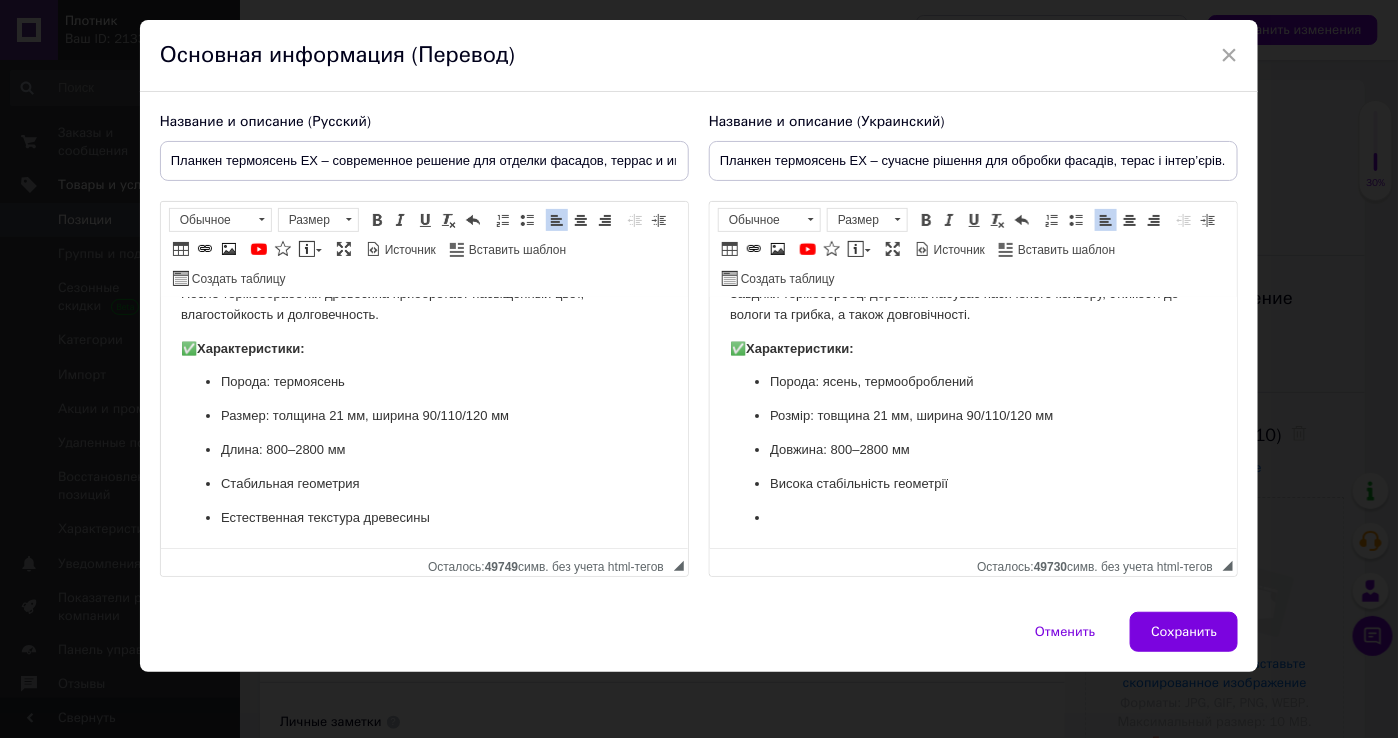 click at bounding box center (972, 518) 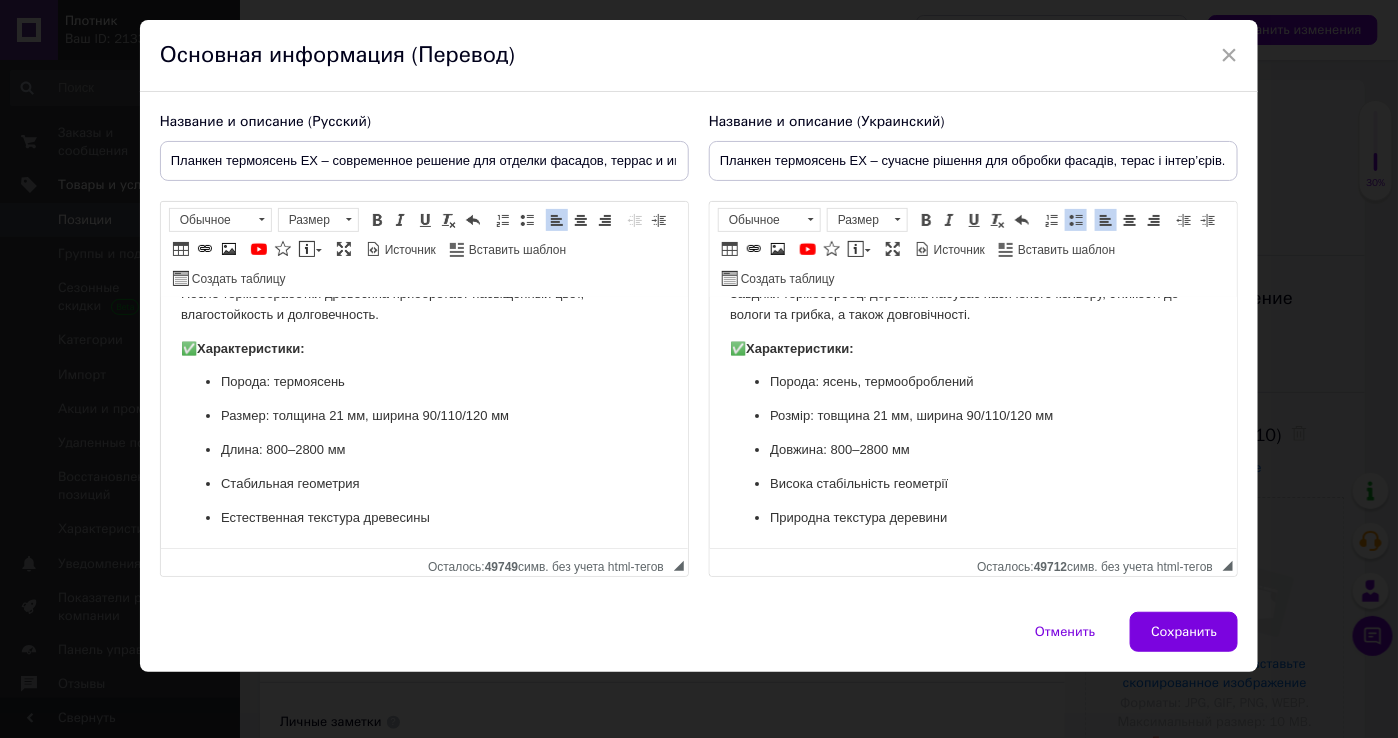 scroll, scrollTop: 0, scrollLeft: 0, axis: both 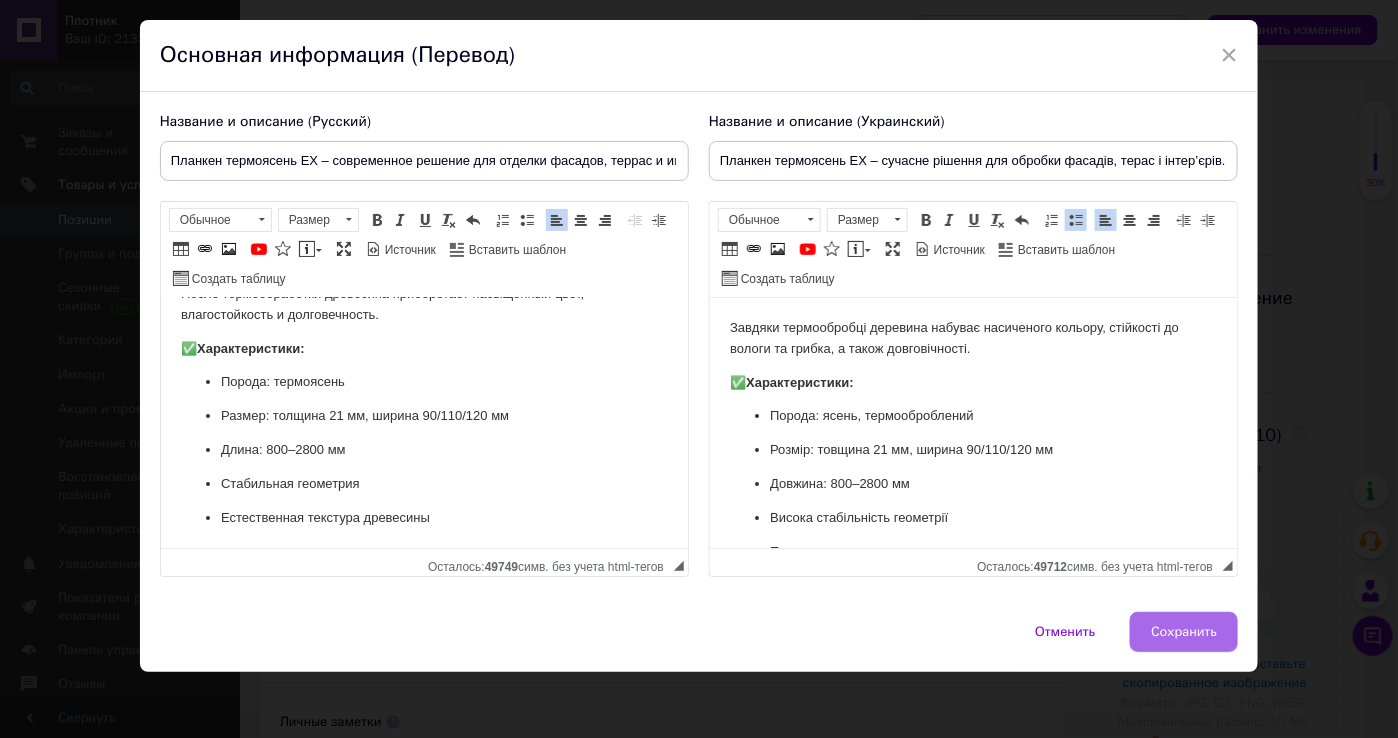 click on "Сохранить" at bounding box center (1184, 632) 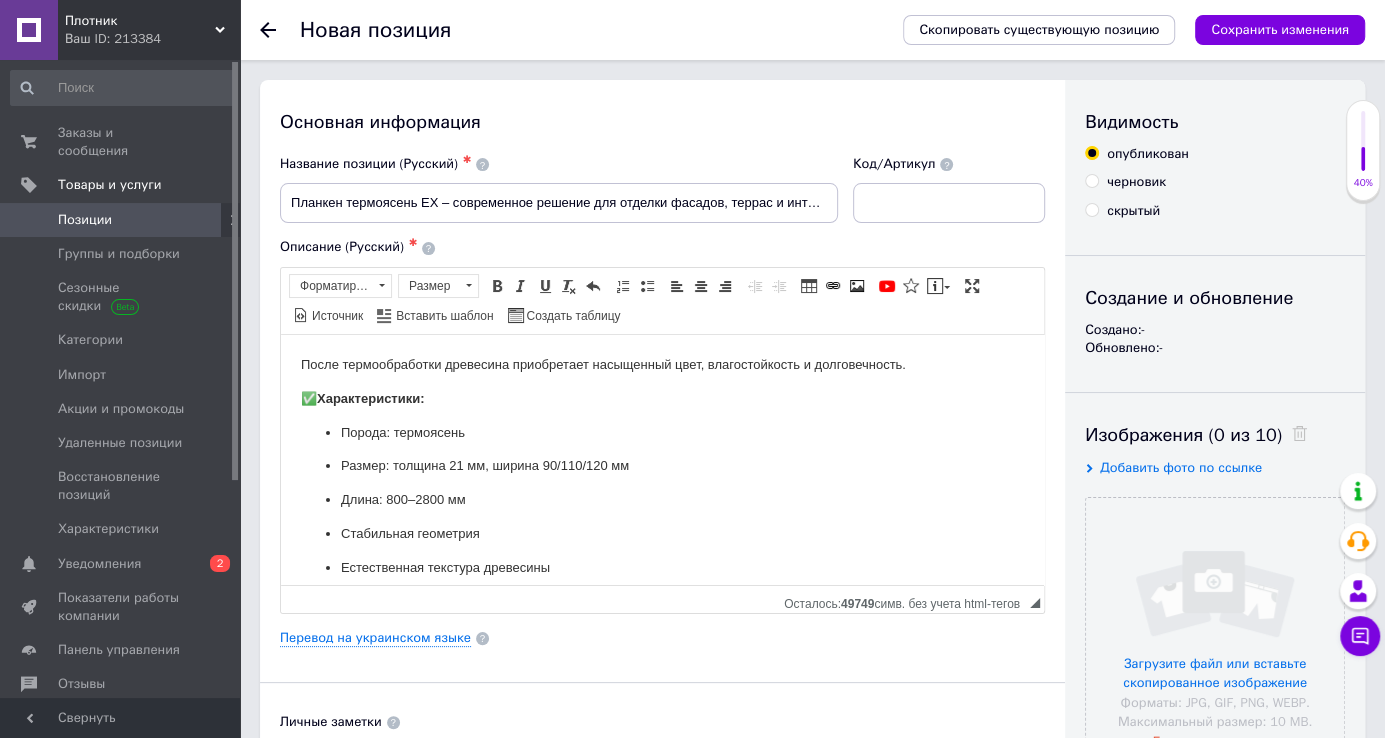 scroll, scrollTop: 13, scrollLeft: 0, axis: vertical 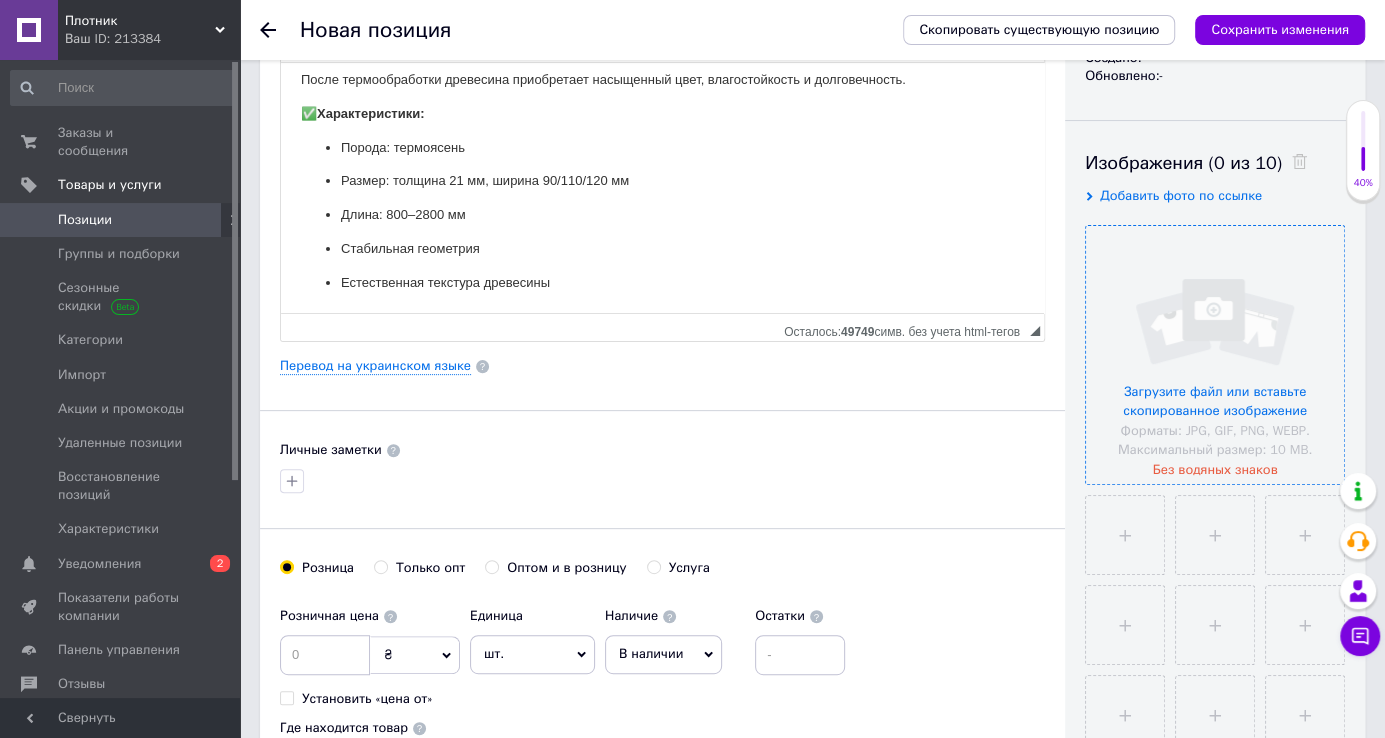 click at bounding box center (1215, 355) 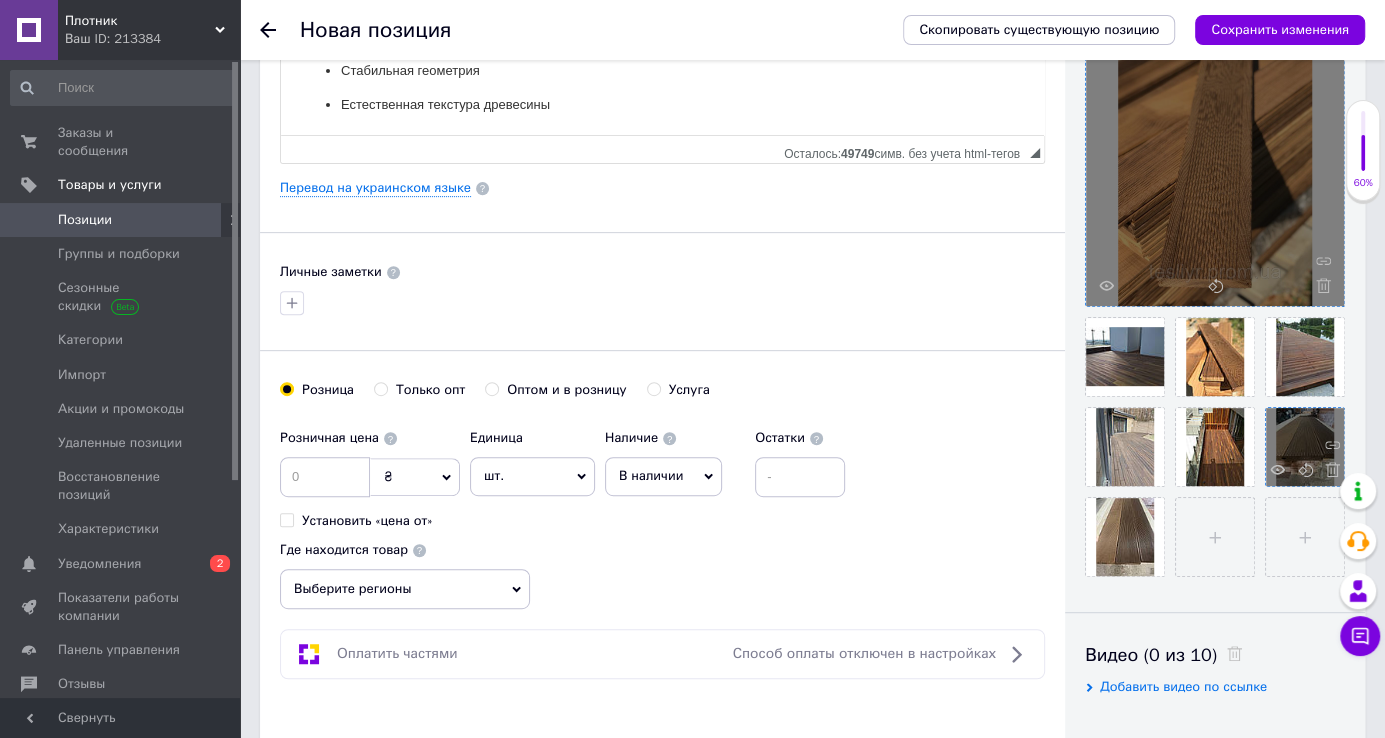 scroll, scrollTop: 454, scrollLeft: 0, axis: vertical 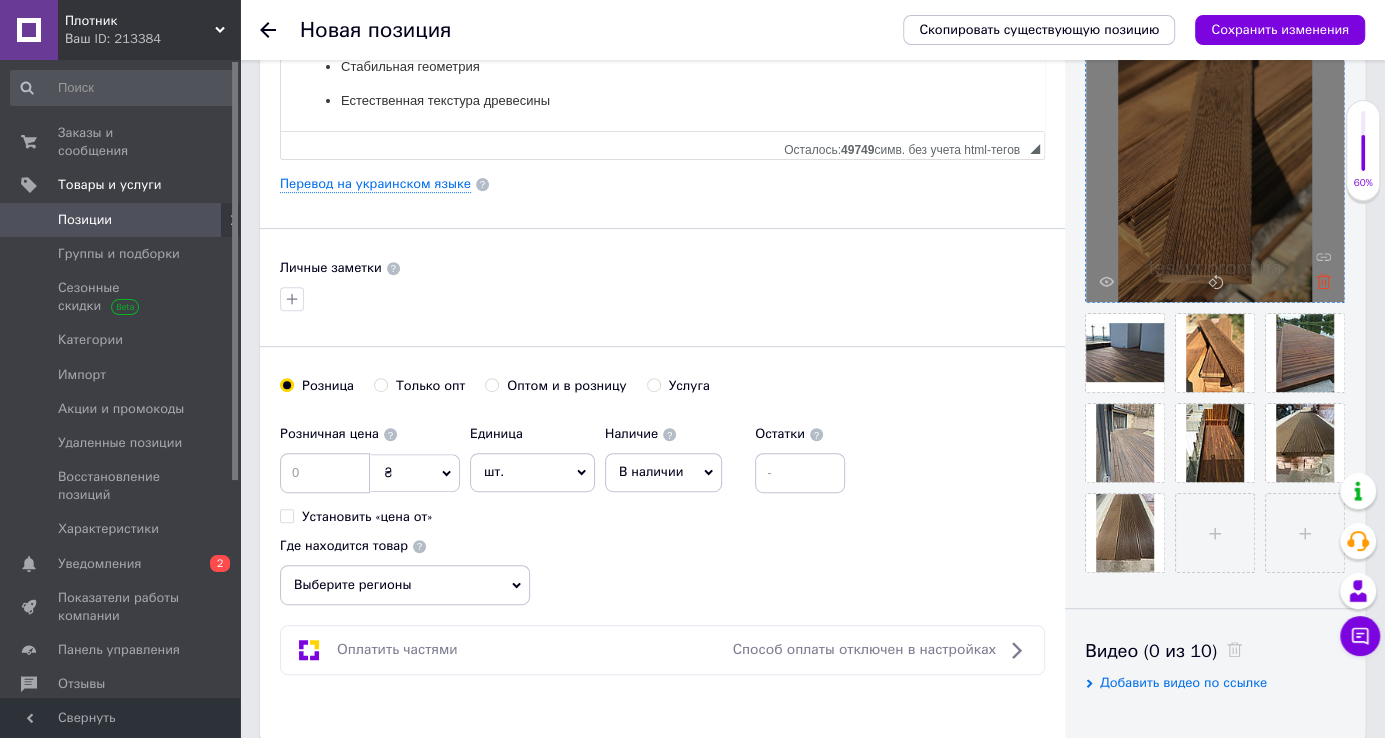 click 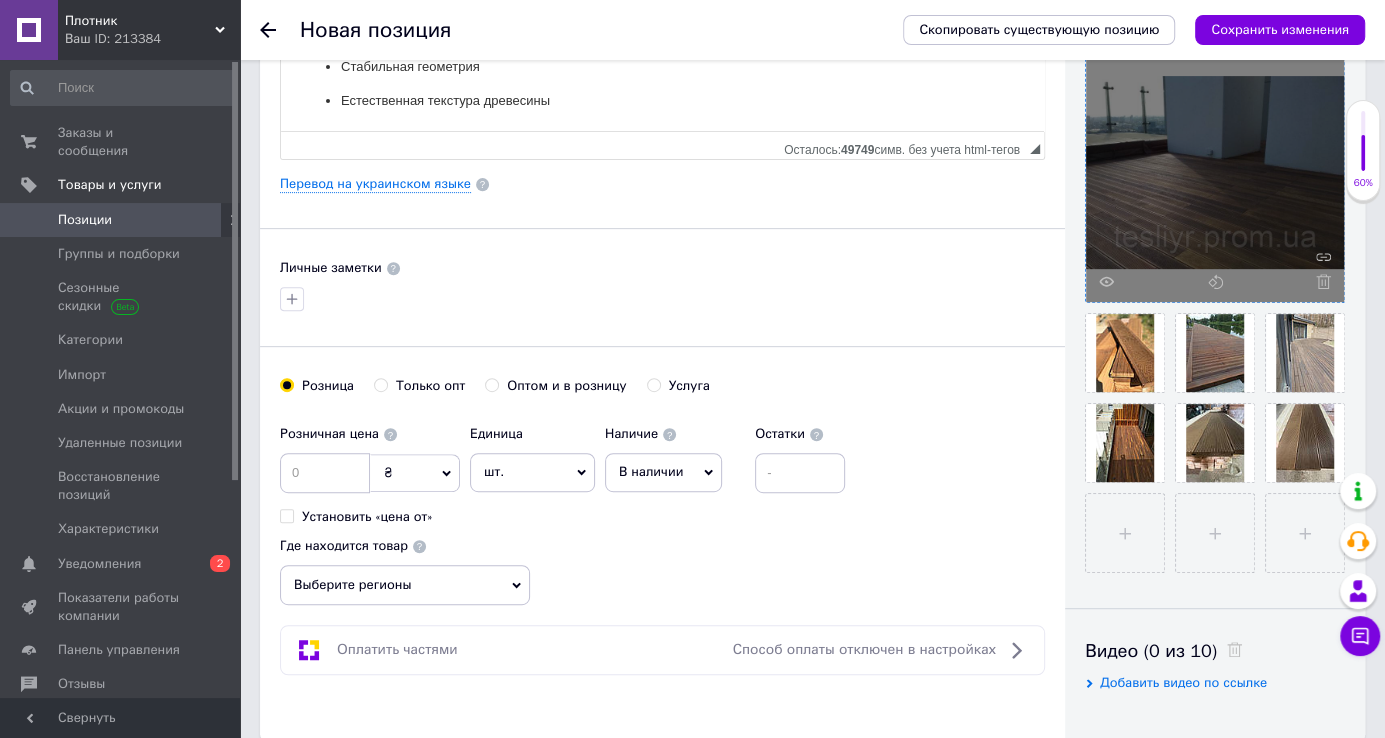 click 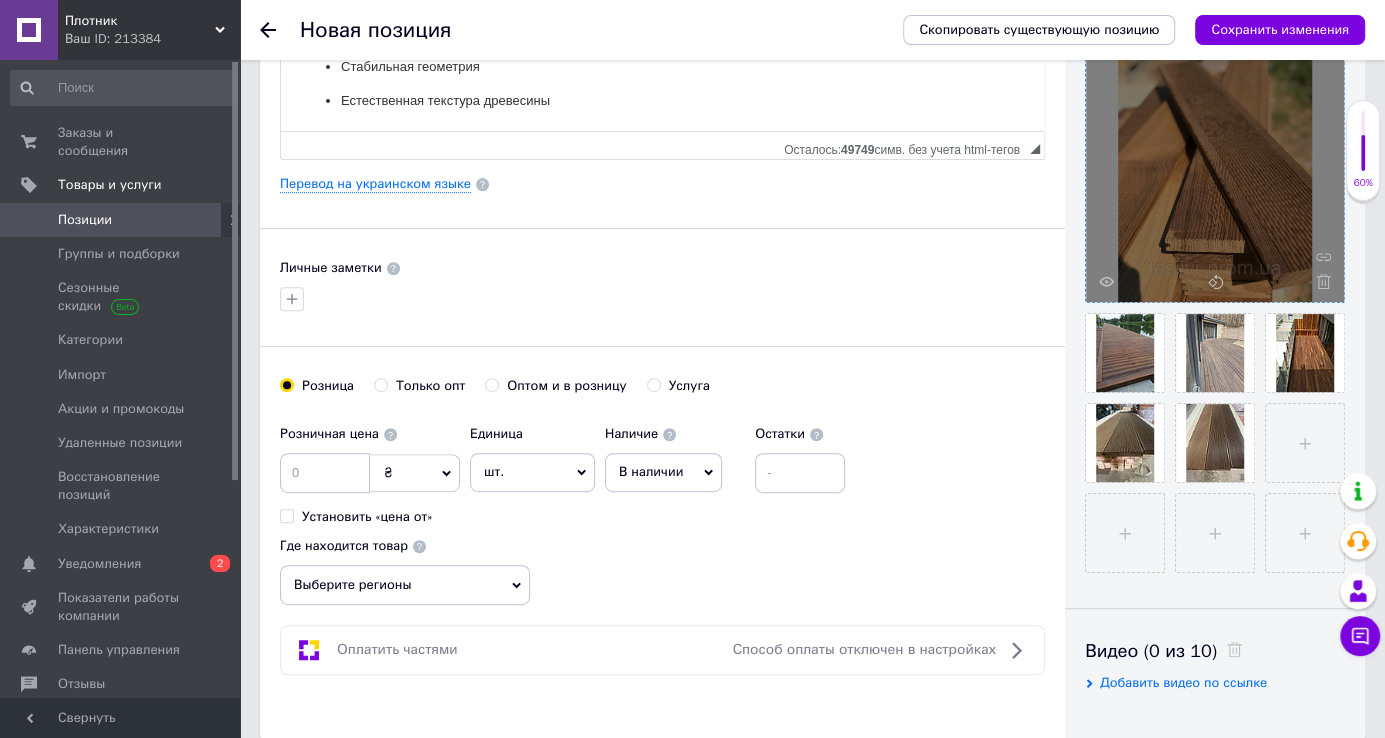 click 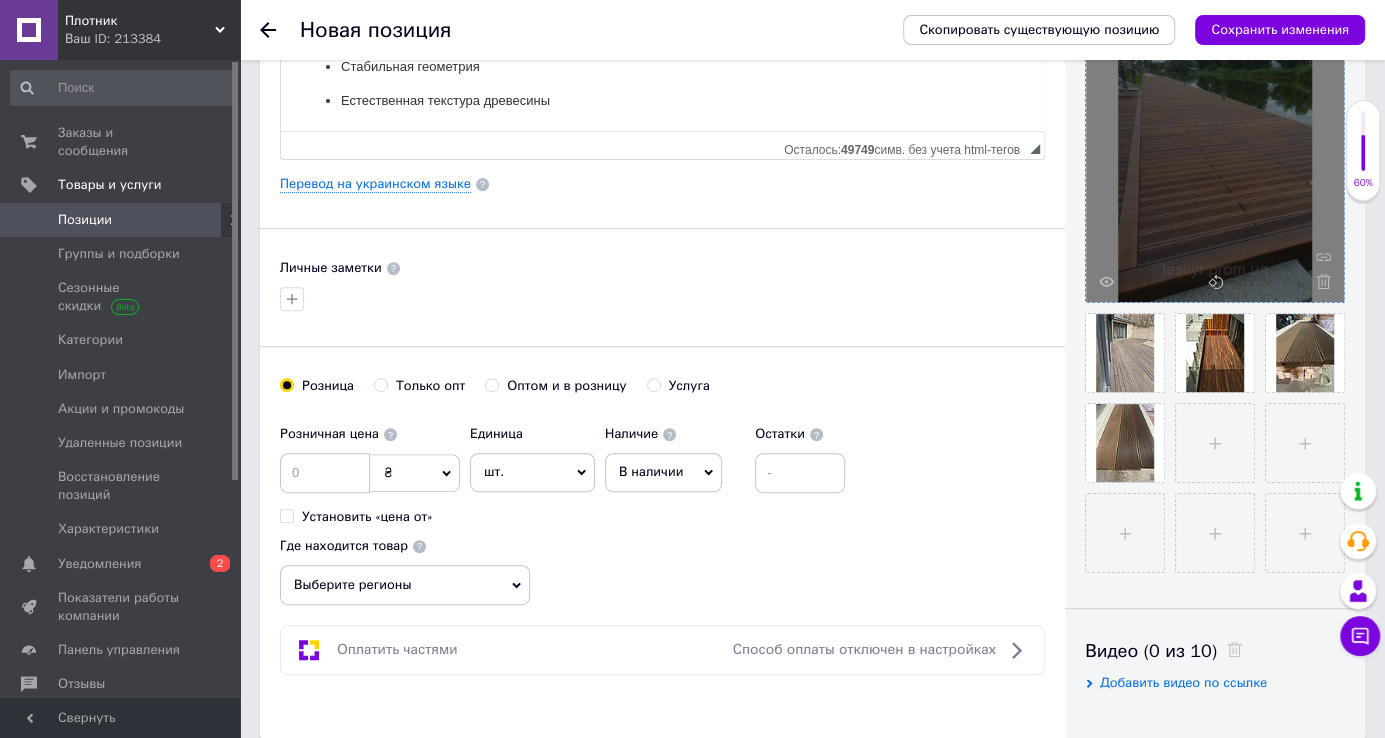 click 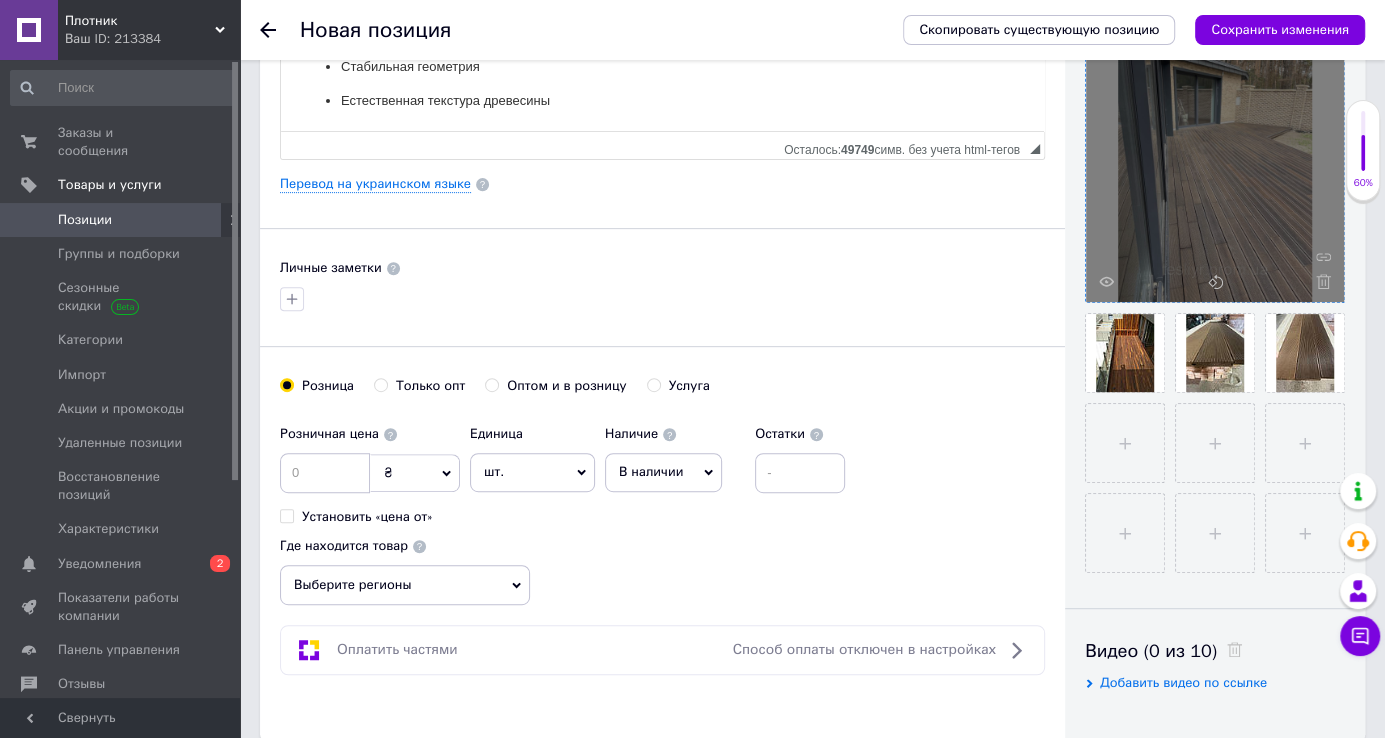 click 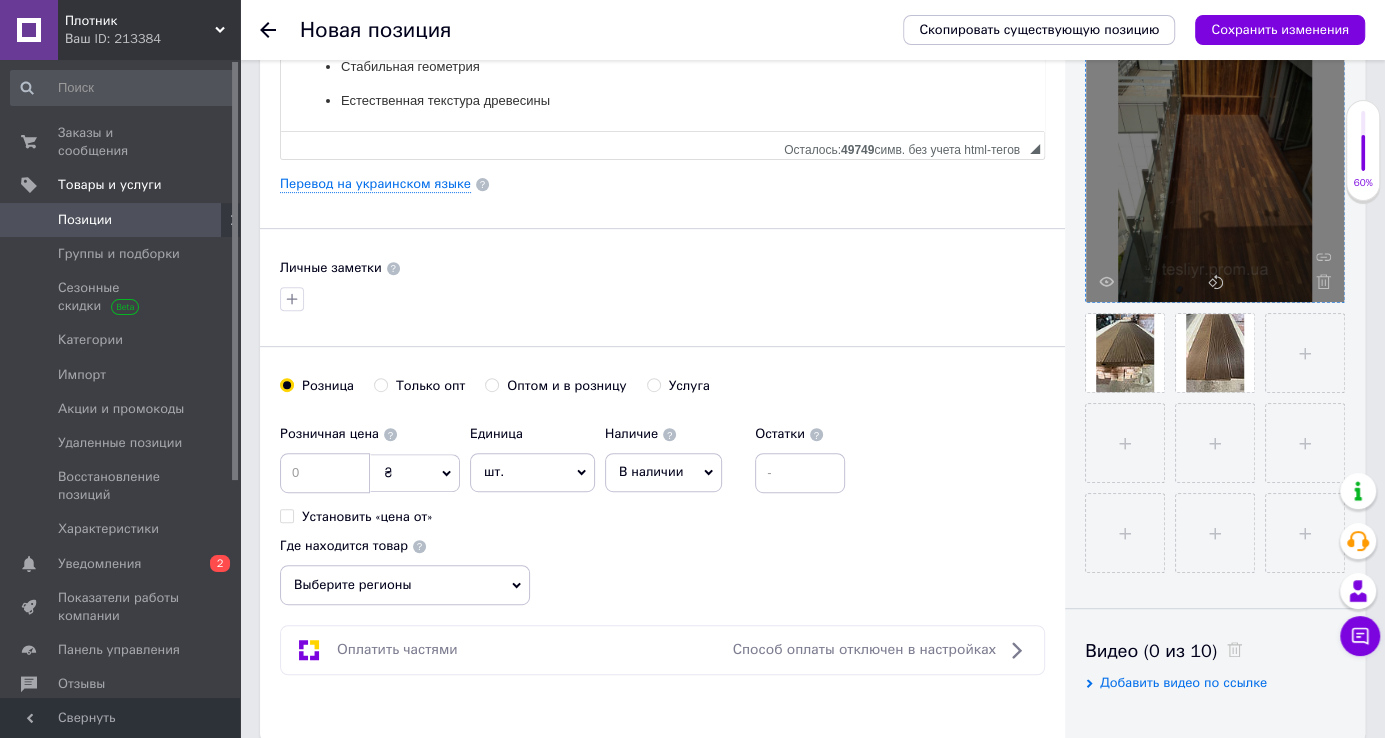 click 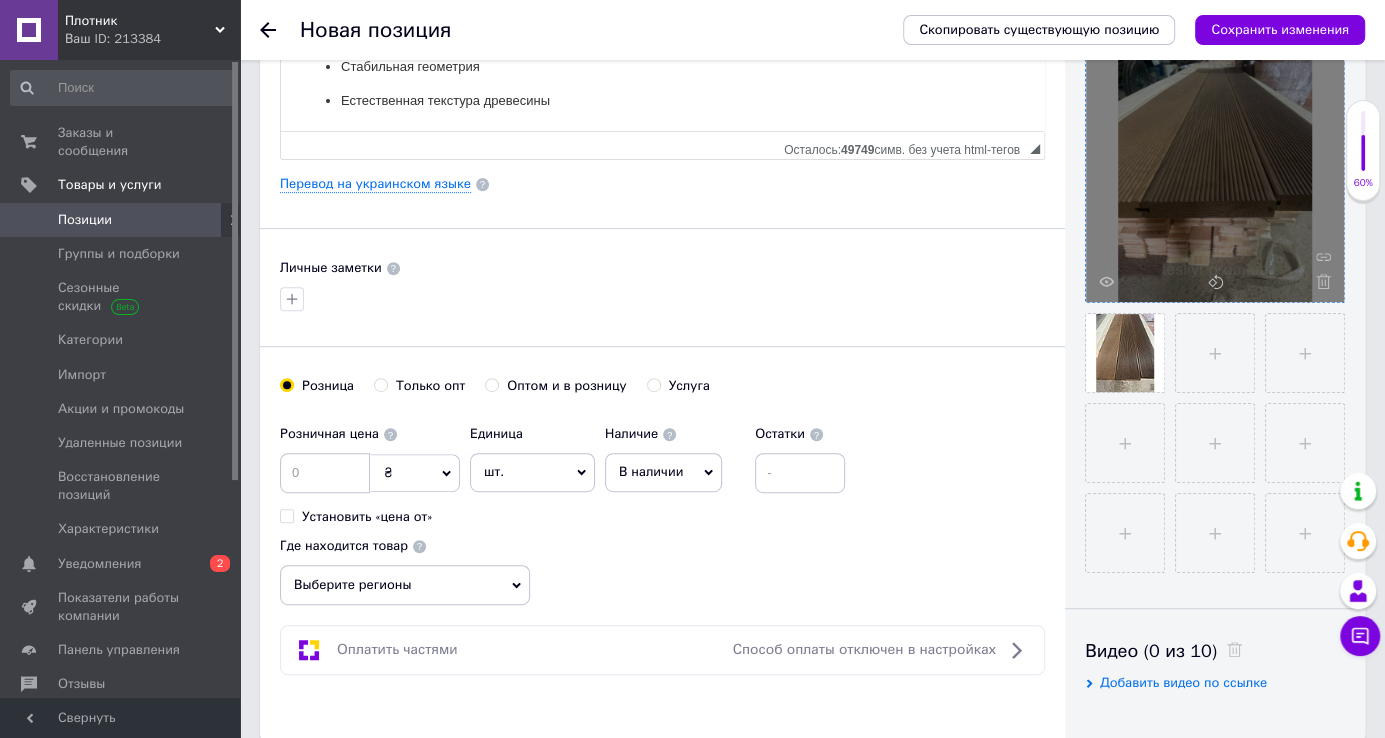 click 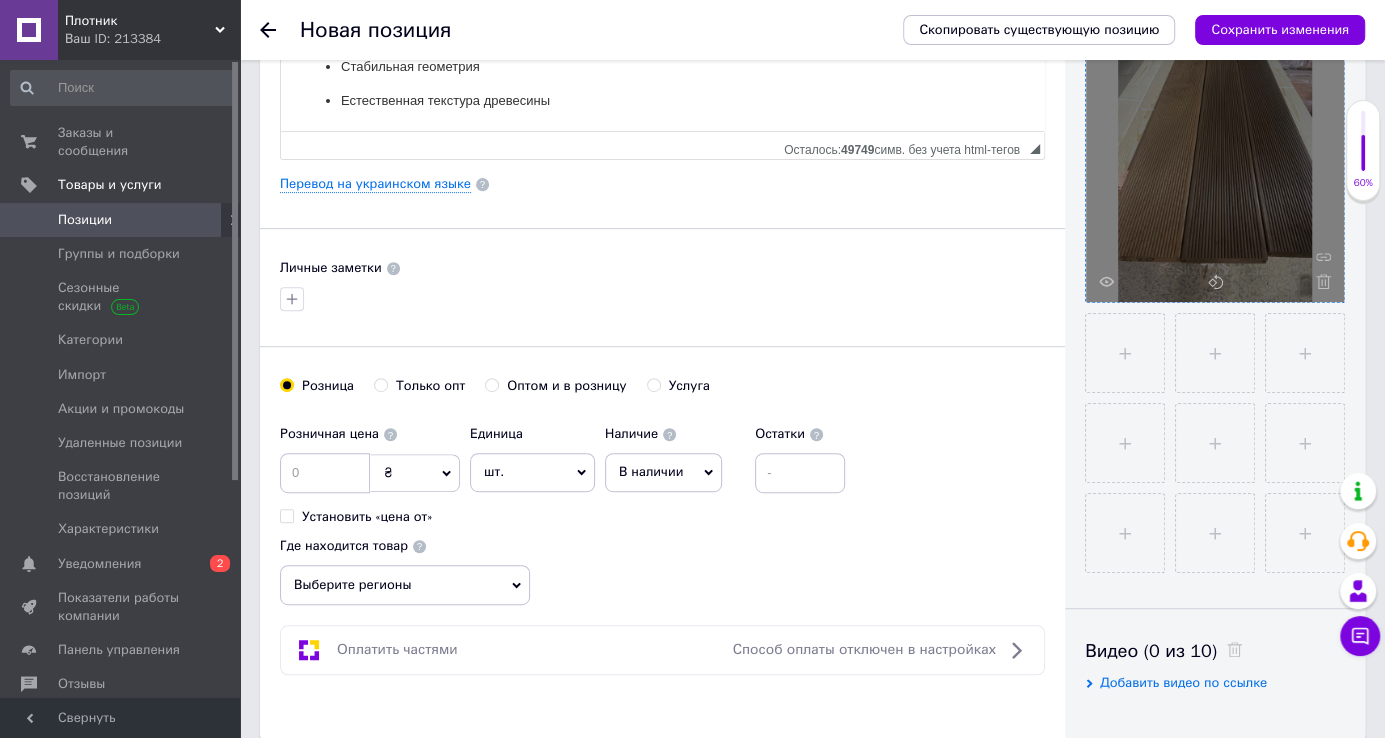 click 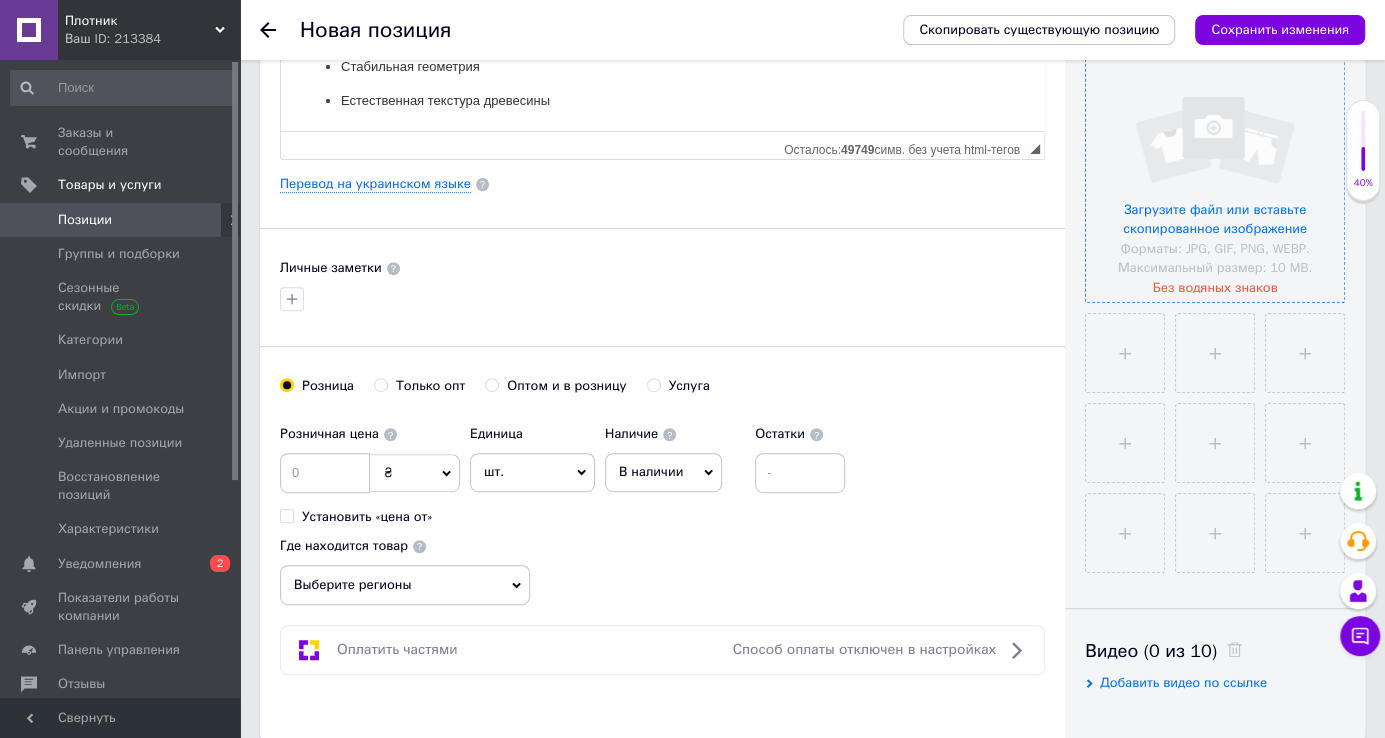 click at bounding box center (1215, 173) 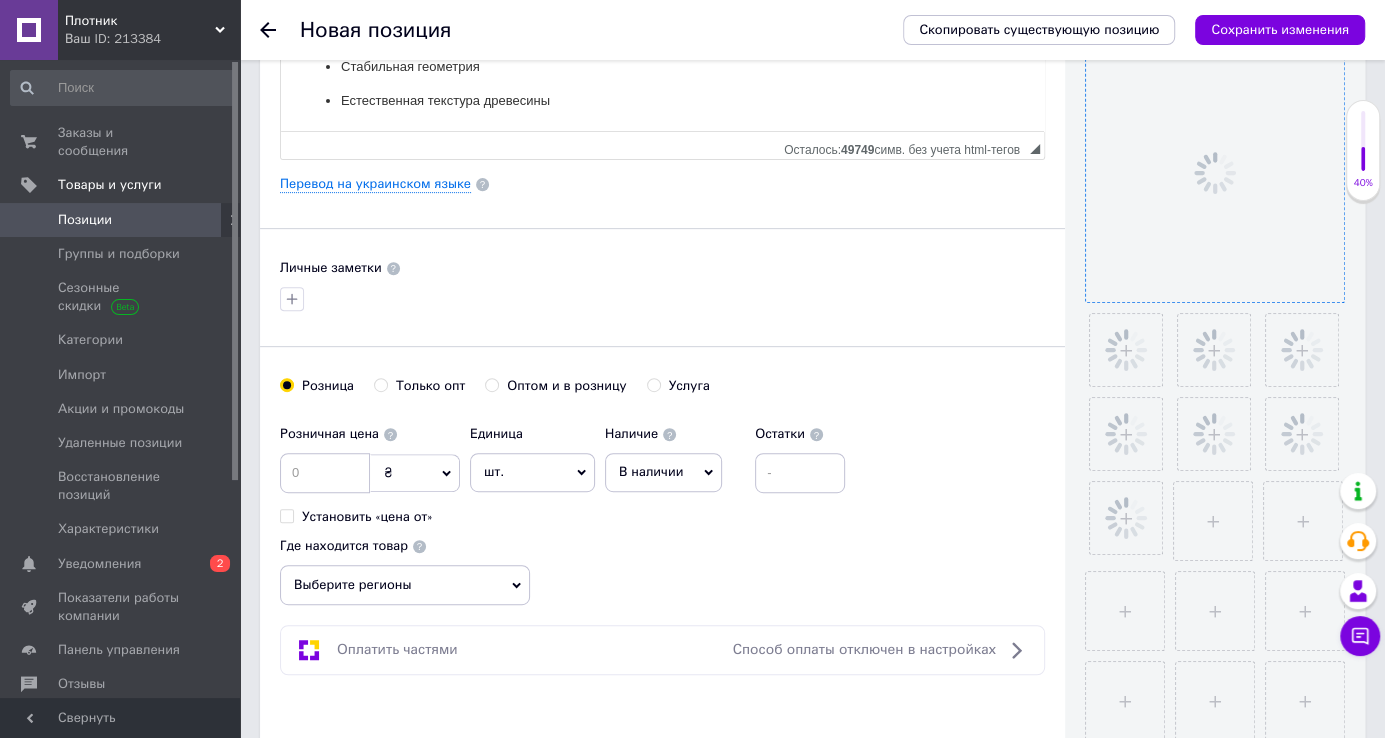 scroll, scrollTop: 272, scrollLeft: 0, axis: vertical 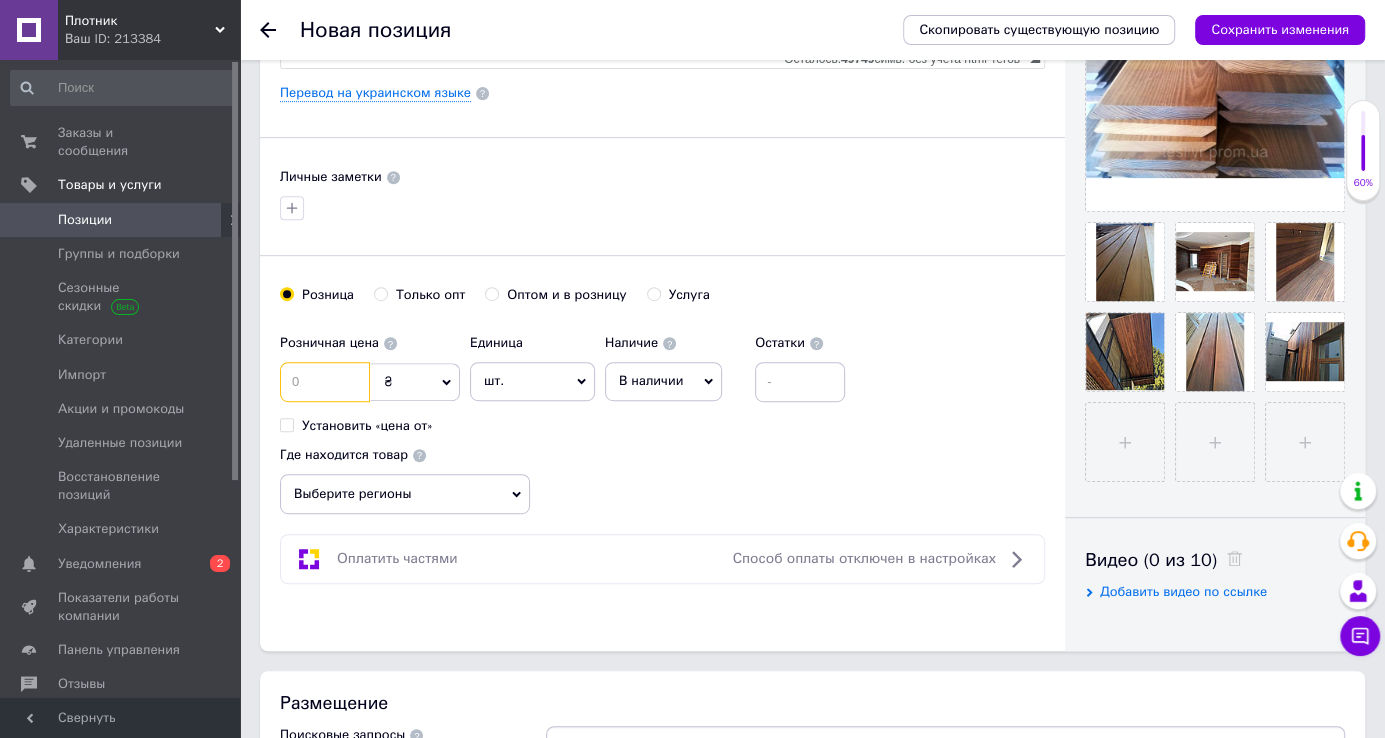 click at bounding box center [325, 382] 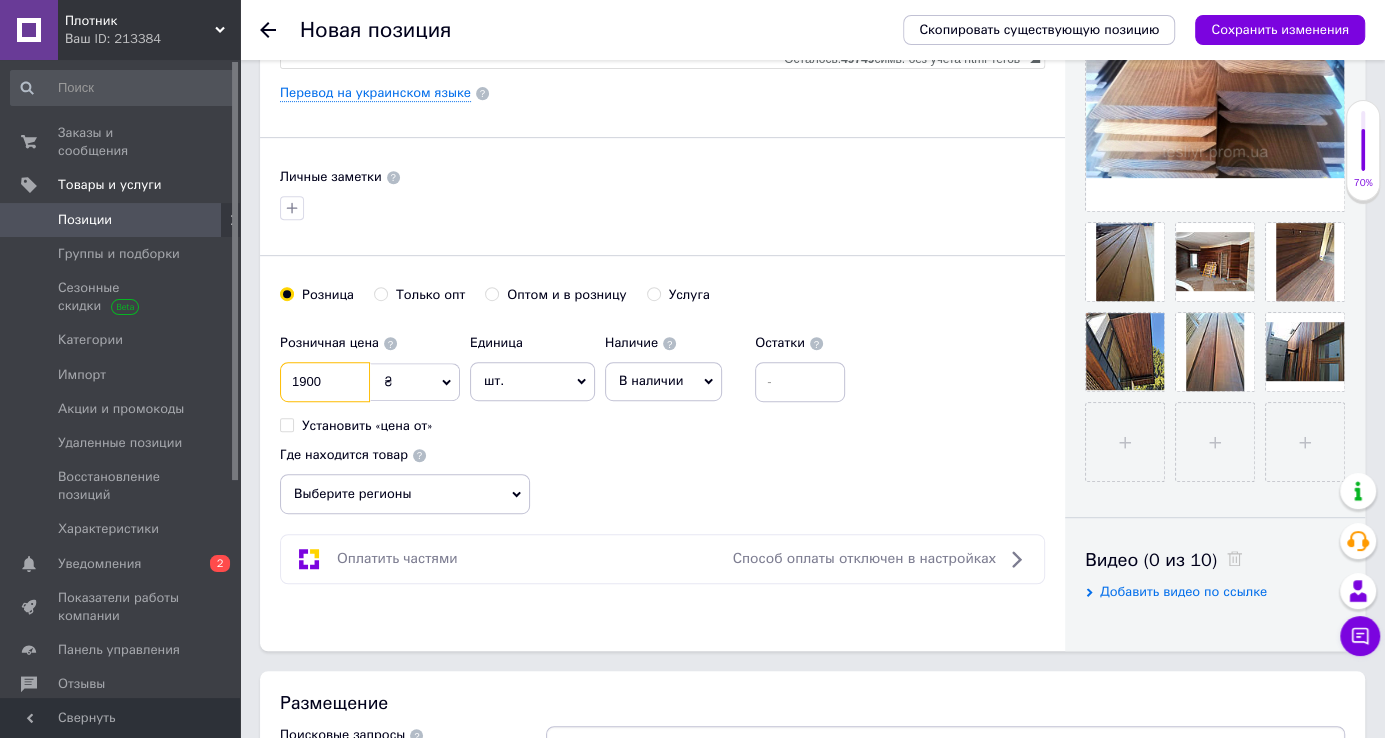 type on "1900" 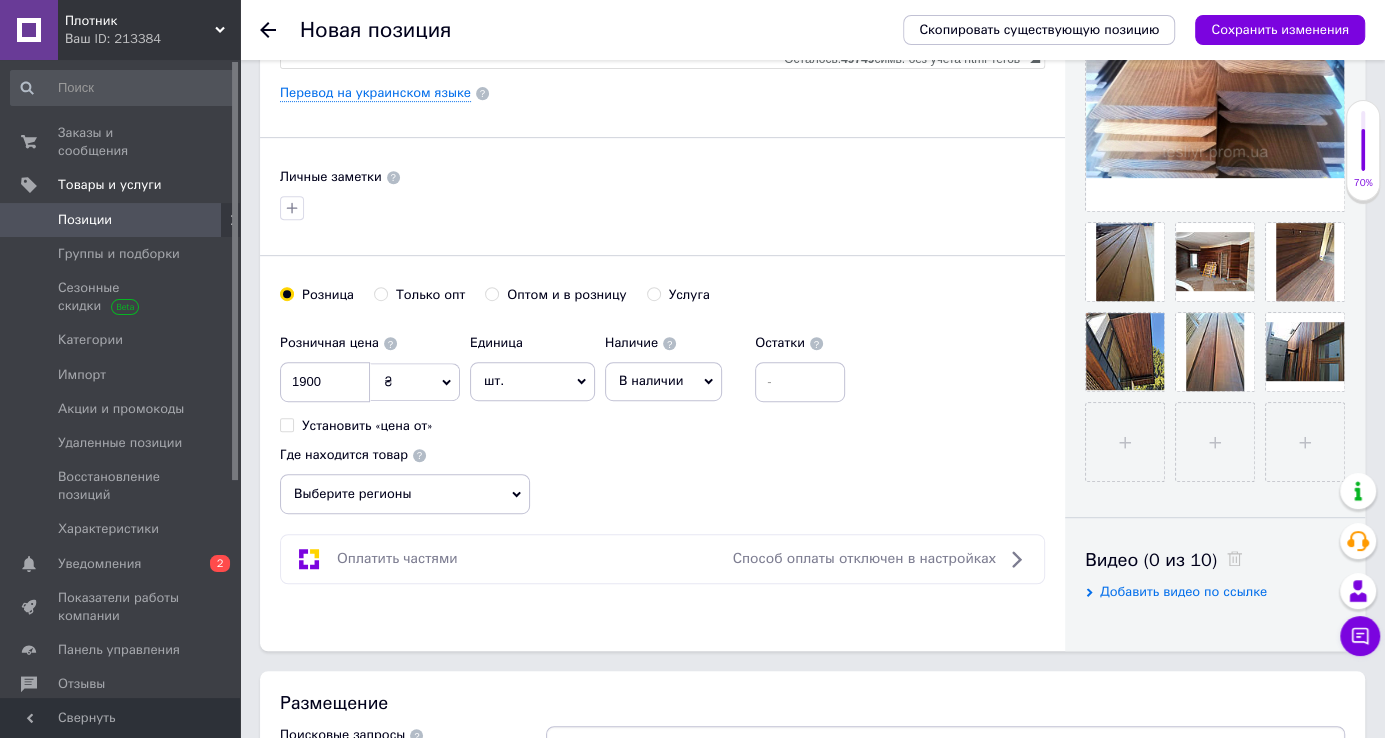click on "Розница Только опт Оптом и в розницу [GEOGRAPHIC_DATA]" at bounding box center (662, 305) 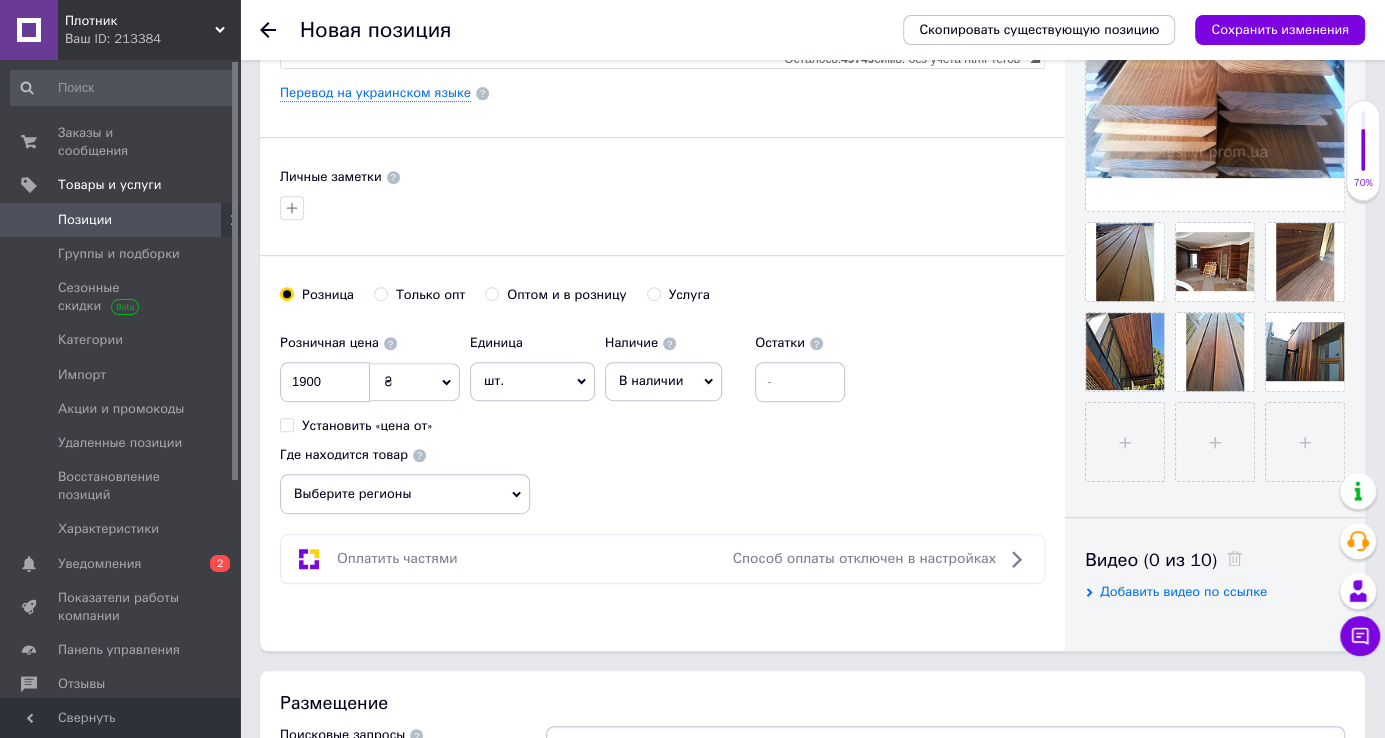 radio on "true" 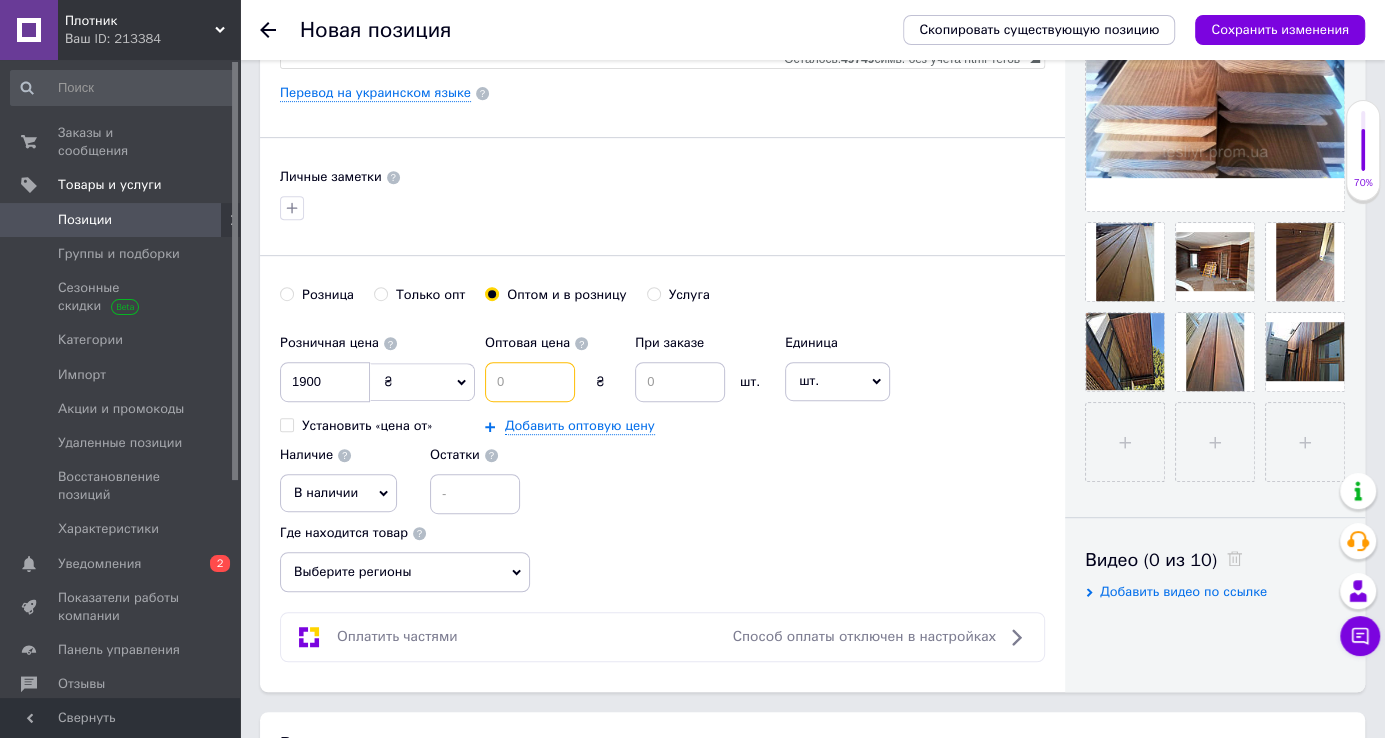 click at bounding box center [530, 382] 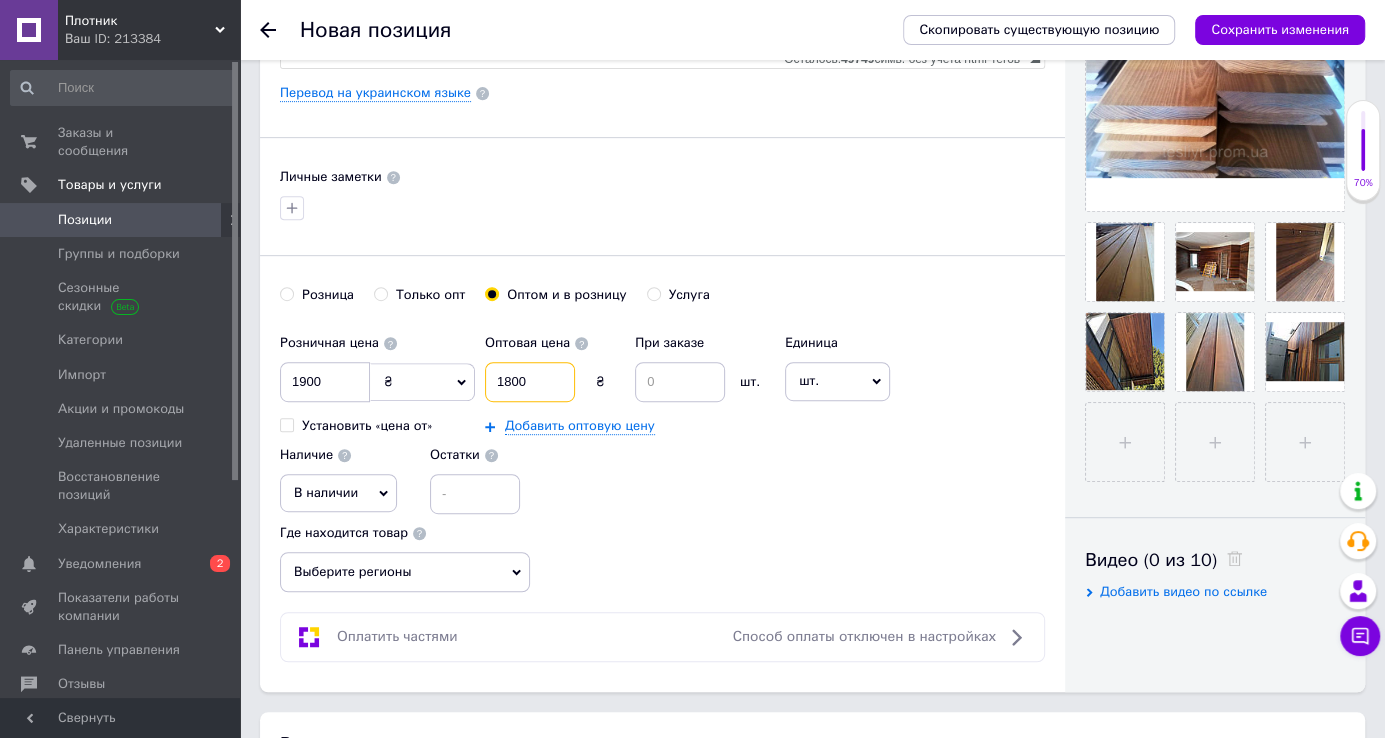 type on "1800" 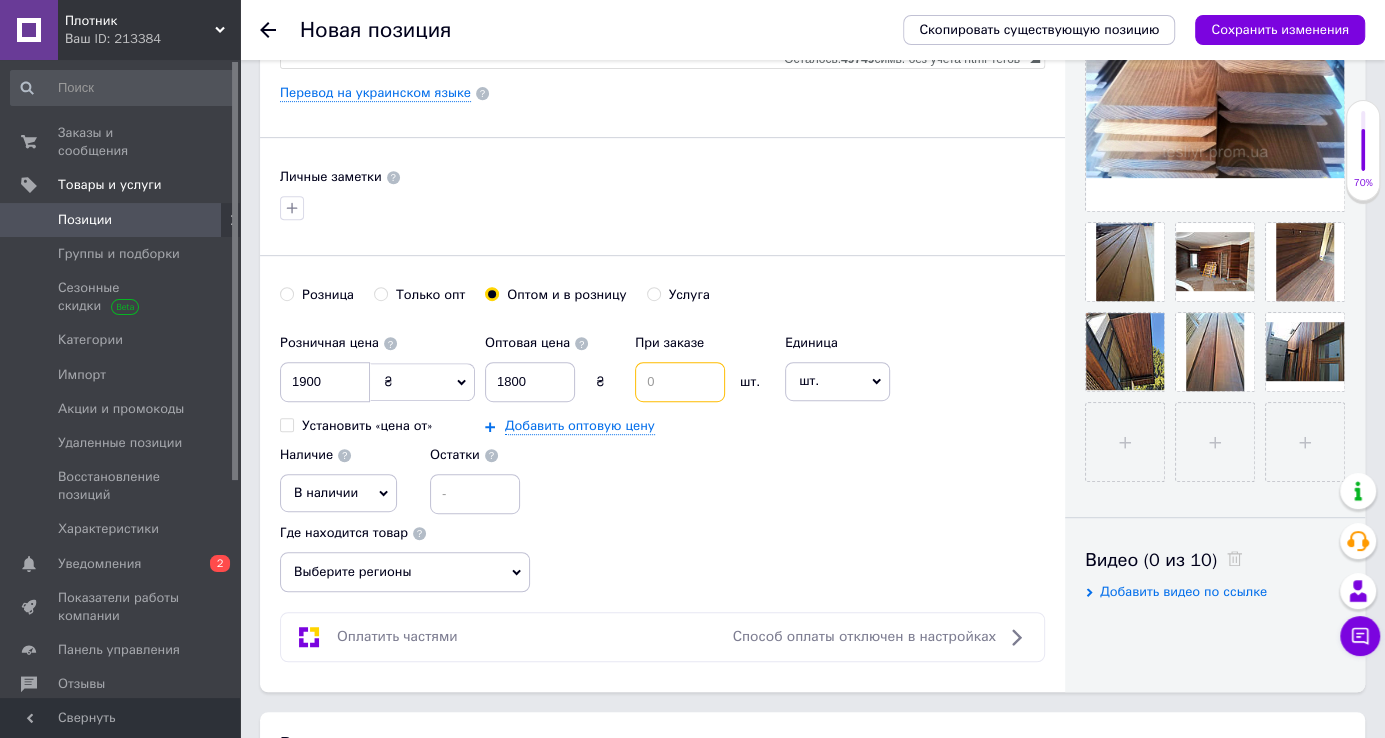 click at bounding box center [680, 382] 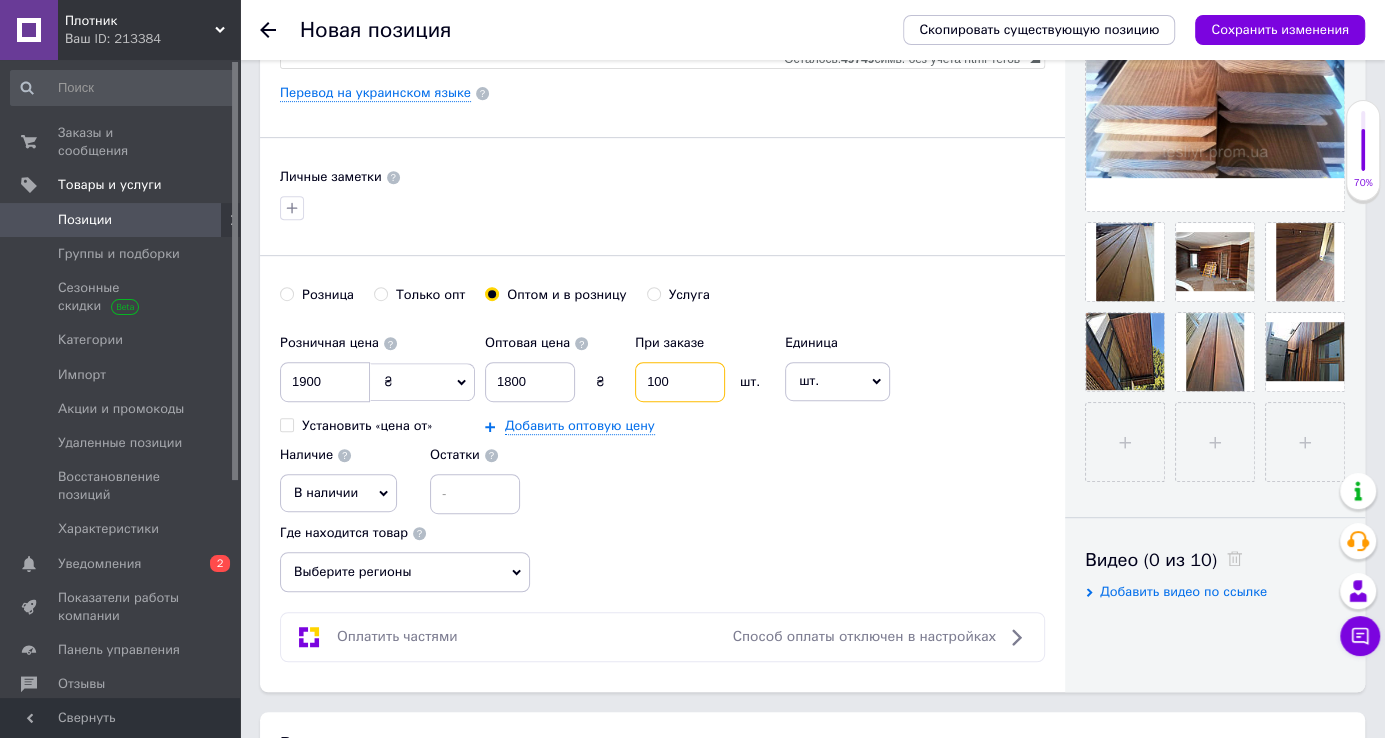 type on "100" 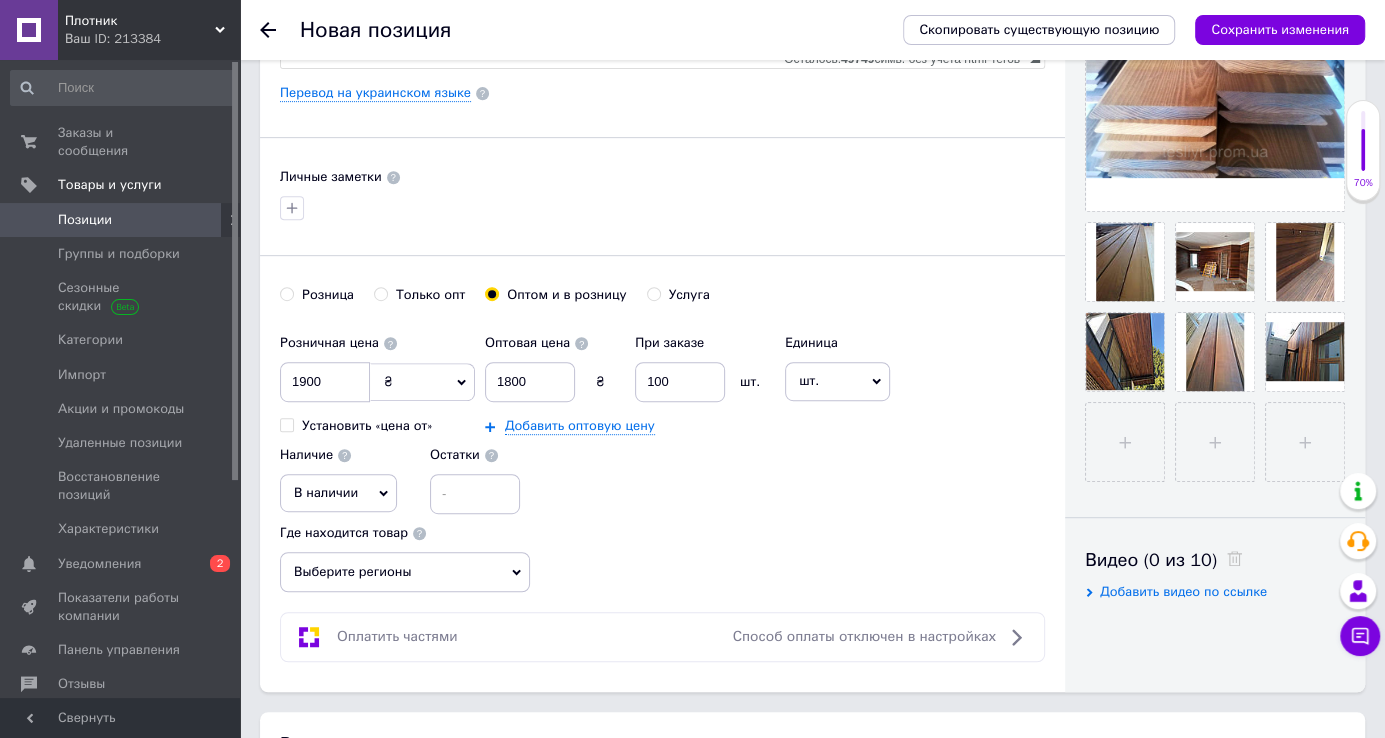 click on "шт." at bounding box center [837, 381] 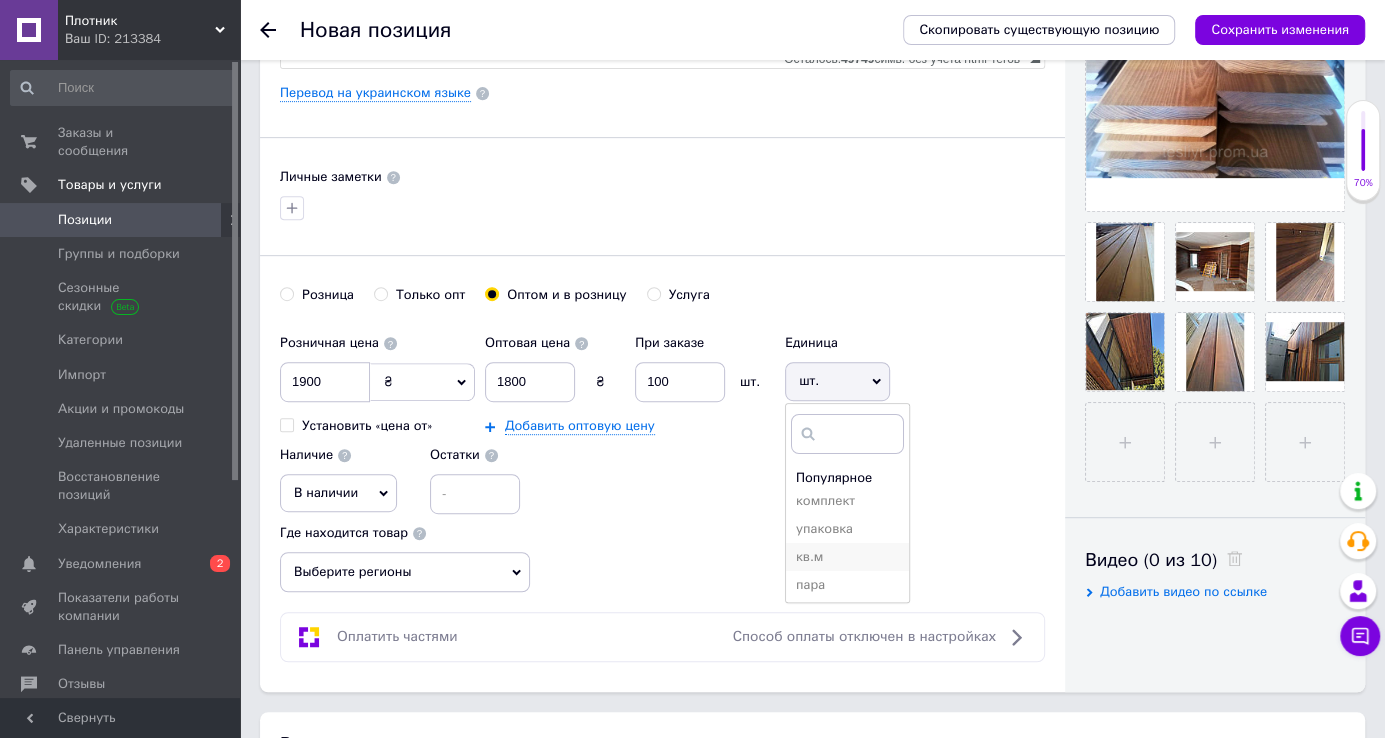 click on "кв.м" at bounding box center [847, 557] 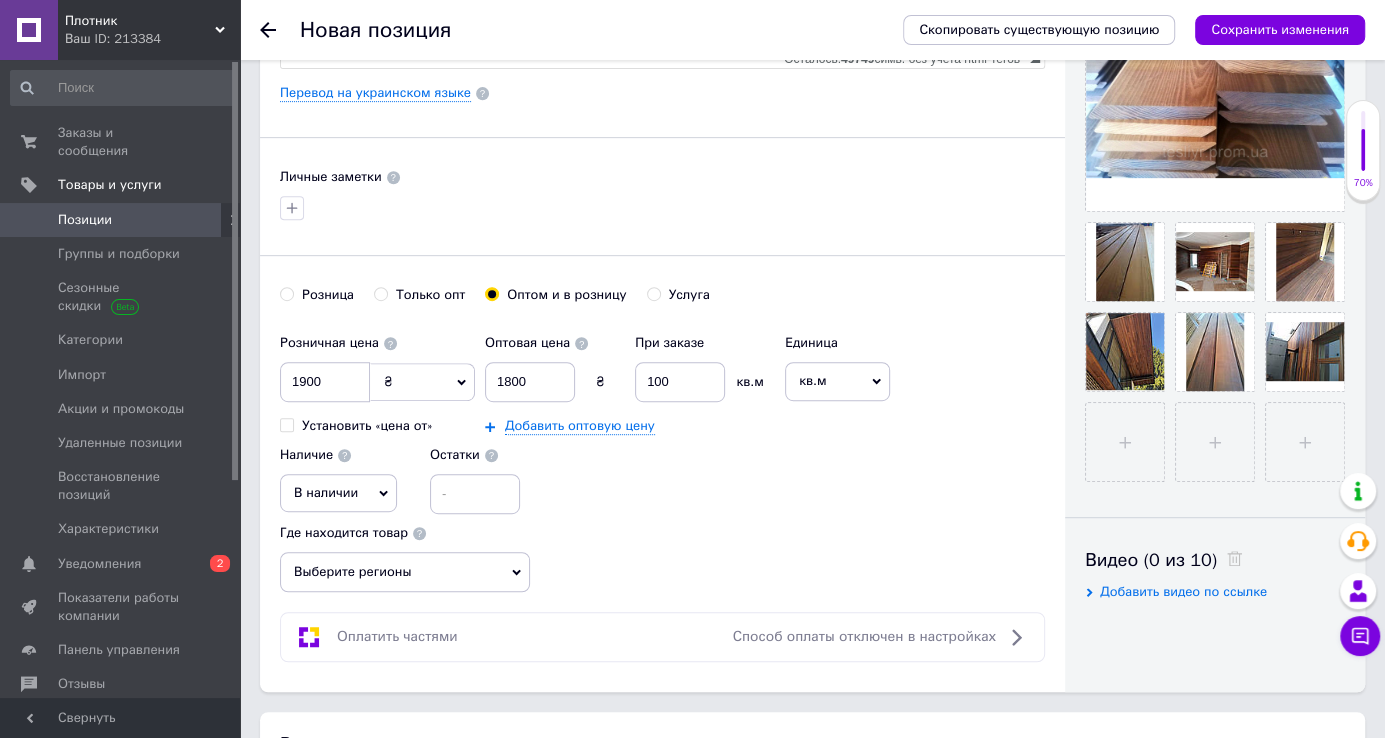 click on "Выберите регионы" at bounding box center (405, 572) 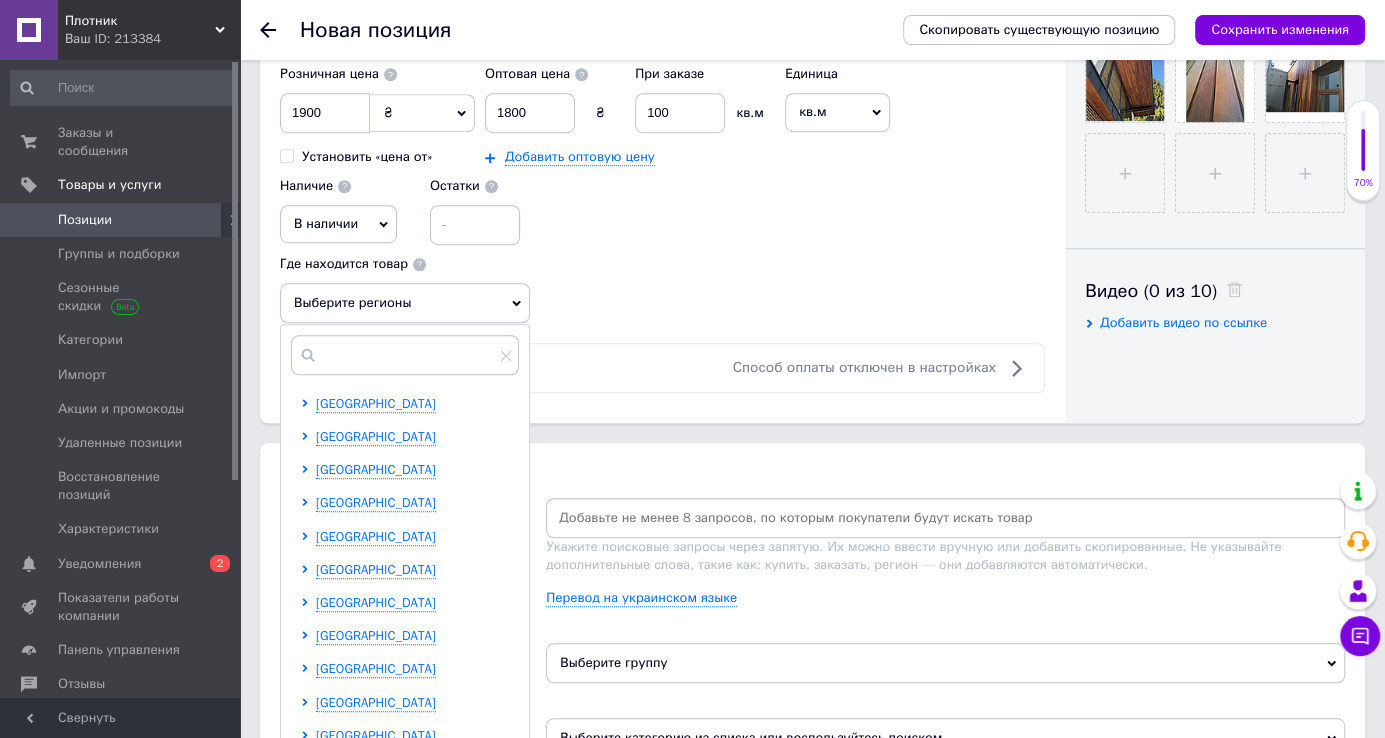 scroll, scrollTop: 818, scrollLeft: 0, axis: vertical 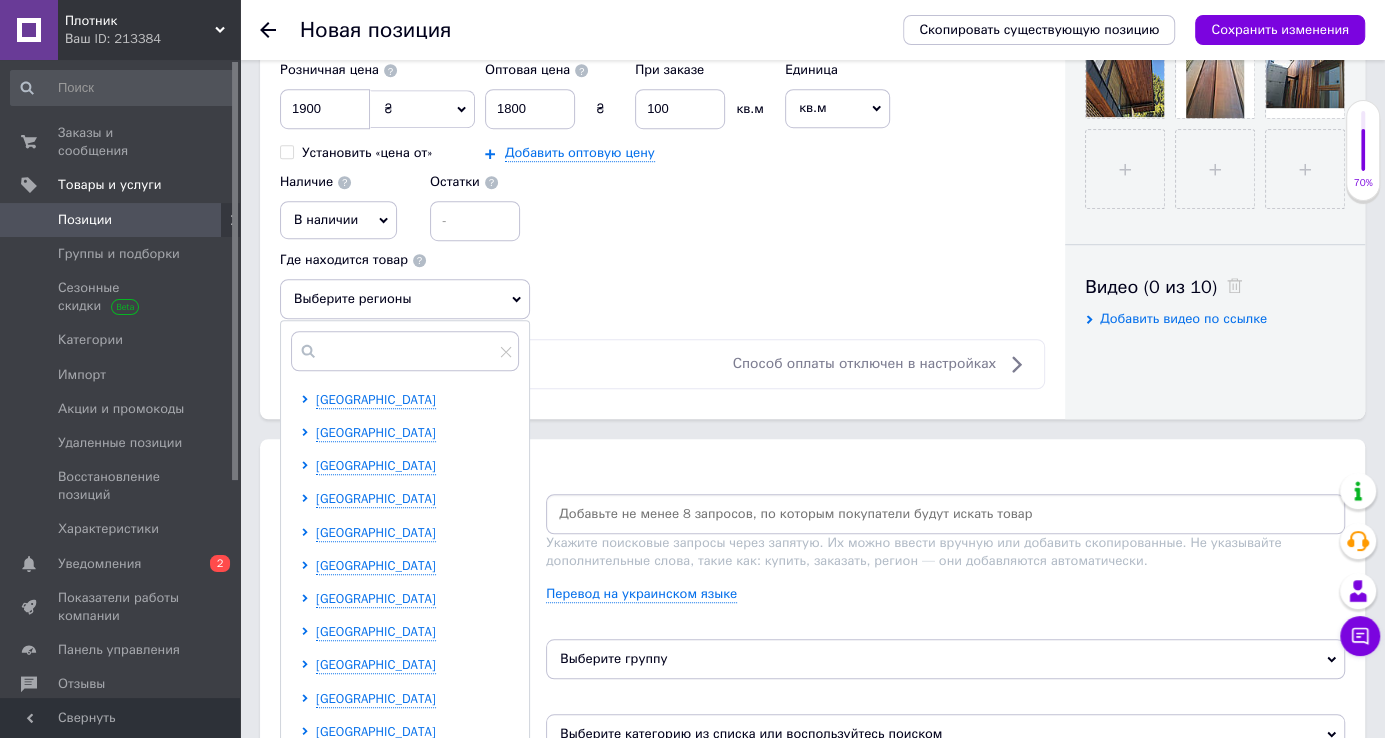 click on "[GEOGRAPHIC_DATA] [GEOGRAPHIC_DATA] [GEOGRAPHIC_DATA] [GEOGRAPHIC_DATA] [GEOGRAPHIC_DATA] [GEOGRAPHIC_DATA] [GEOGRAPHIC_DATA] [GEOGRAPHIC_DATA] [GEOGRAPHIC_DATA] [GEOGRAPHIC_DATA] [GEOGRAPHIC_DATA] [GEOGRAPHIC_DATA] [GEOGRAPHIC_DATA] [GEOGRAPHIC_DATA] [GEOGRAPHIC_DATA] [GEOGRAPHIC_DATA] [GEOGRAPHIC_DATA] [GEOGRAPHIC_DATA] [GEOGRAPHIC_DATA] [GEOGRAPHIC_DATA] [PERSON_NAME][GEOGRAPHIC_DATA] [GEOGRAPHIC_DATA] [GEOGRAPHIC_DATA] [GEOGRAPHIC_DATA]" at bounding box center [409, 791] 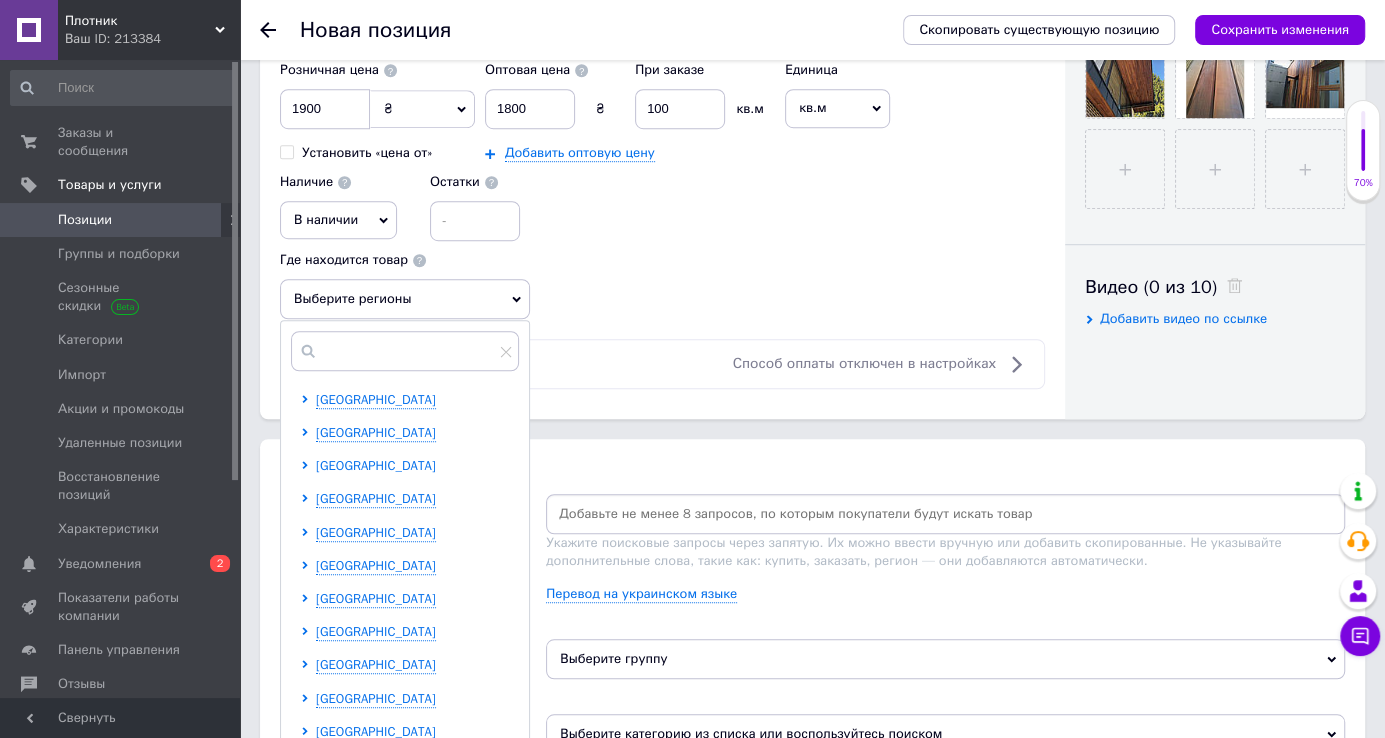 click on "[GEOGRAPHIC_DATA]" at bounding box center (376, 465) 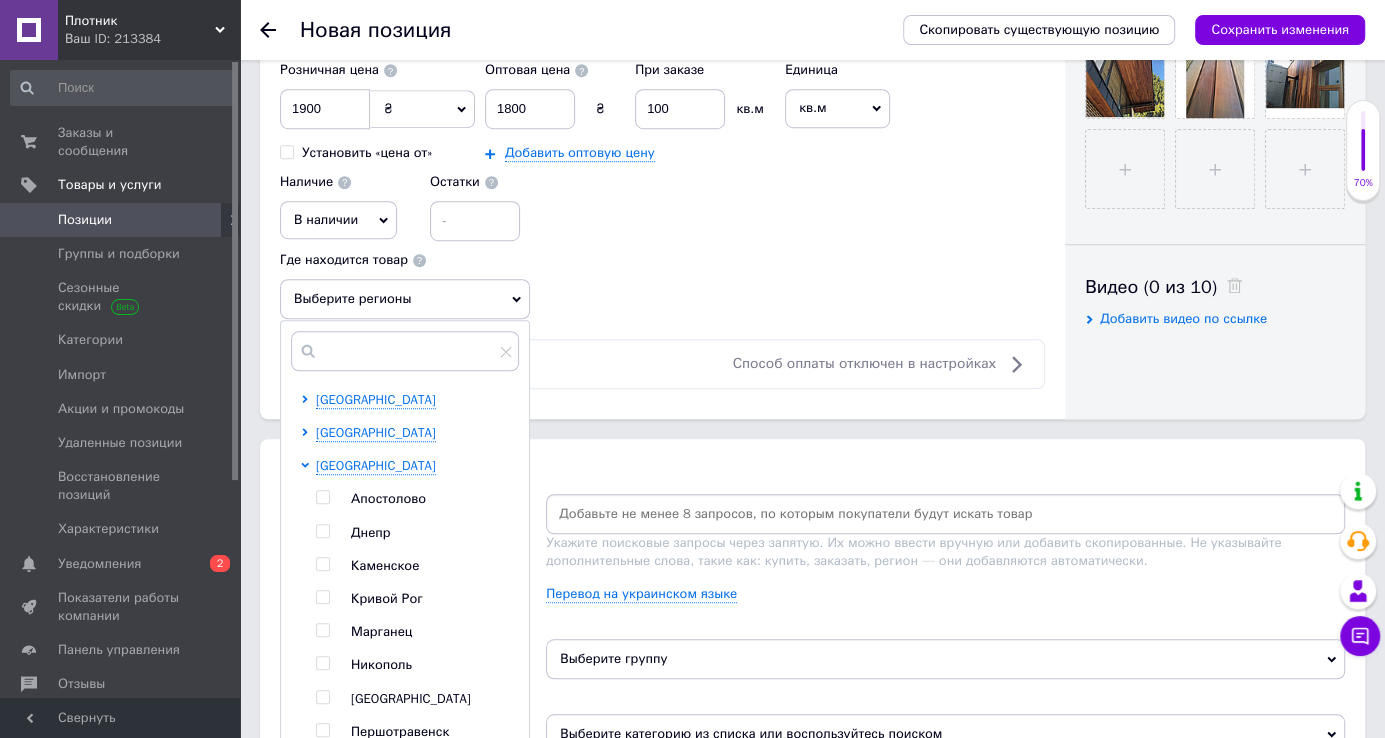 click at bounding box center [322, 531] 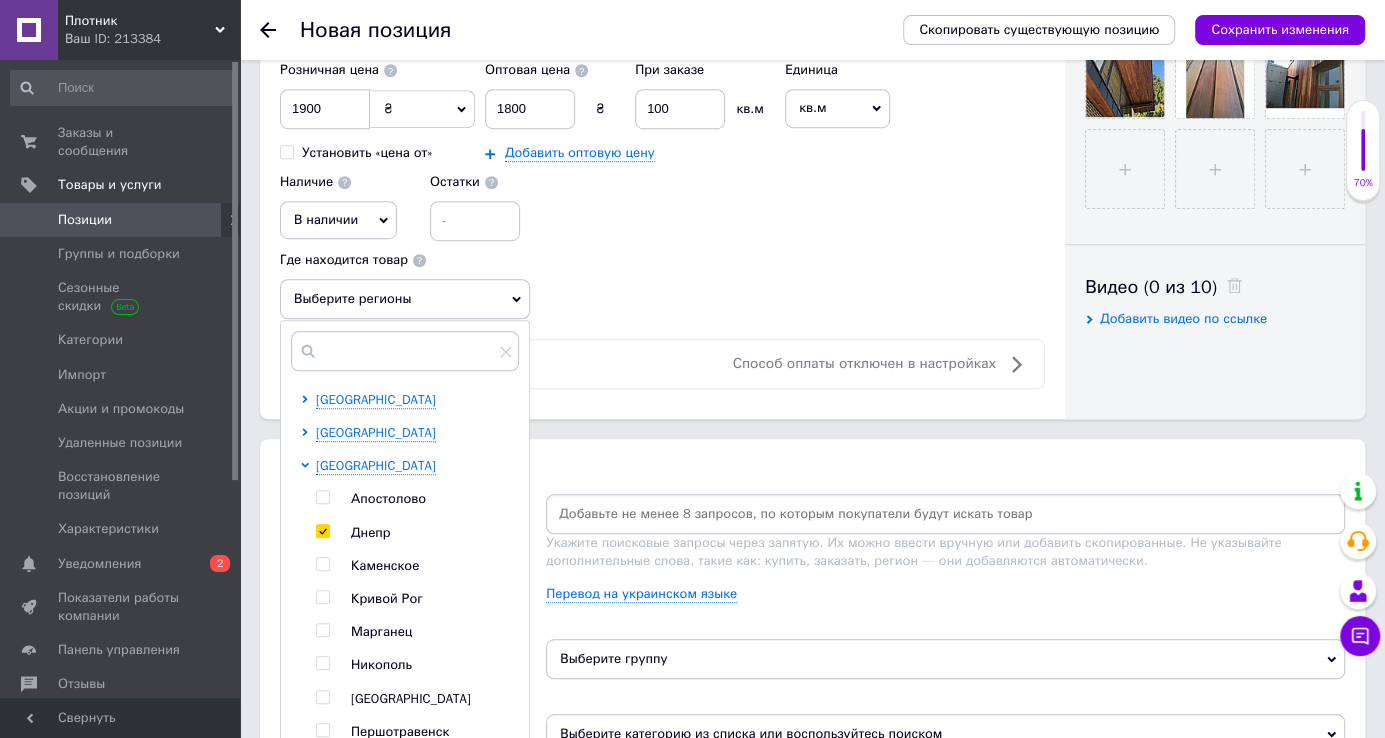 checkbox on "true" 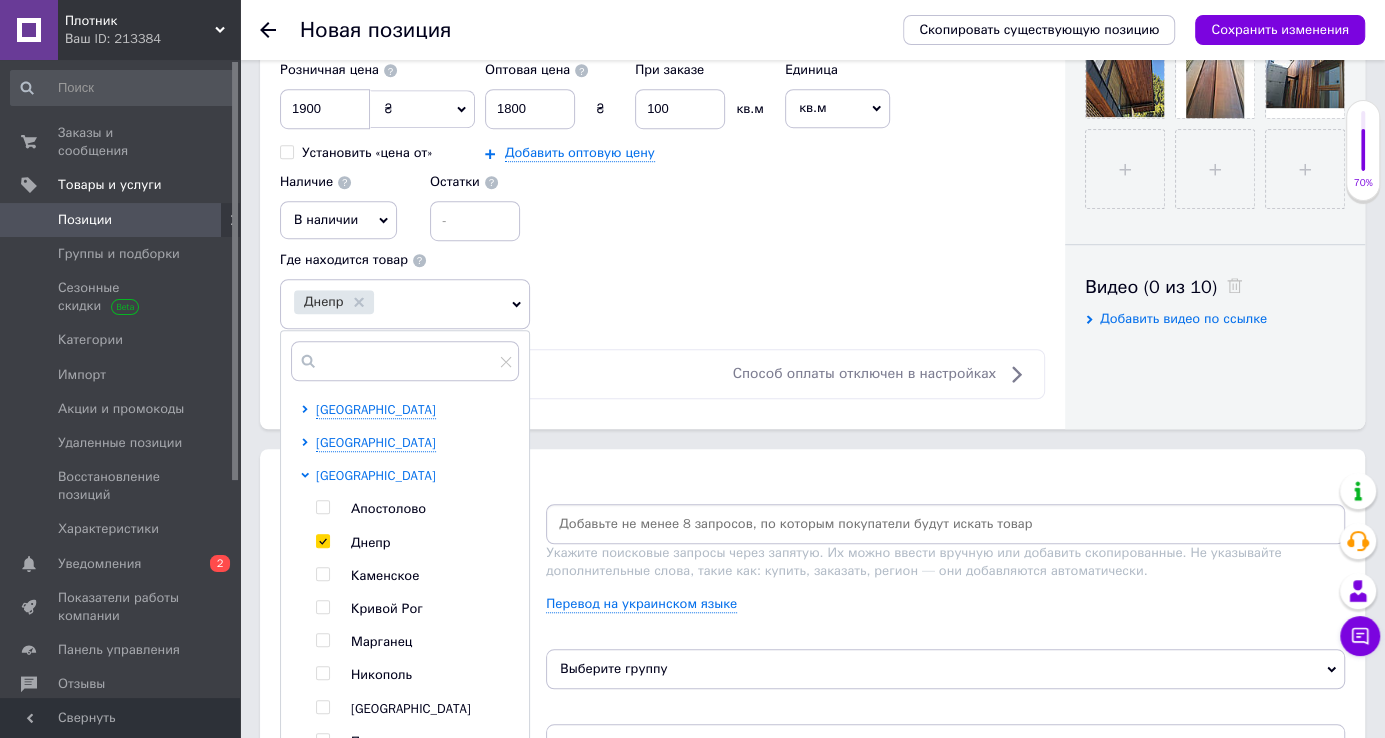 click on "[GEOGRAPHIC_DATA]" at bounding box center [376, 475] 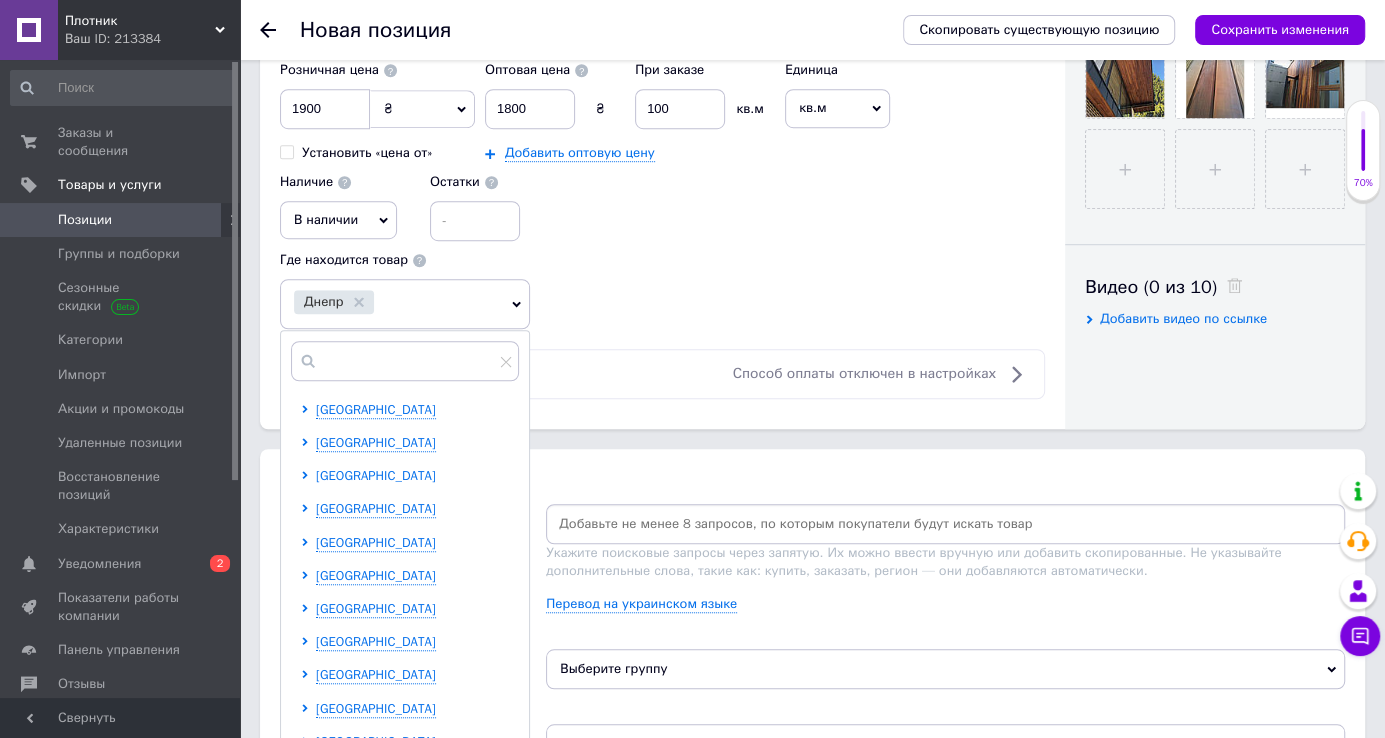 scroll, scrollTop: 181, scrollLeft: 0, axis: vertical 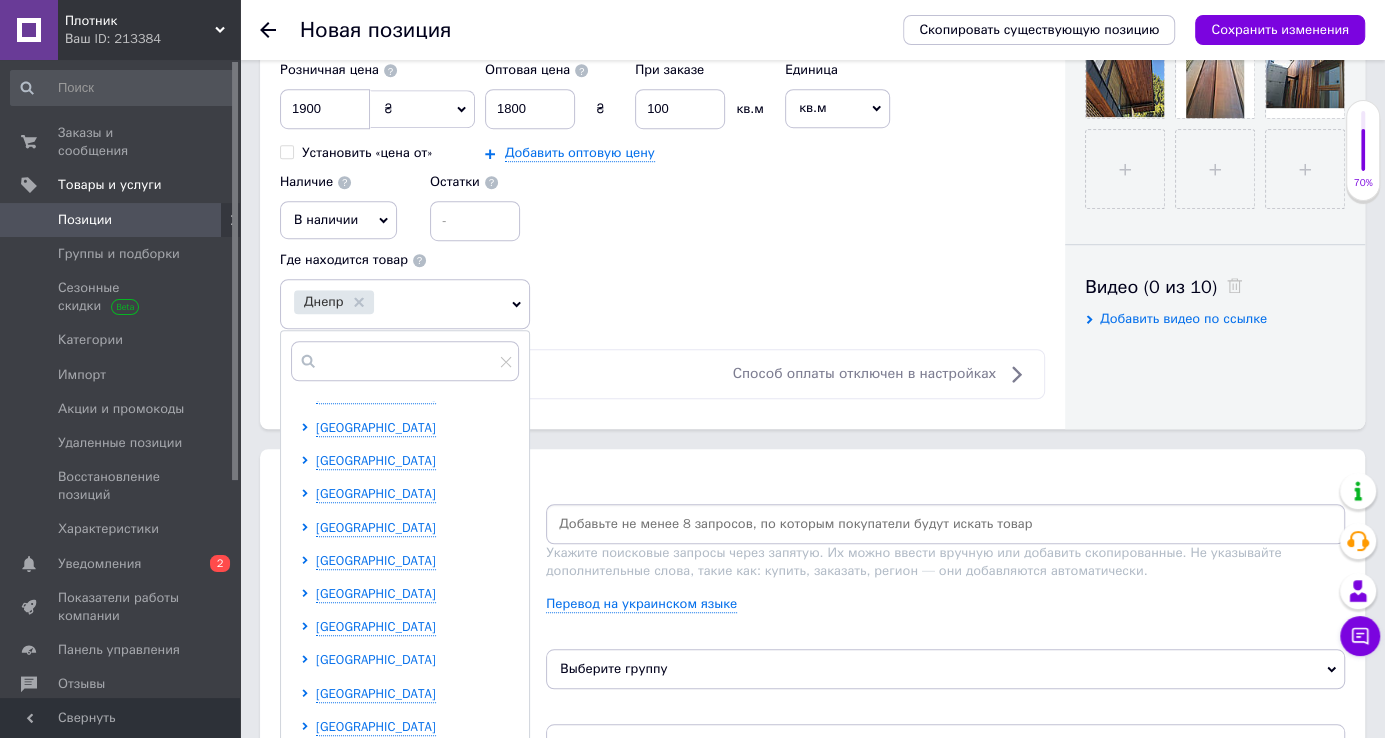 click on "[GEOGRAPHIC_DATA]" at bounding box center [417, 660] 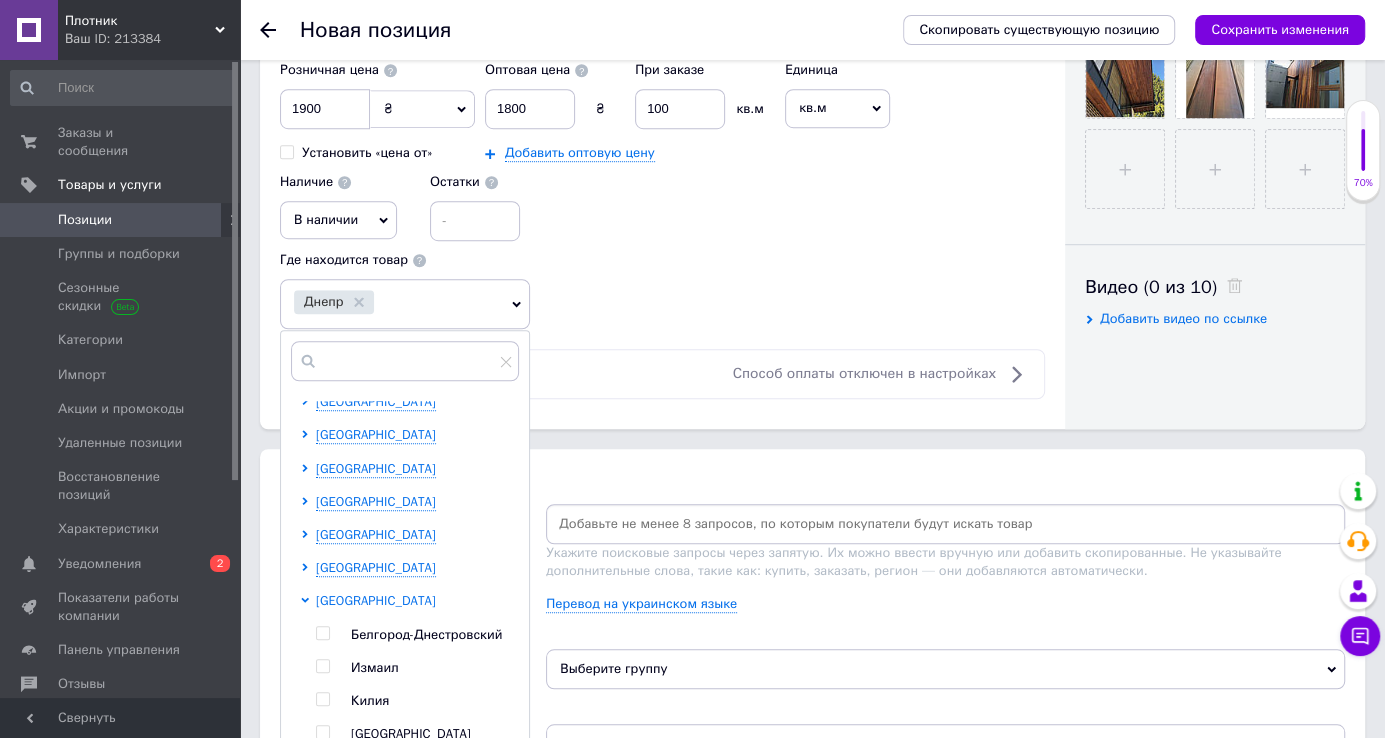 scroll, scrollTop: 272, scrollLeft: 0, axis: vertical 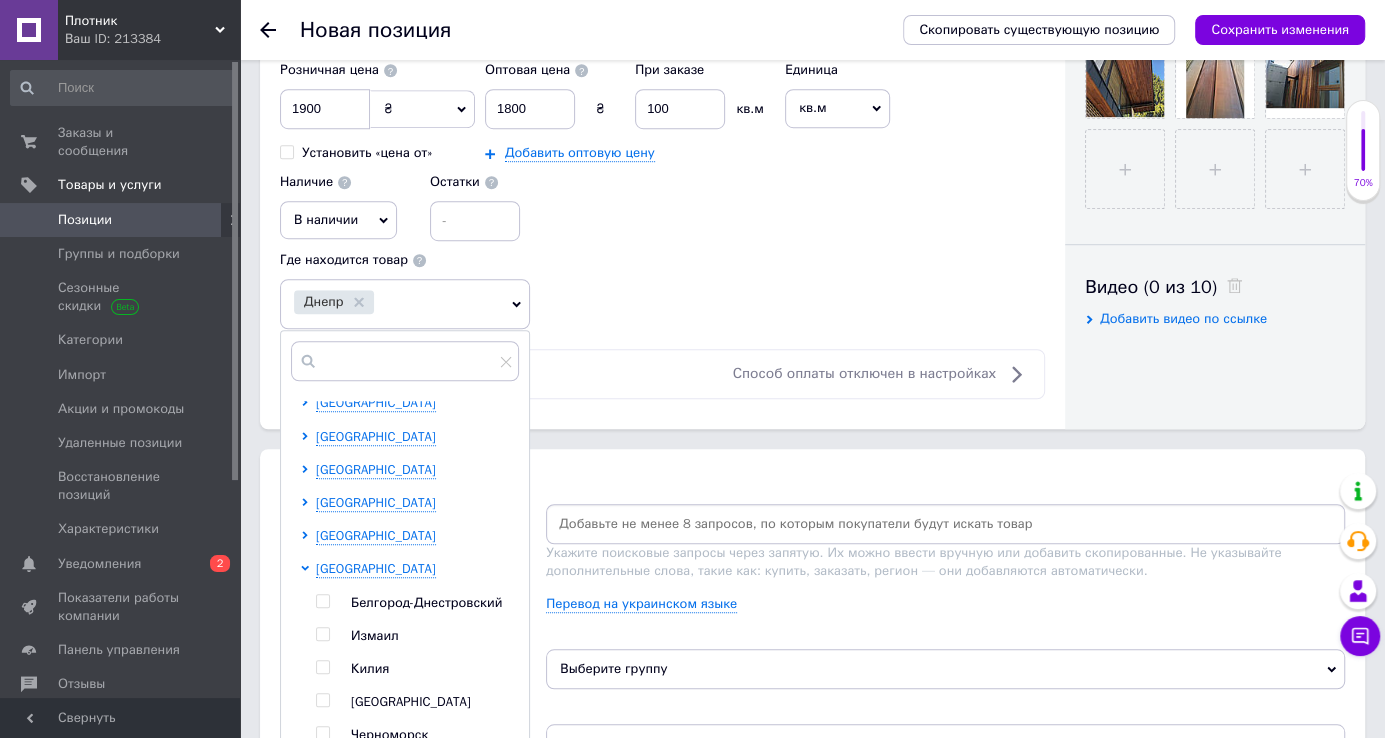 click at bounding box center [322, 700] 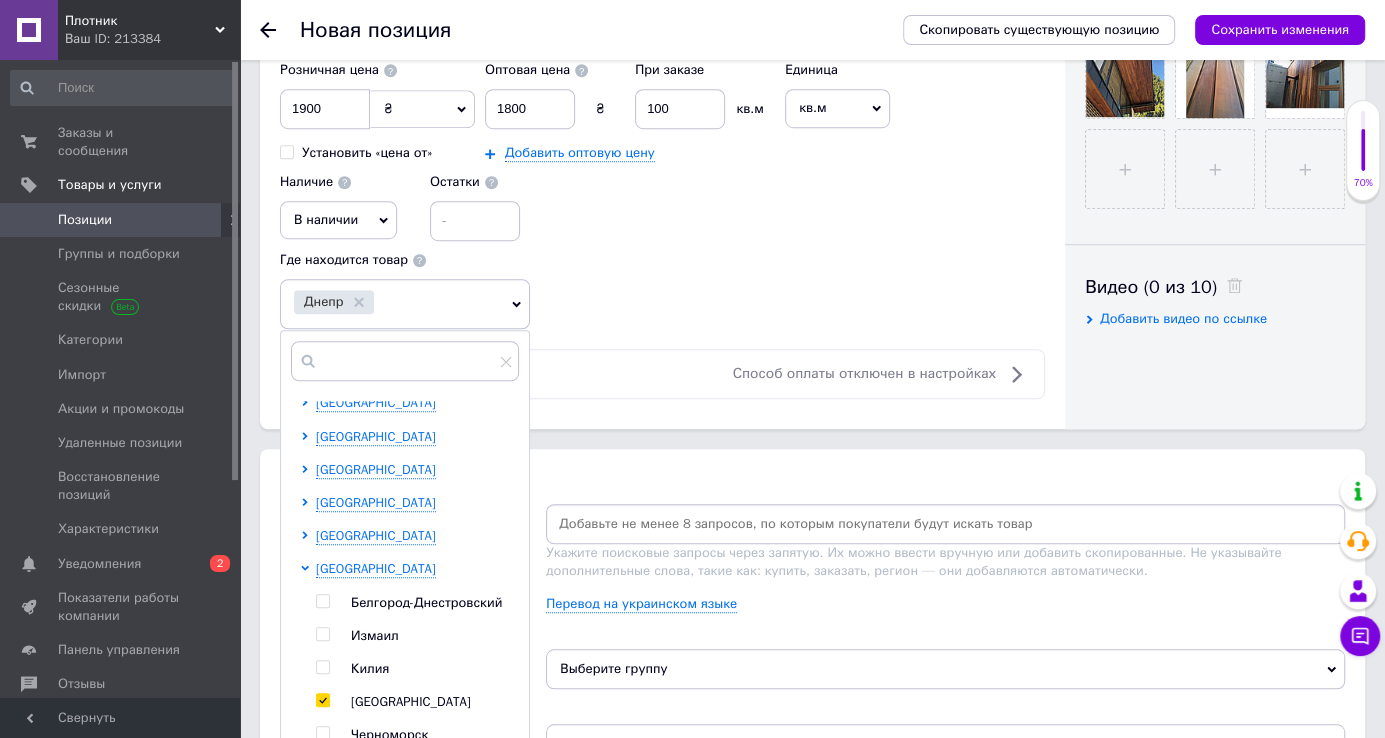 checkbox on "true" 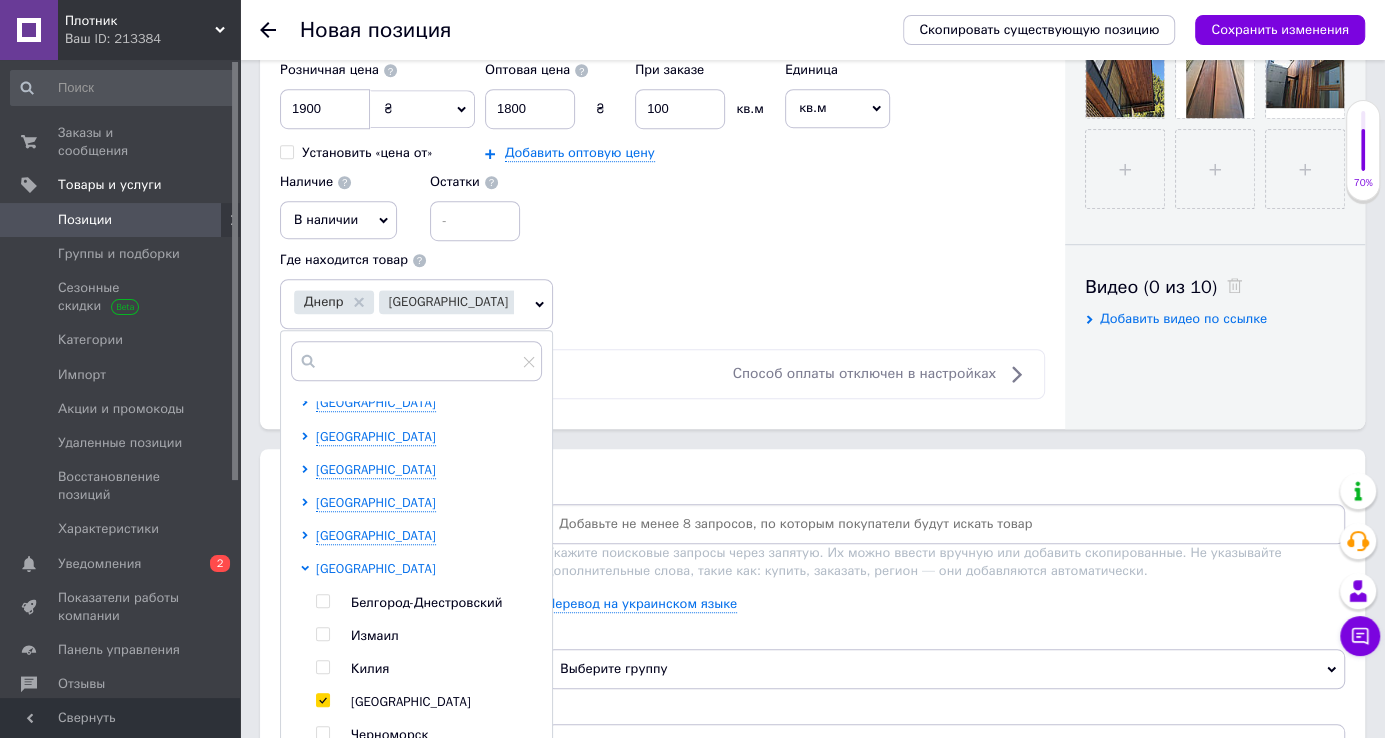 click on "[GEOGRAPHIC_DATA]" at bounding box center [376, 568] 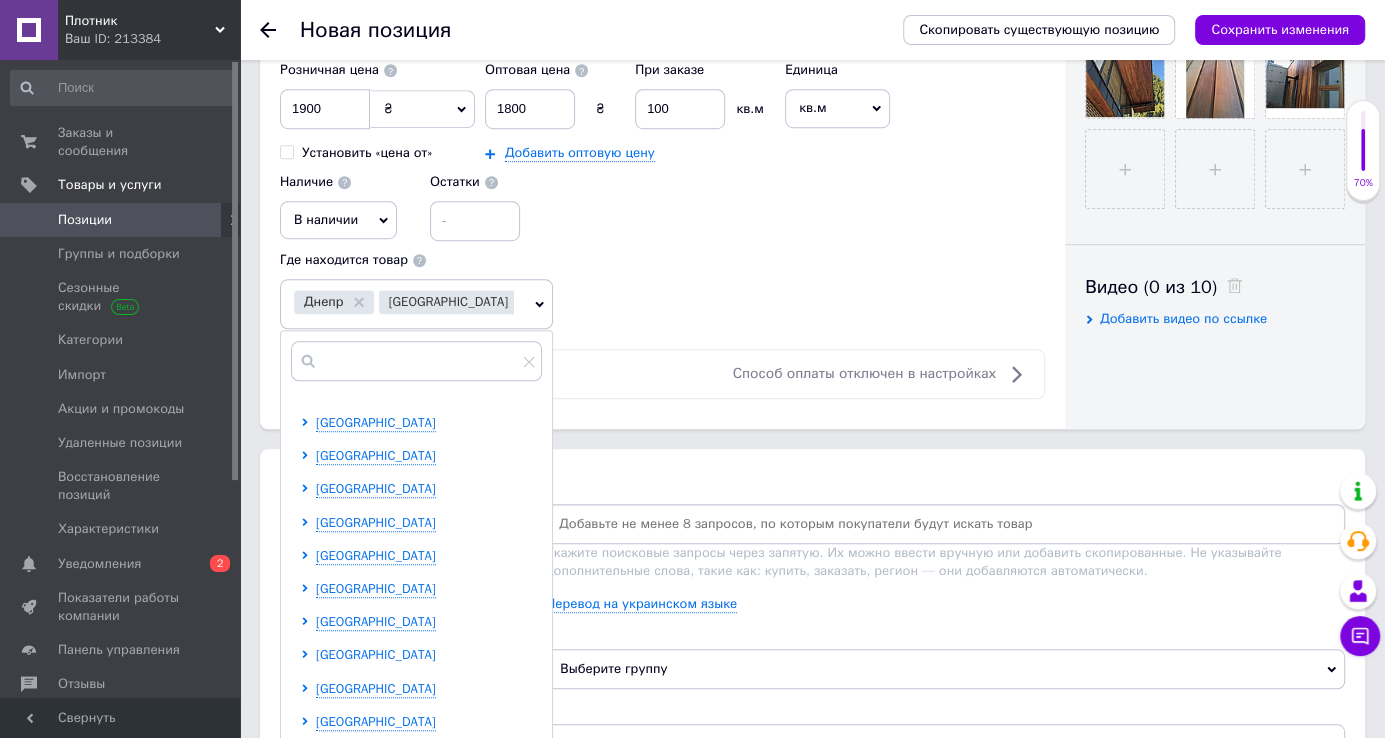 scroll, scrollTop: 90, scrollLeft: 0, axis: vertical 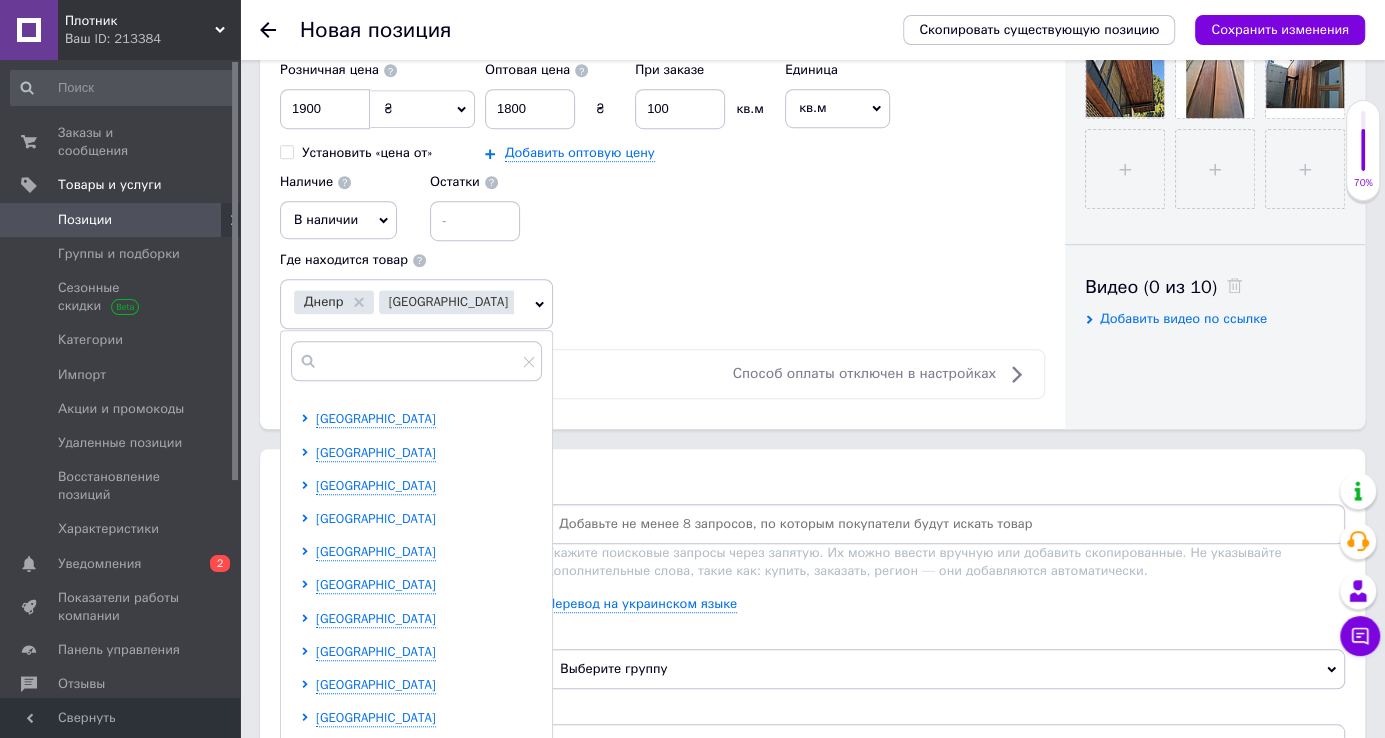 click on "[GEOGRAPHIC_DATA]" at bounding box center (376, 518) 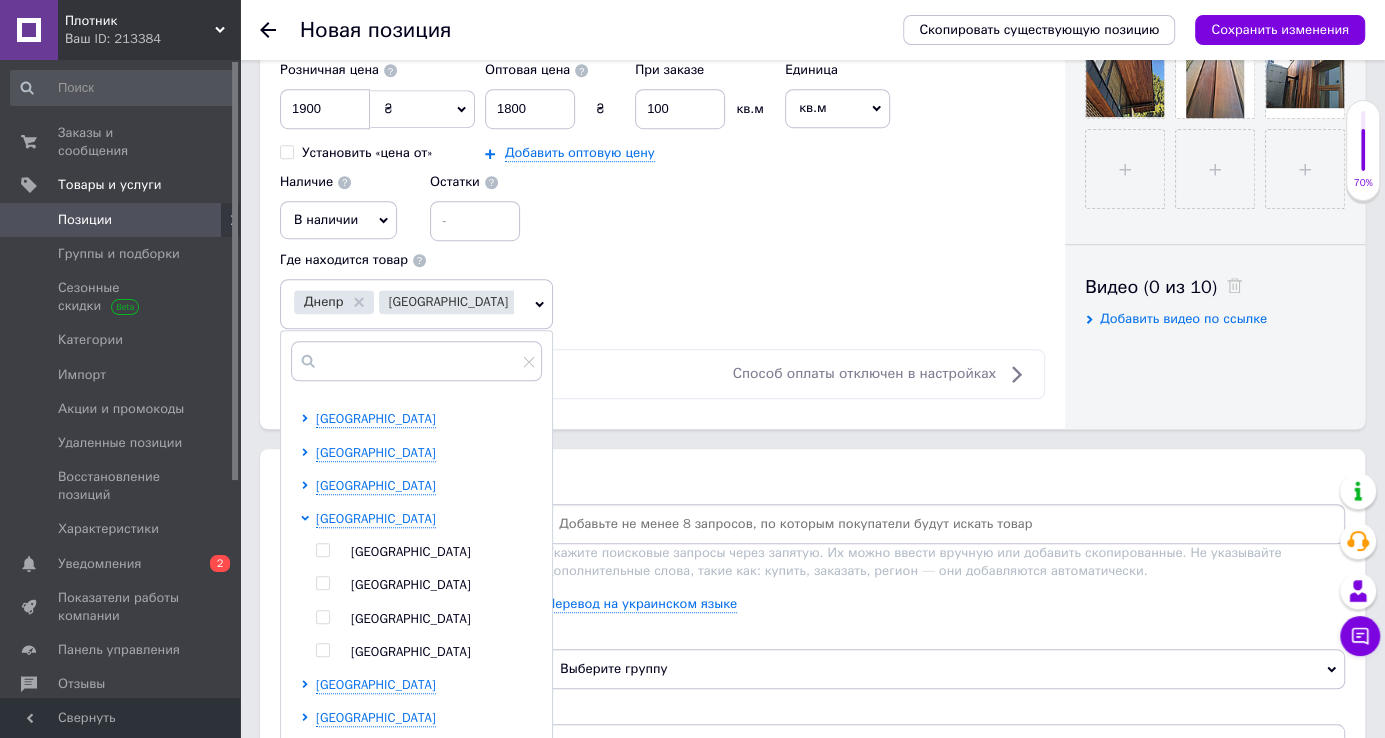 click at bounding box center [326, 619] 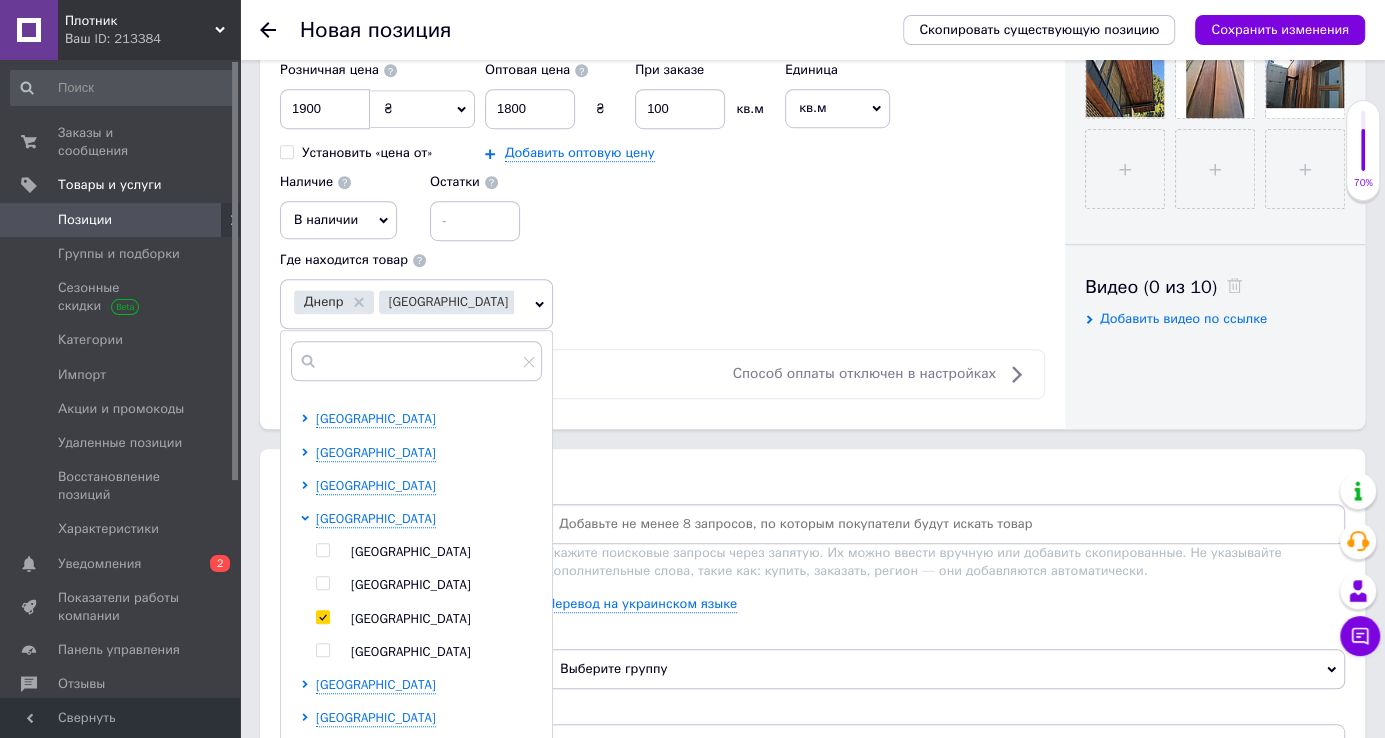checkbox on "true" 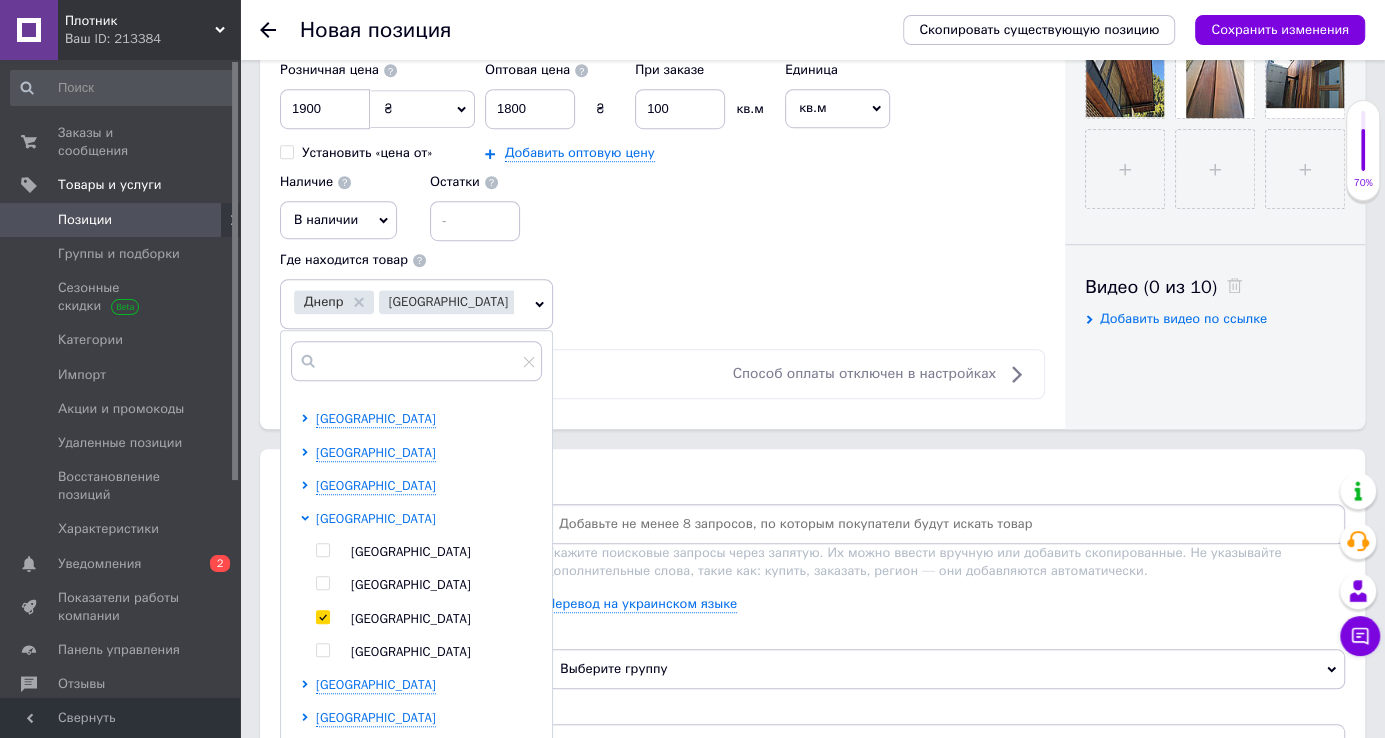 click on "[GEOGRAPHIC_DATA]" at bounding box center [376, 518] 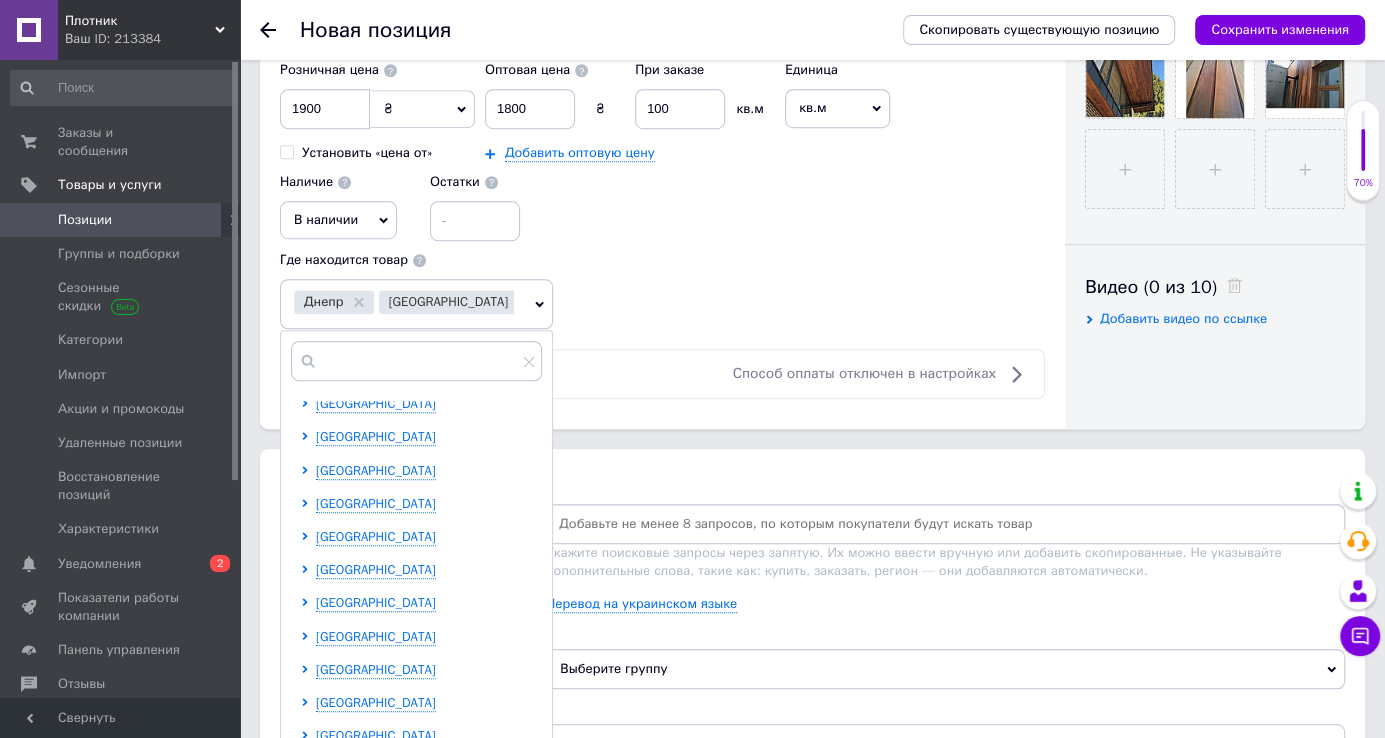 scroll, scrollTop: 411, scrollLeft: 0, axis: vertical 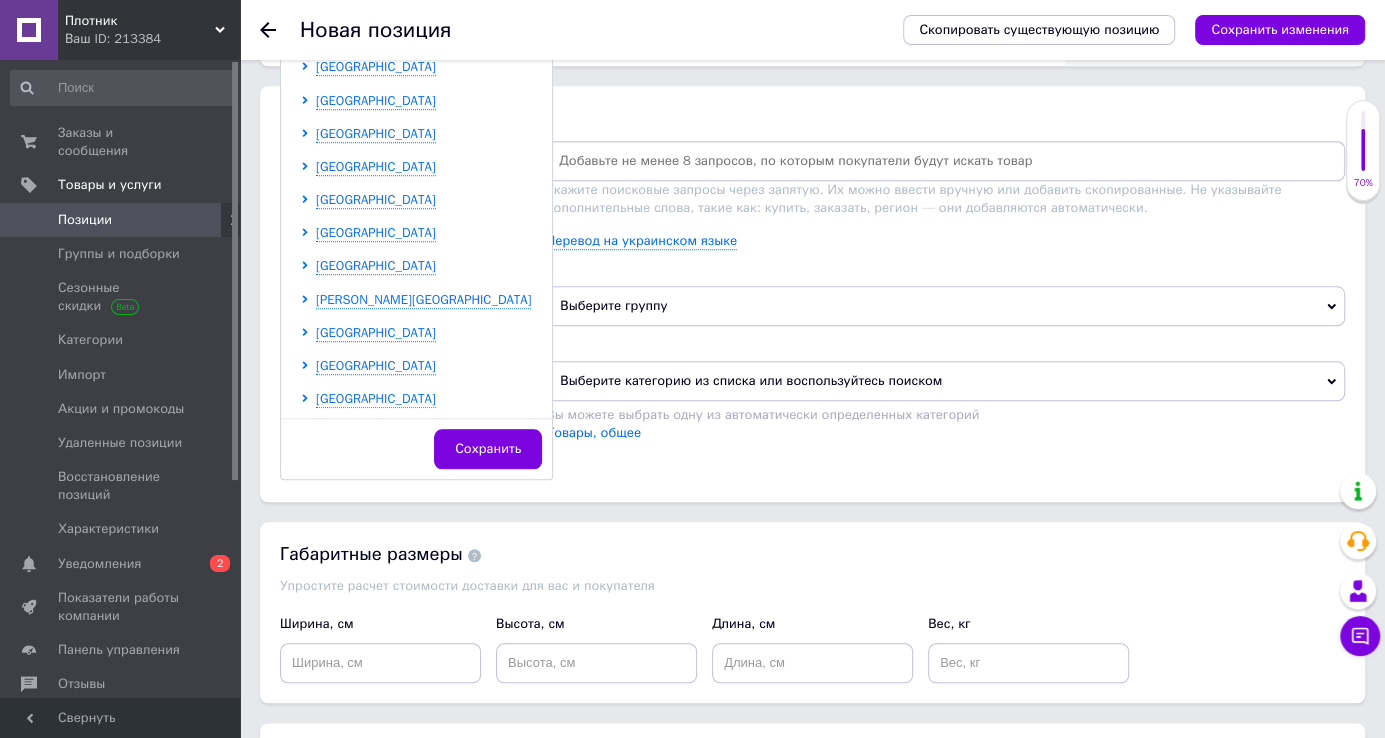 click on "Сохранить" at bounding box center [488, 449] 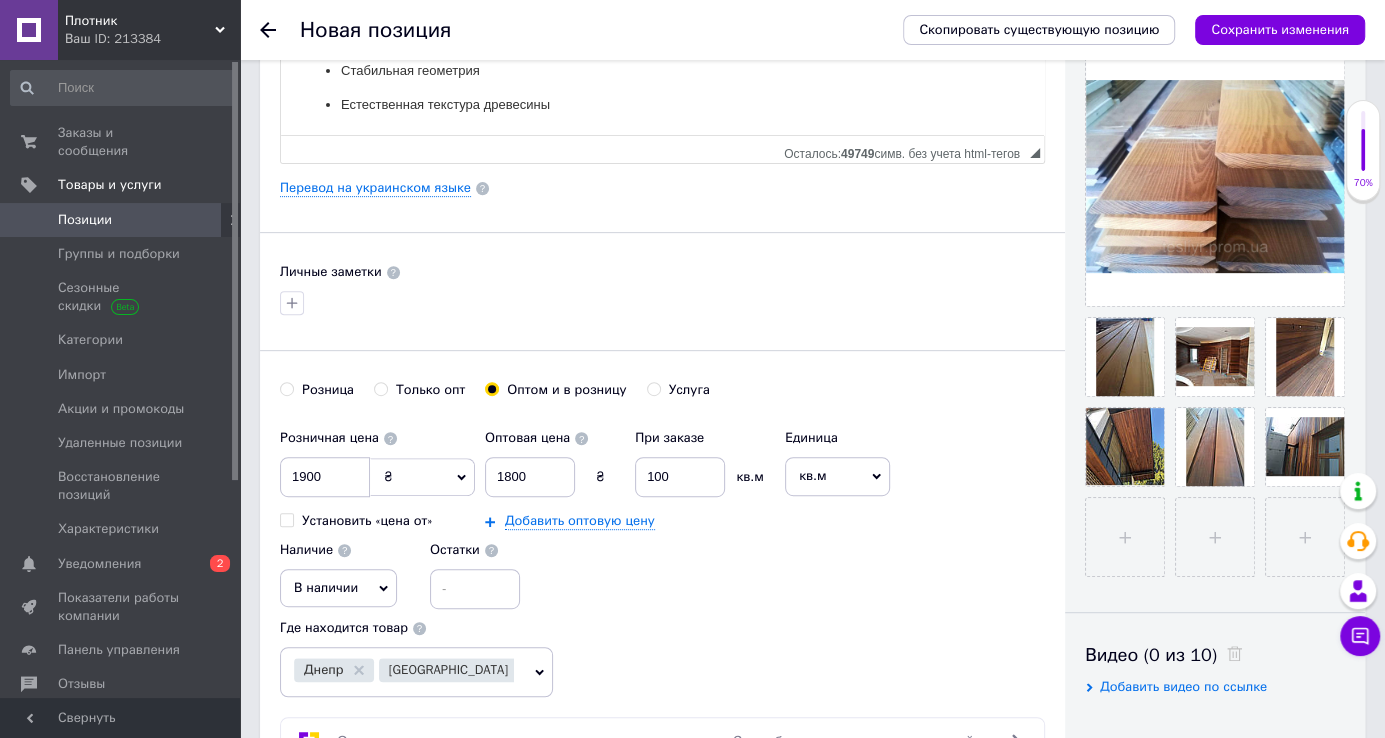 scroll, scrollTop: 545, scrollLeft: 0, axis: vertical 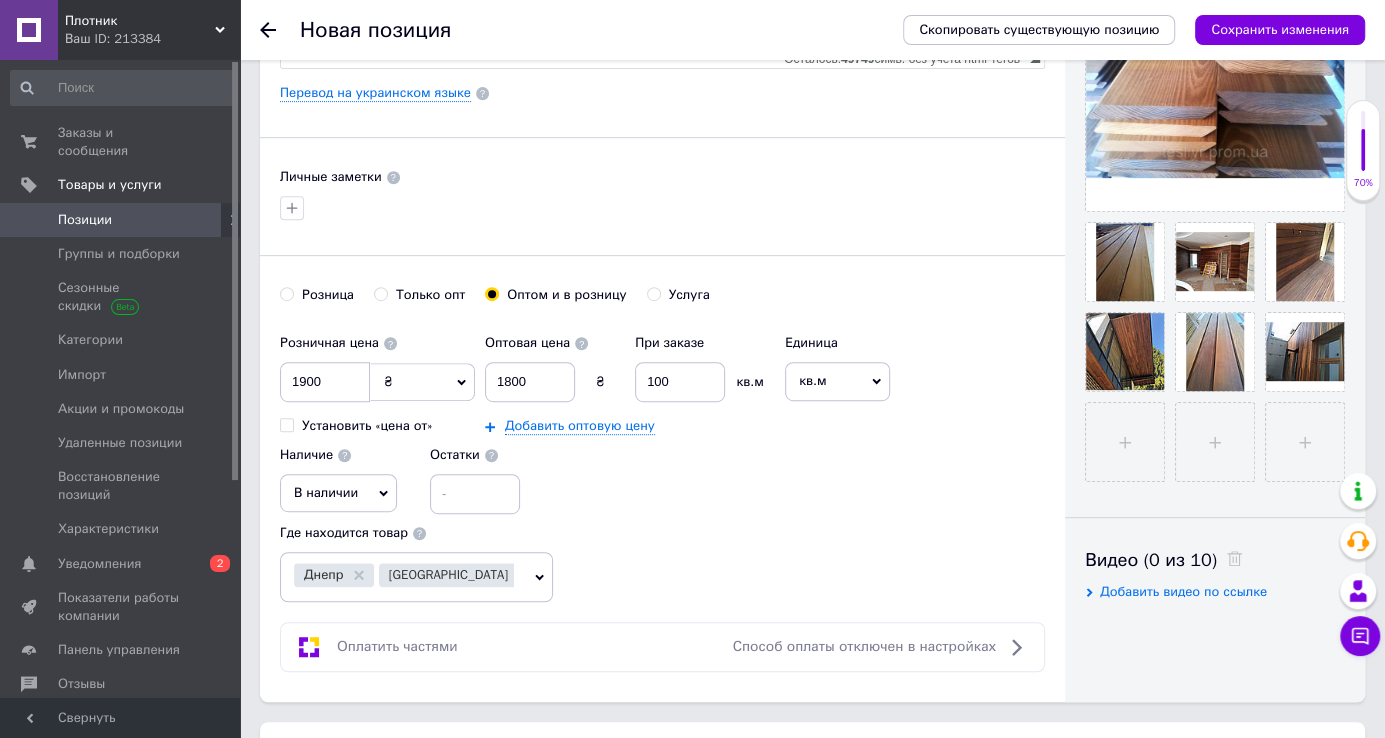 click 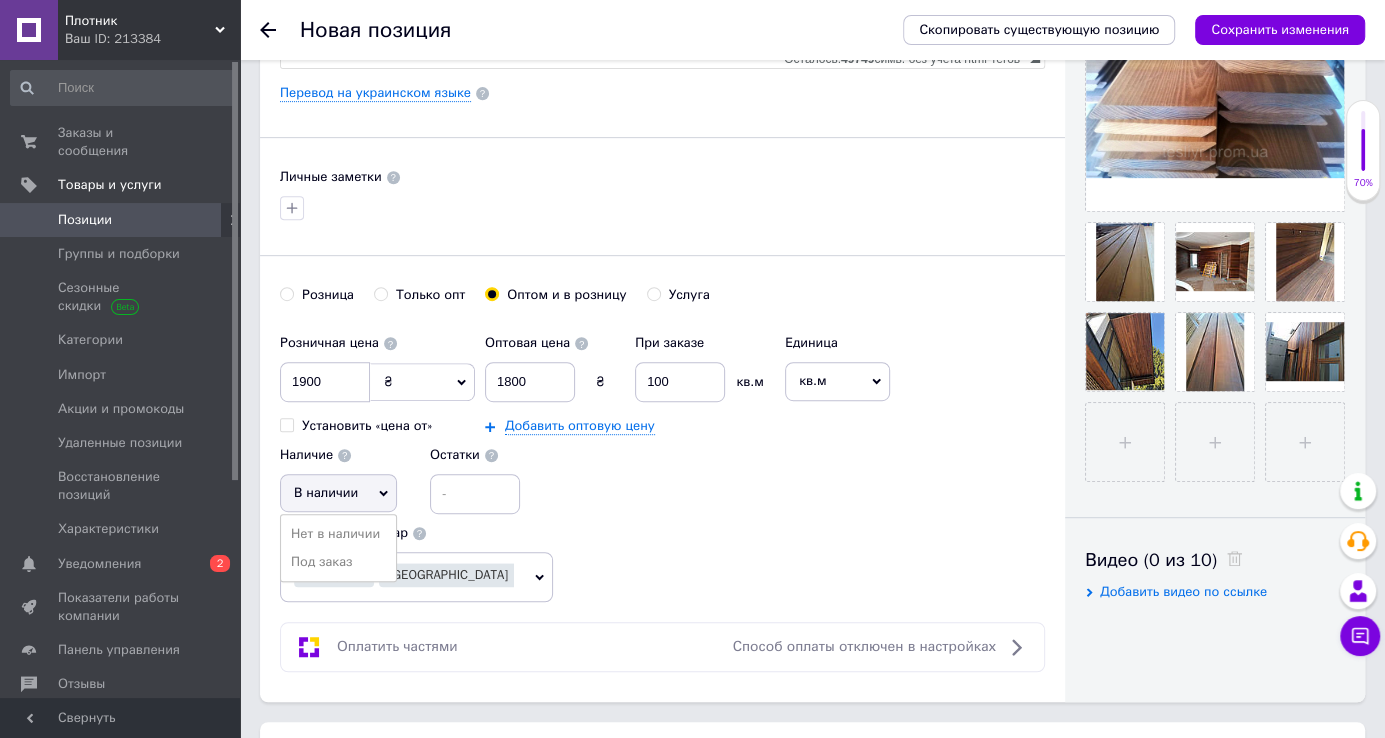 click on "В наличии" at bounding box center (338, 493) 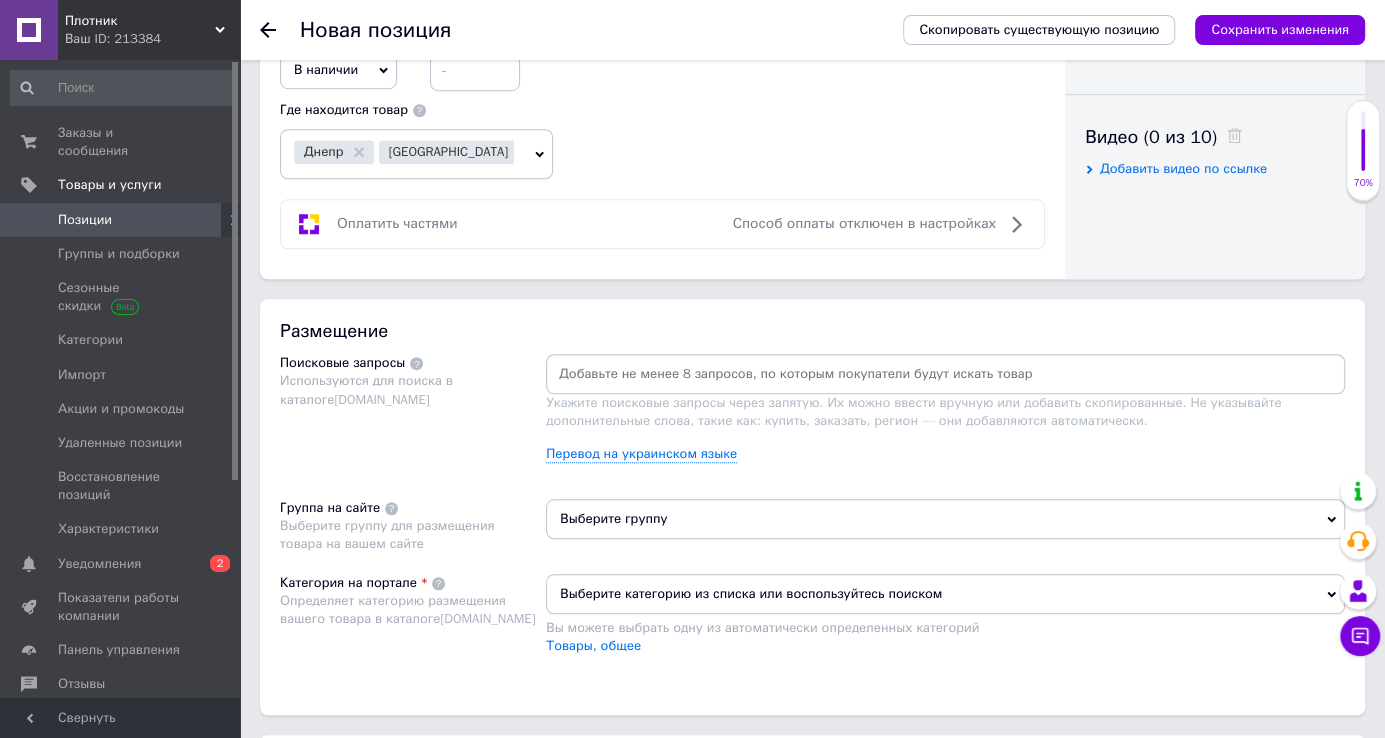 scroll, scrollTop: 1000, scrollLeft: 0, axis: vertical 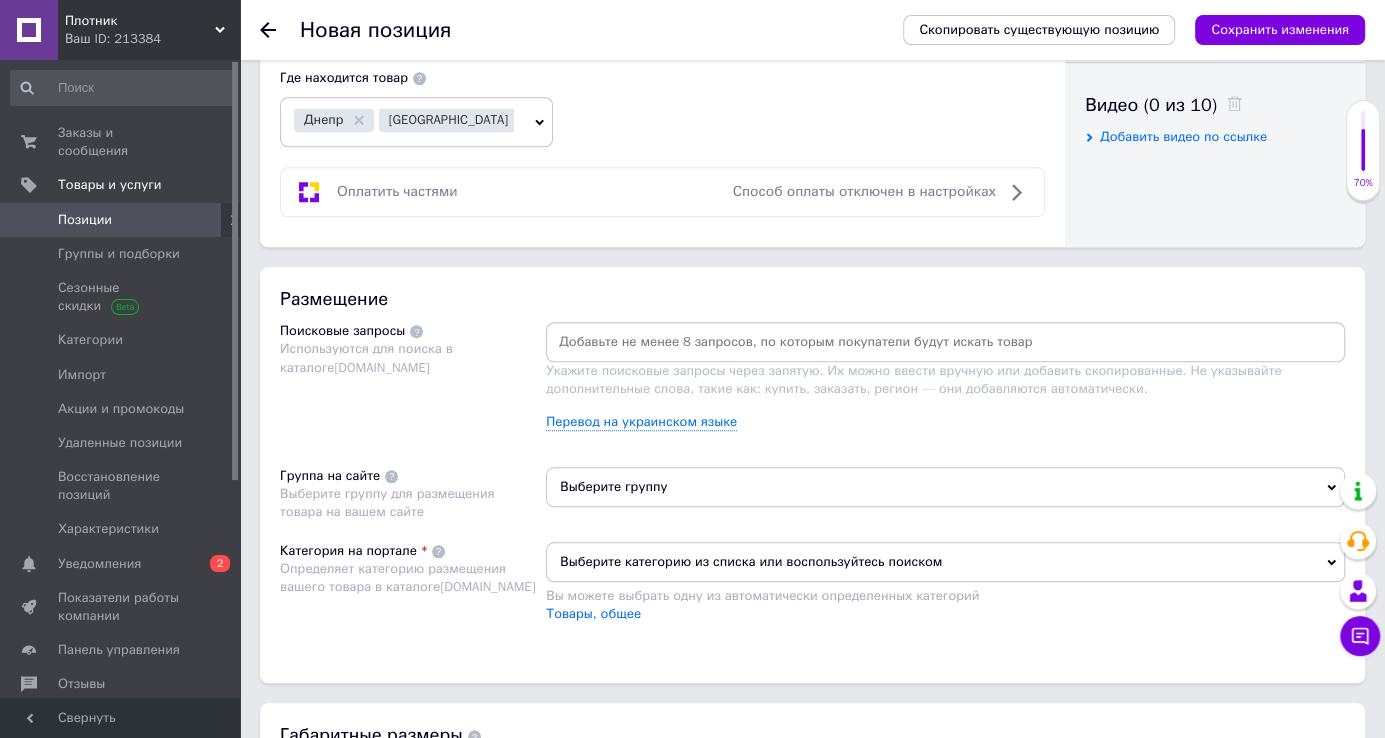 click at bounding box center (945, 342) 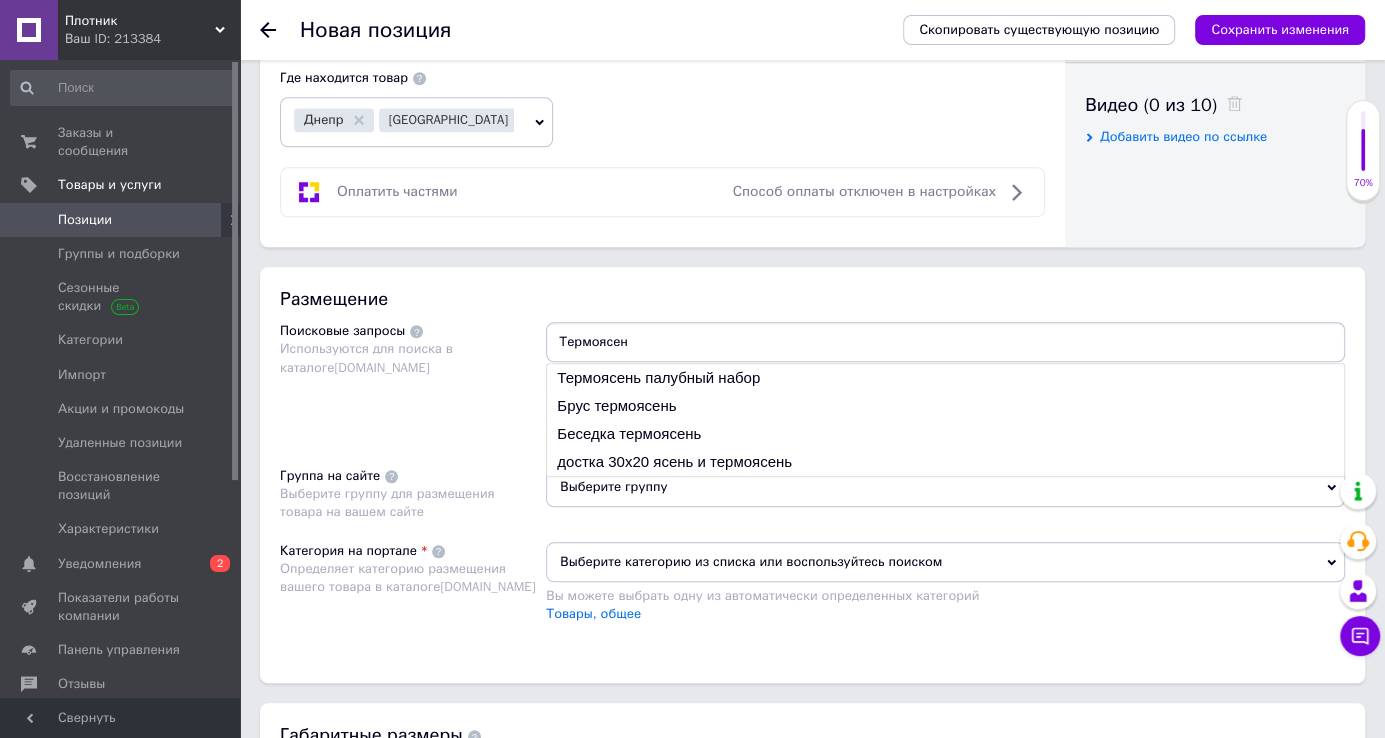 type on "Термоясень" 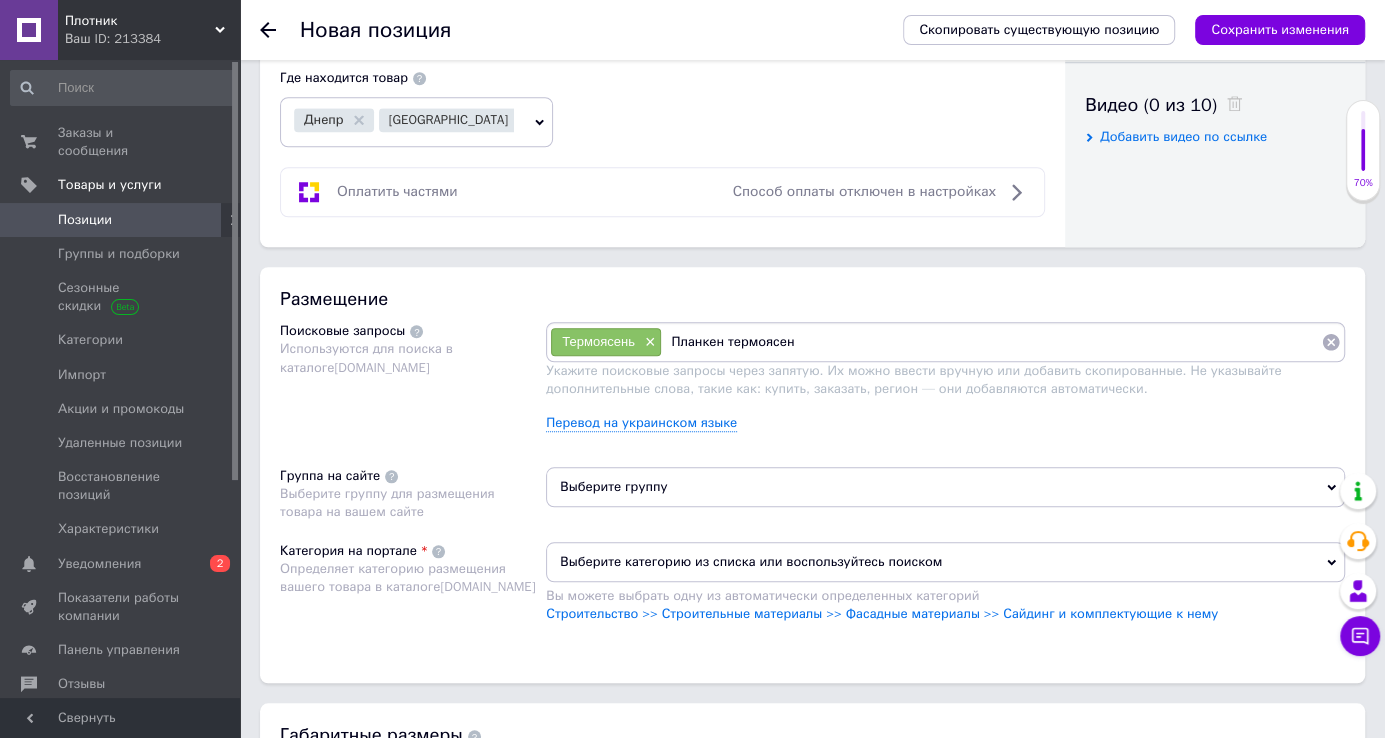 type on "Планкен термоясень" 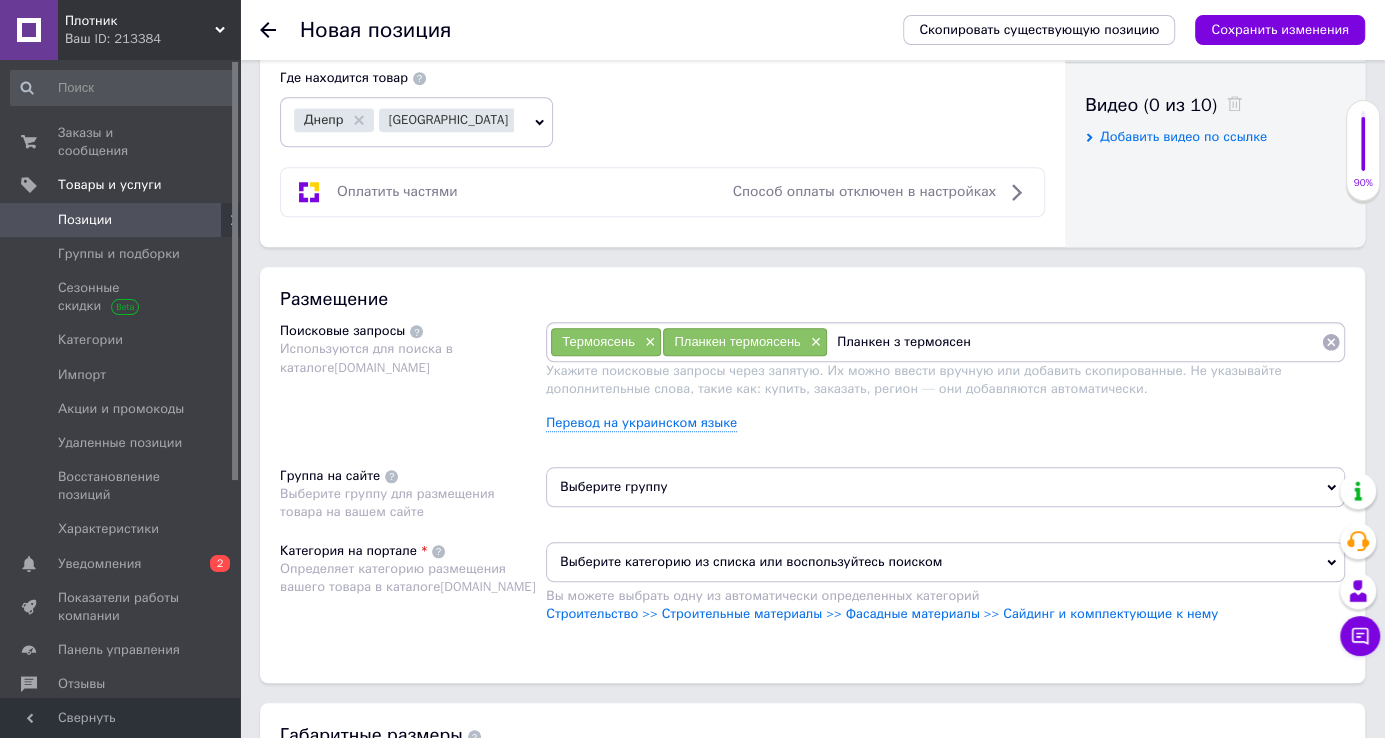 type on "Планкен з термоясеню" 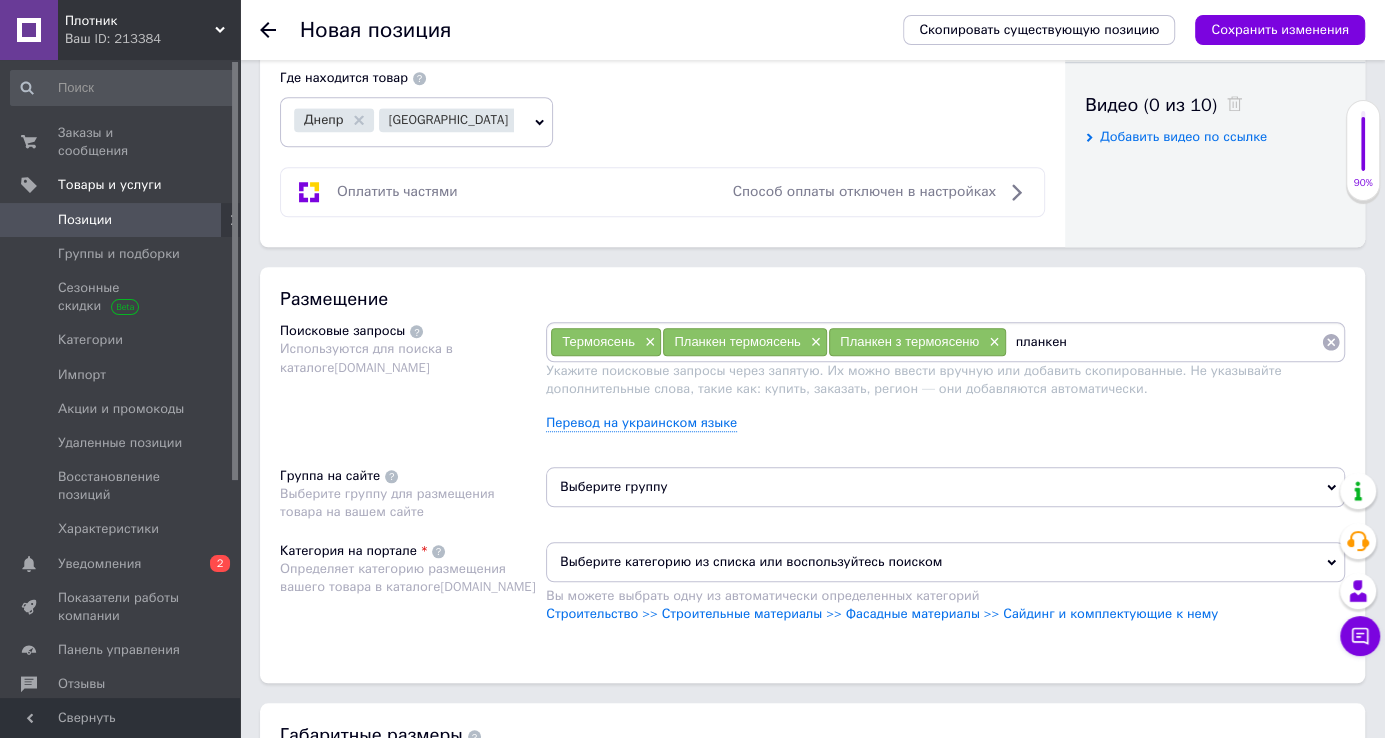 type on "планкен" 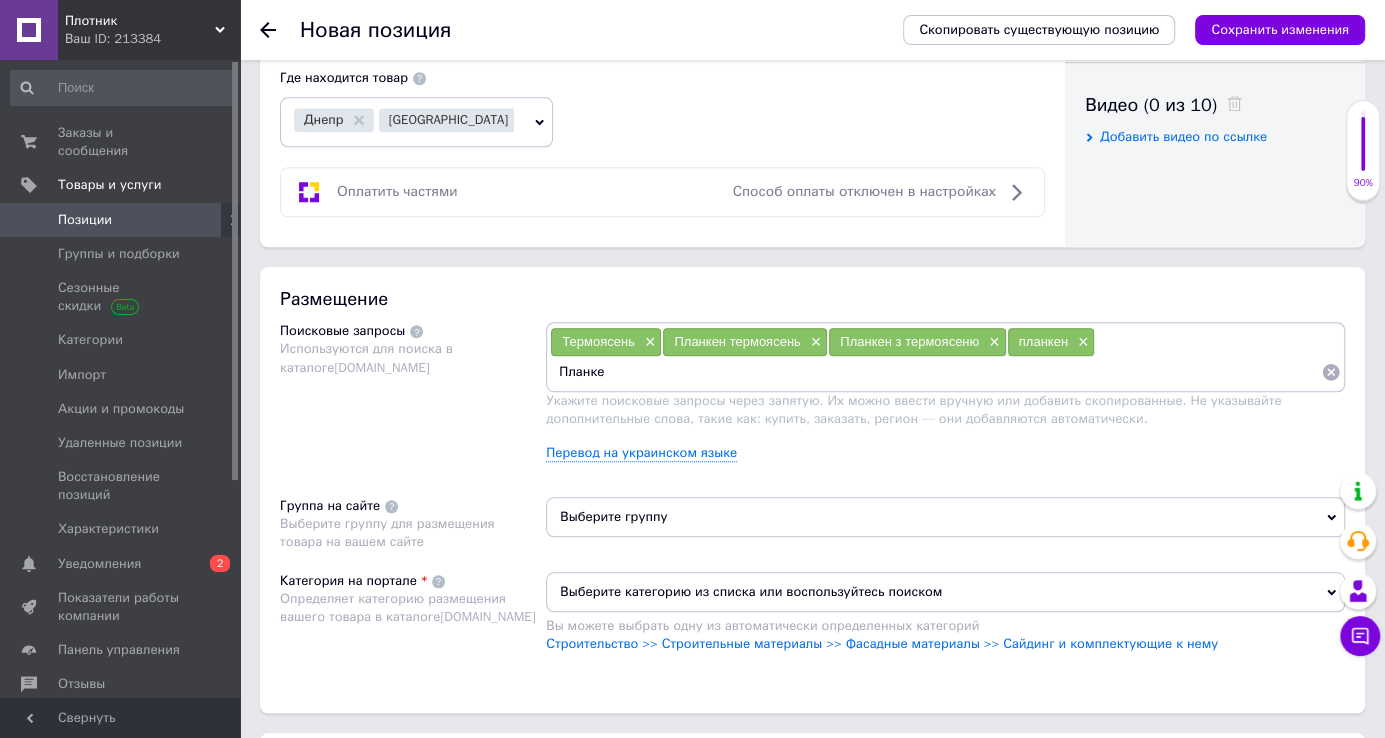 type on "Планкен" 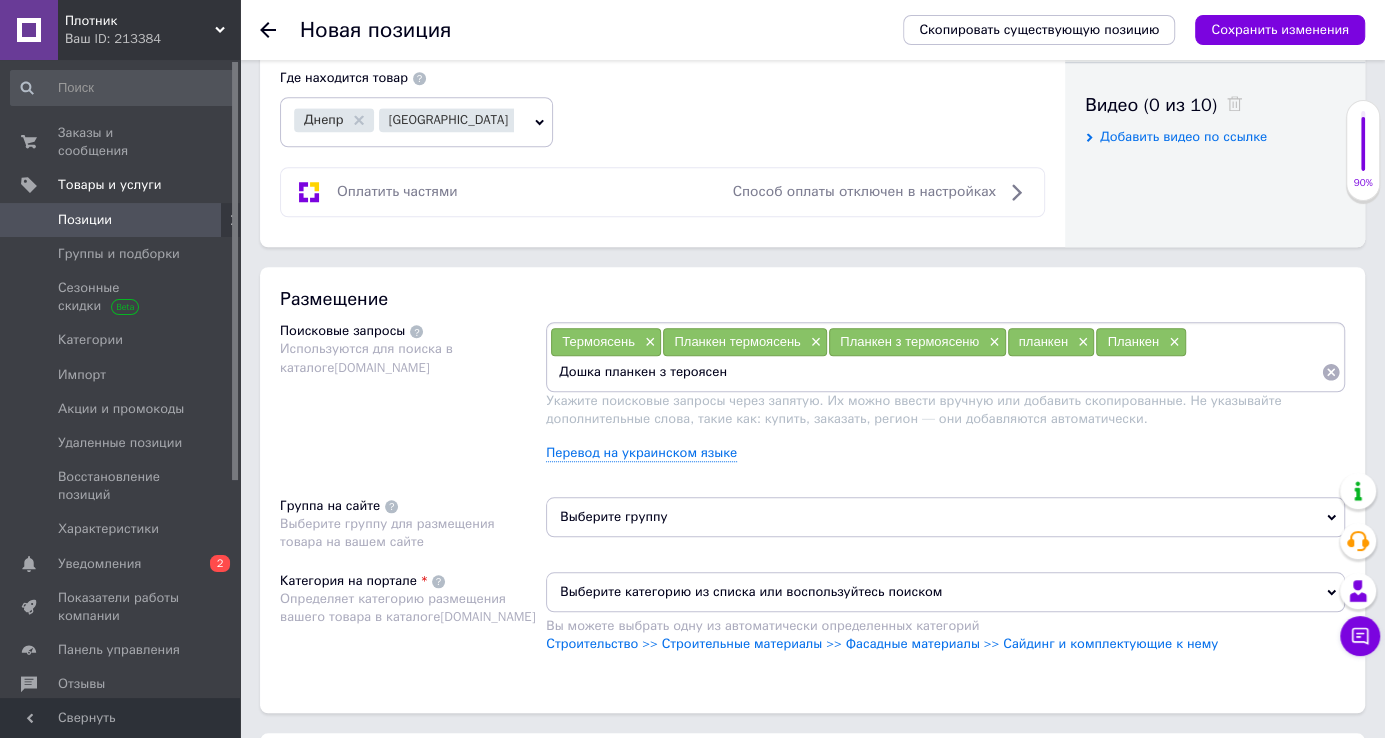 type on "Дошка планкен з тероясеню" 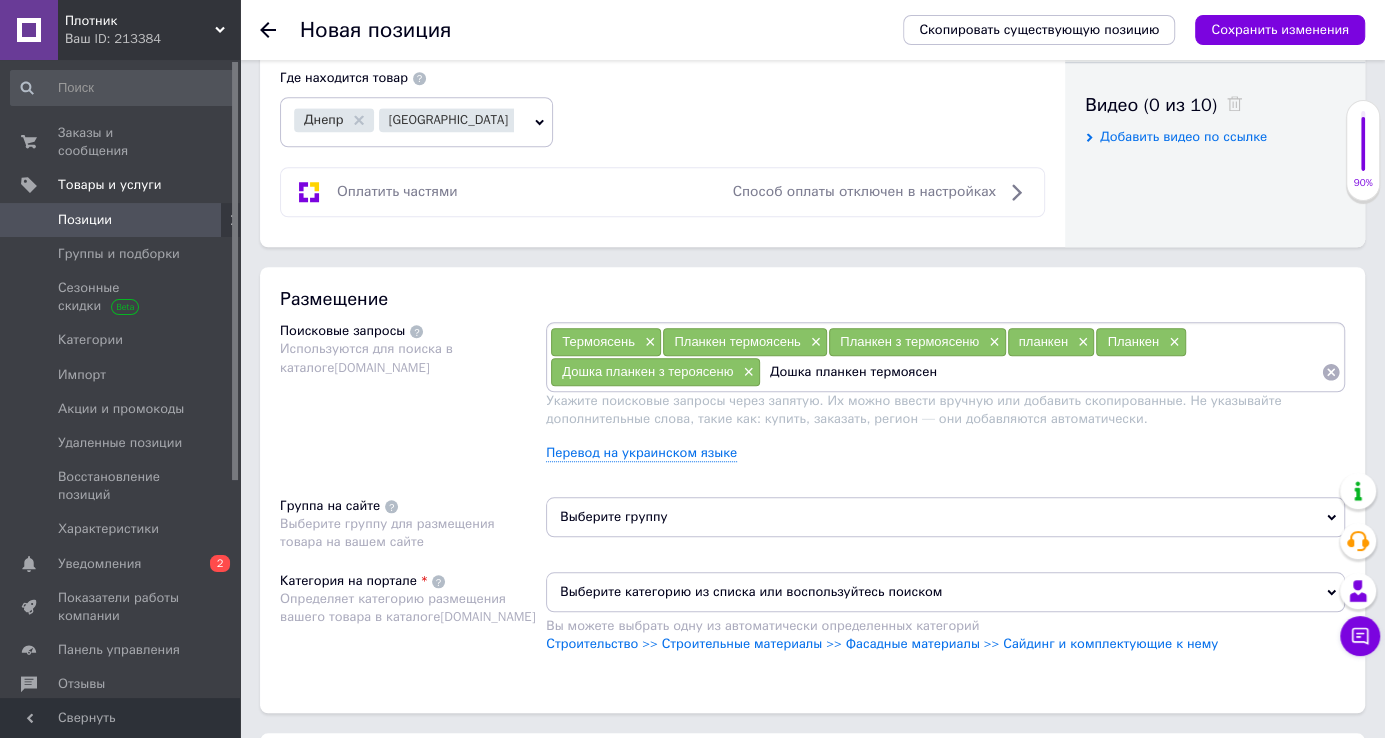 type on "Дошка планкен термоясень" 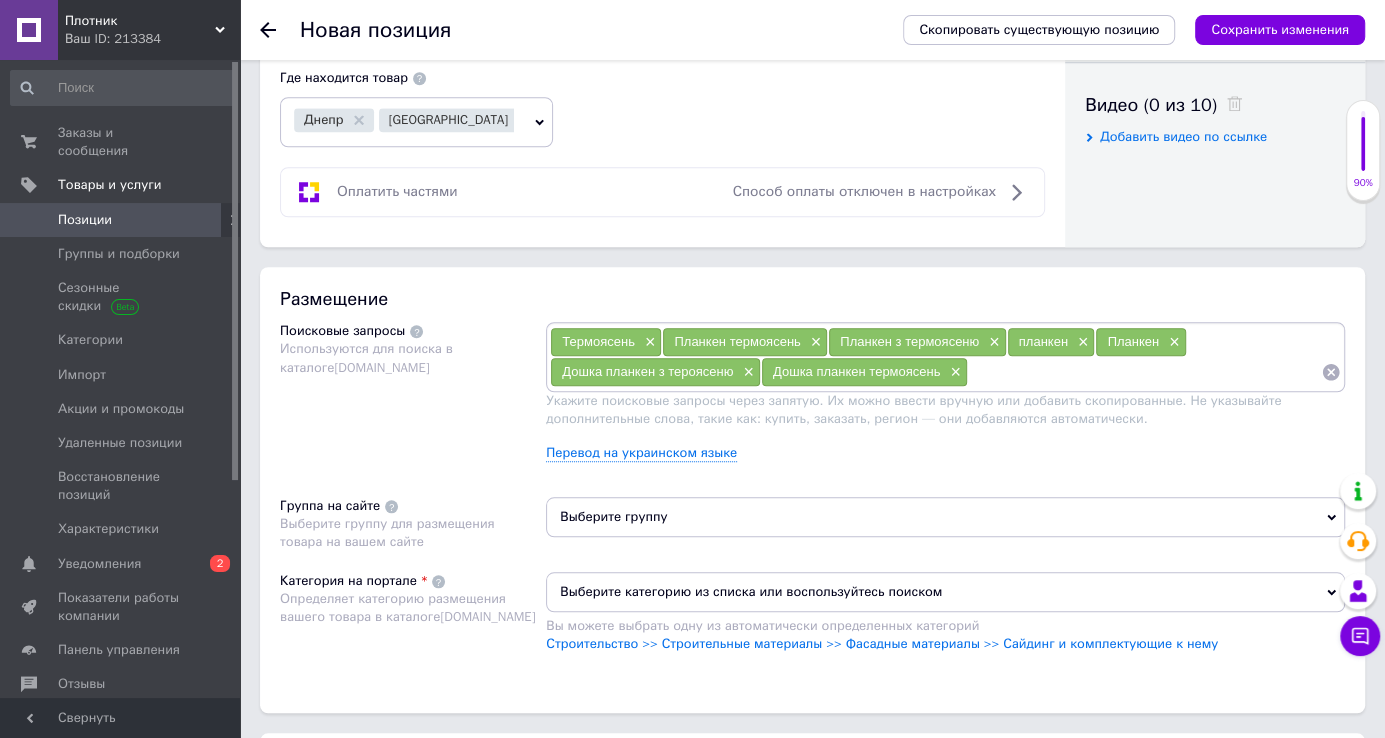 type on "ф" 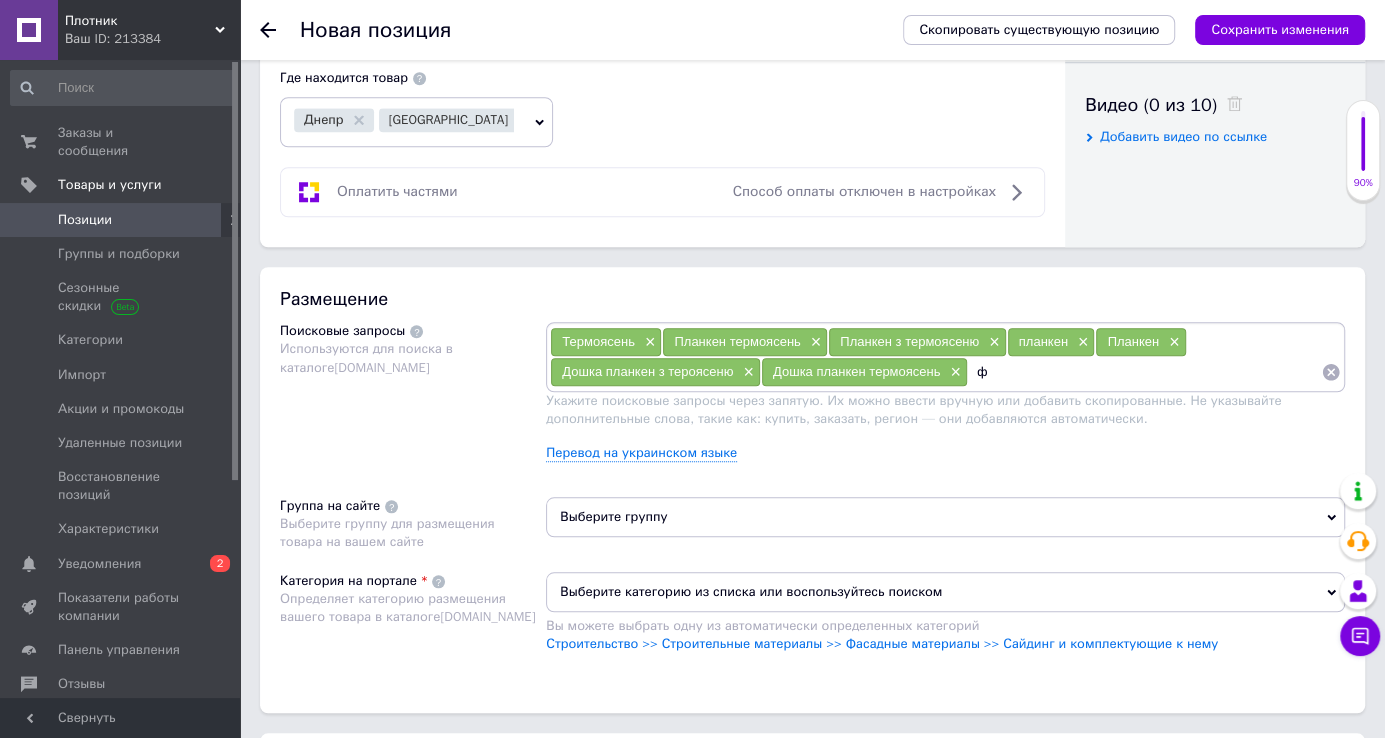 paste 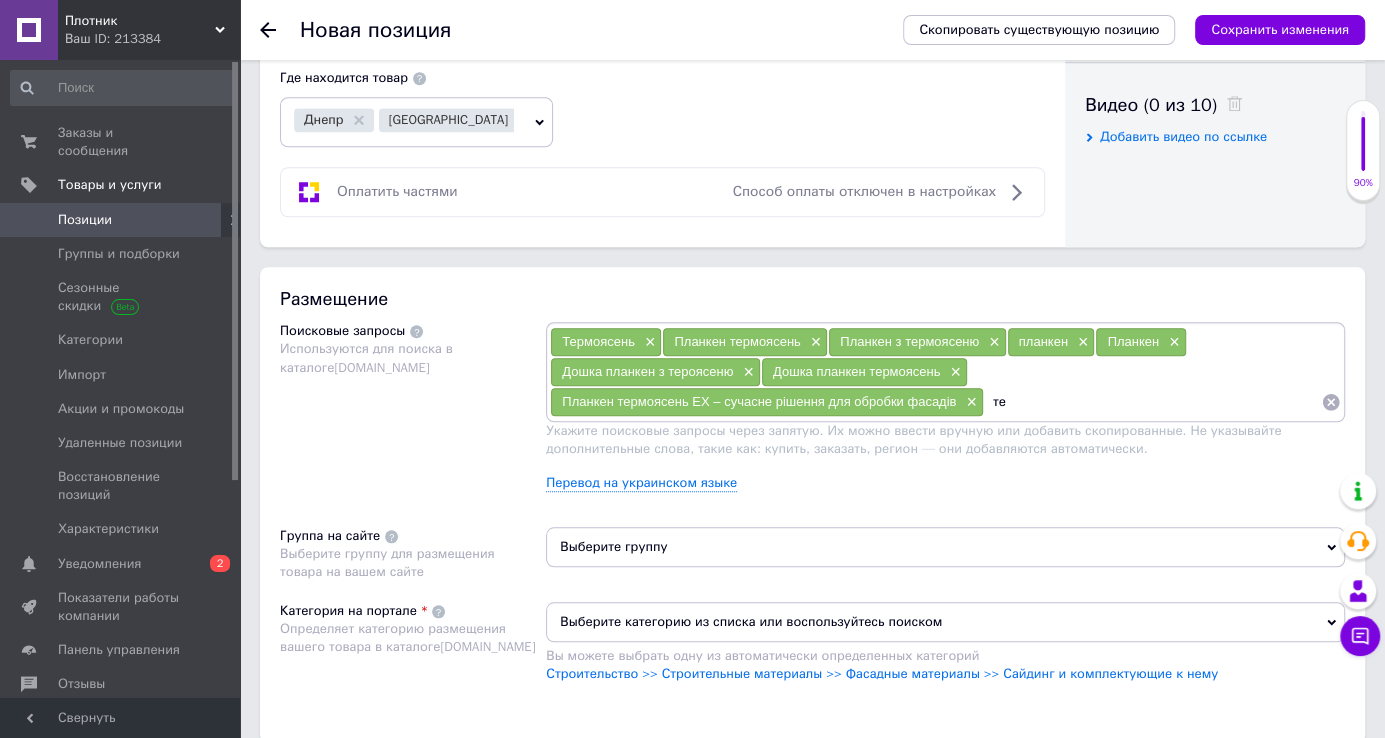 type on "т" 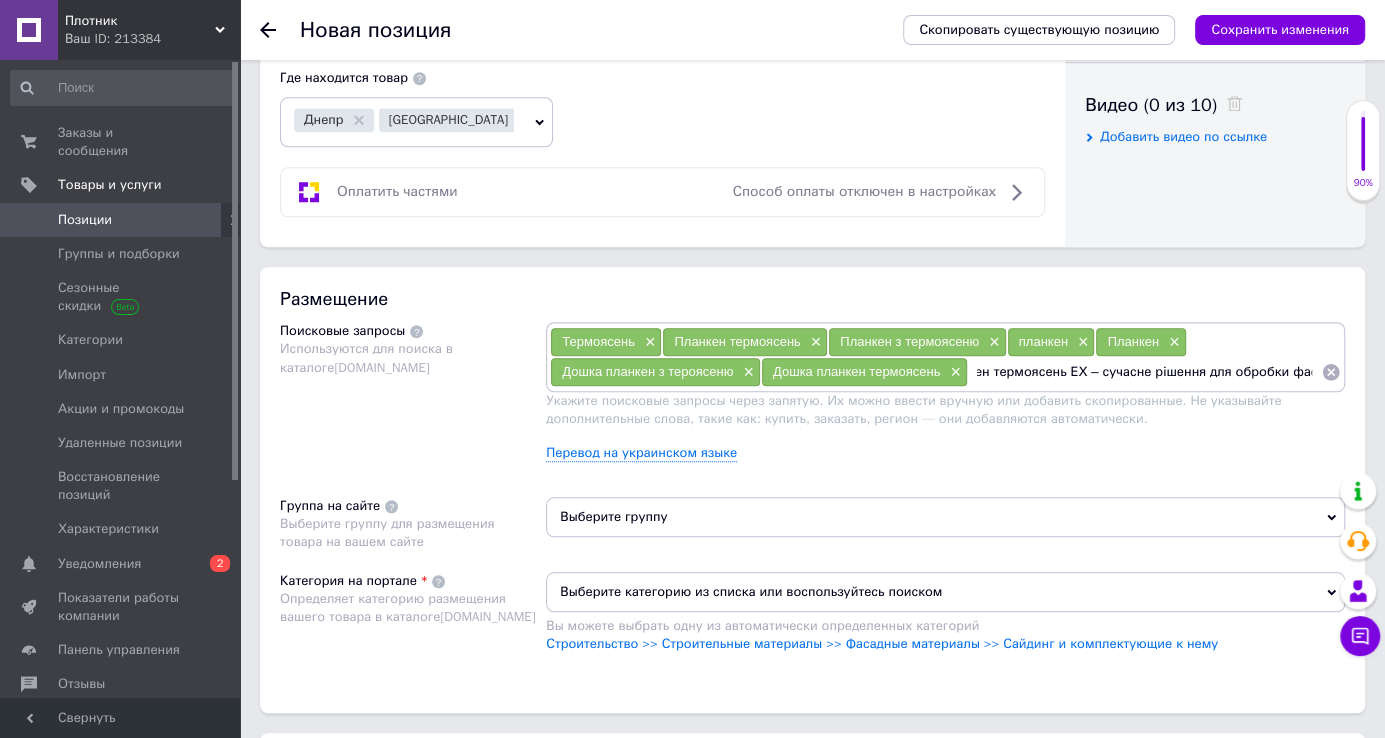 scroll, scrollTop: 0, scrollLeft: 0, axis: both 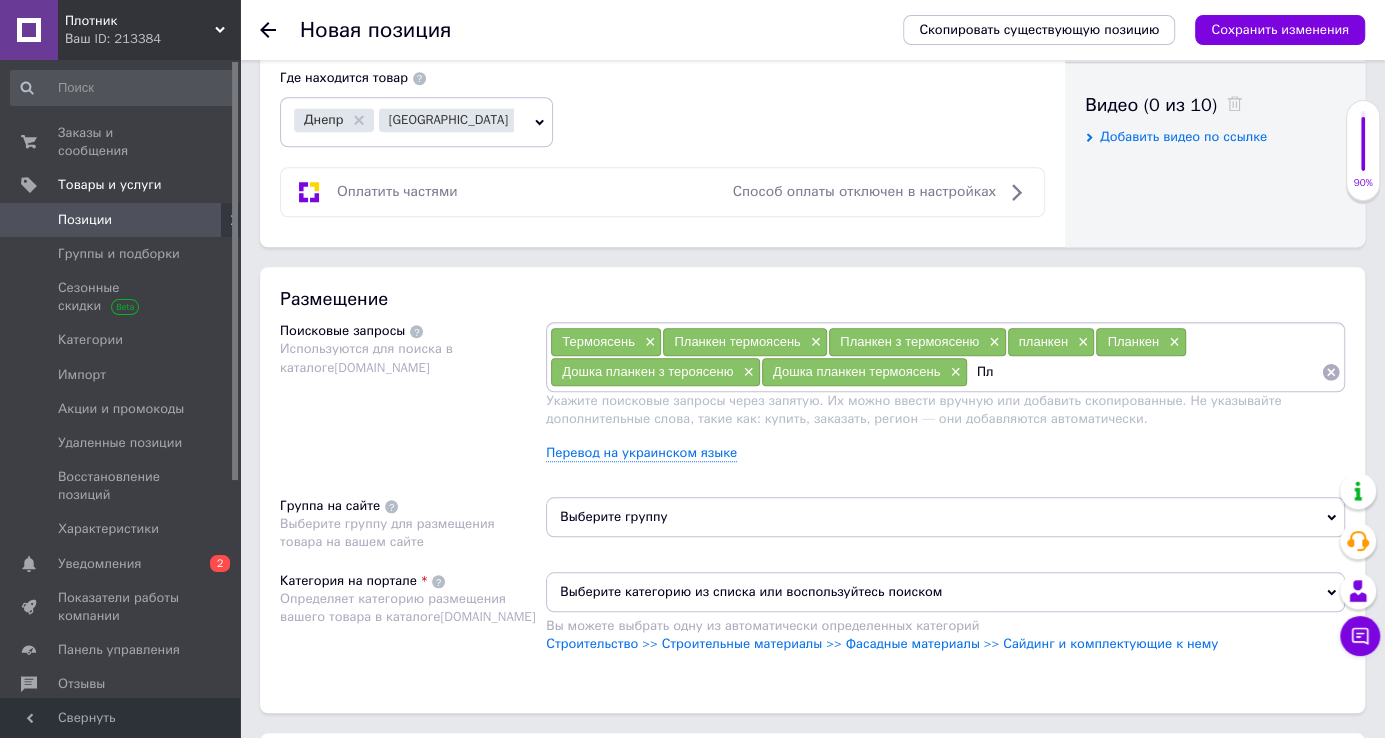 type on "П" 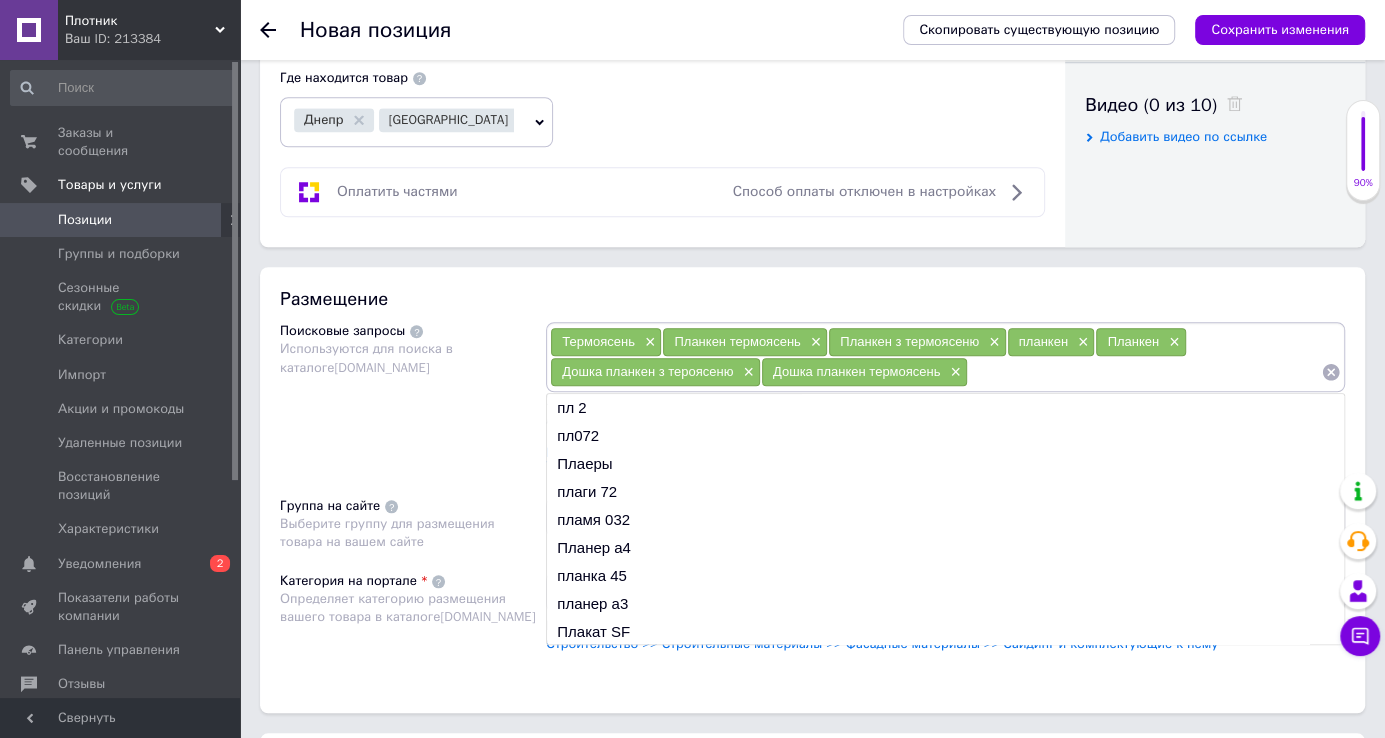type 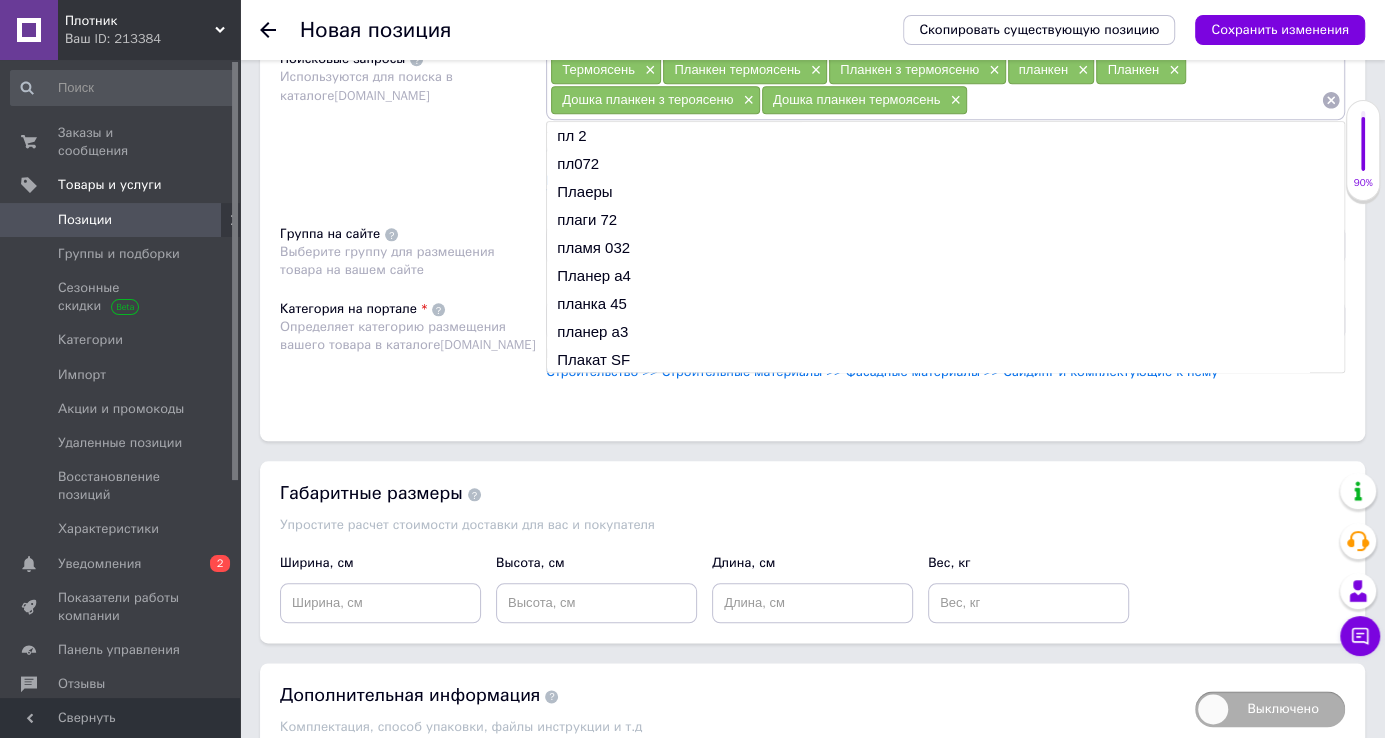 scroll, scrollTop: 1181, scrollLeft: 0, axis: vertical 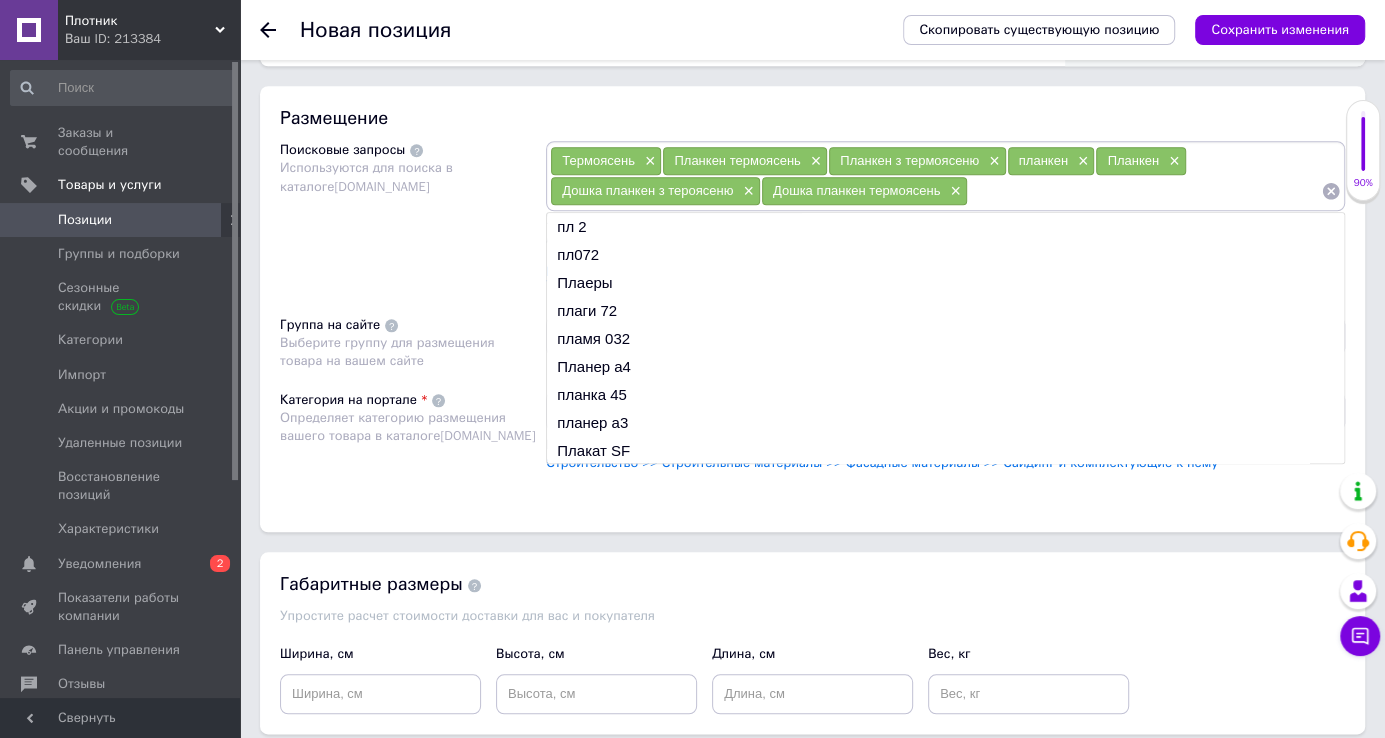 click on "Поисковые запросы Используются для поиска в каталоге  [DOMAIN_NAME]" at bounding box center [413, 218] 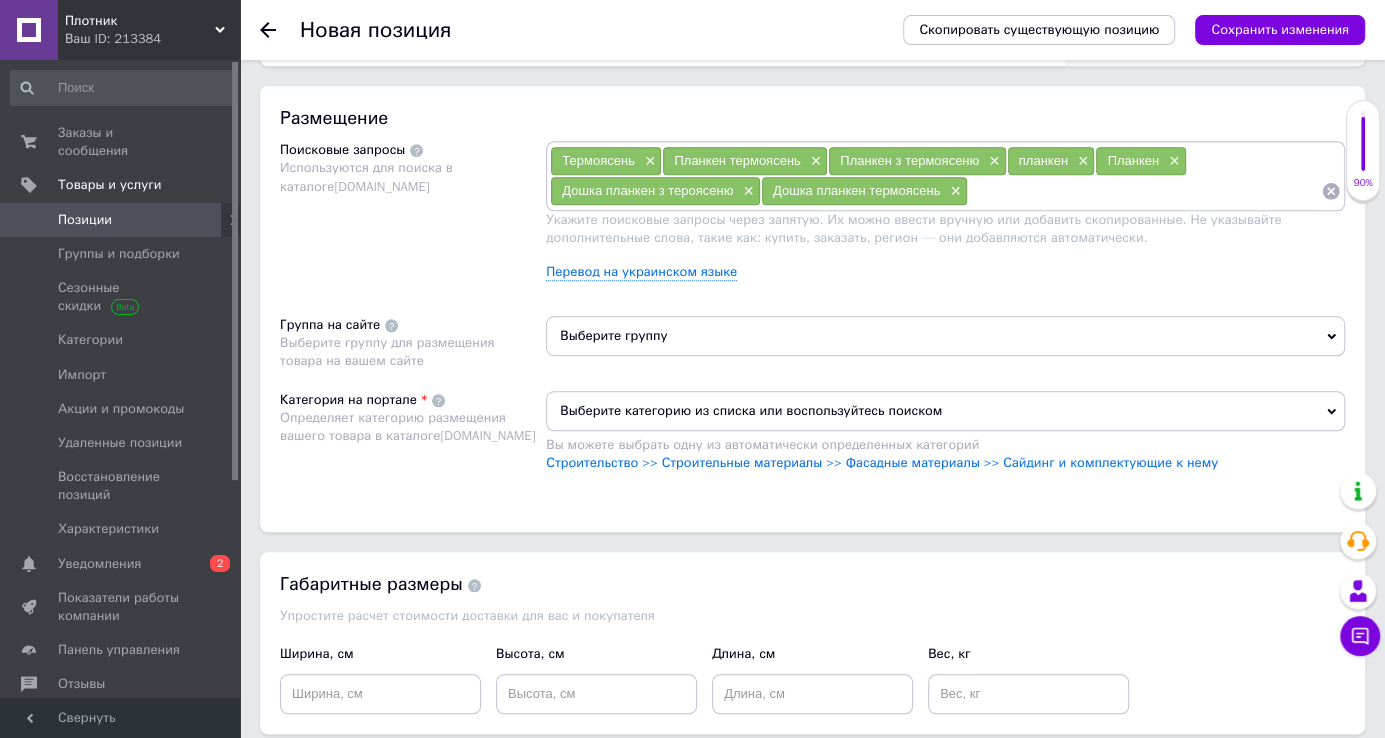 click on "Выберите группу" at bounding box center [945, 336] 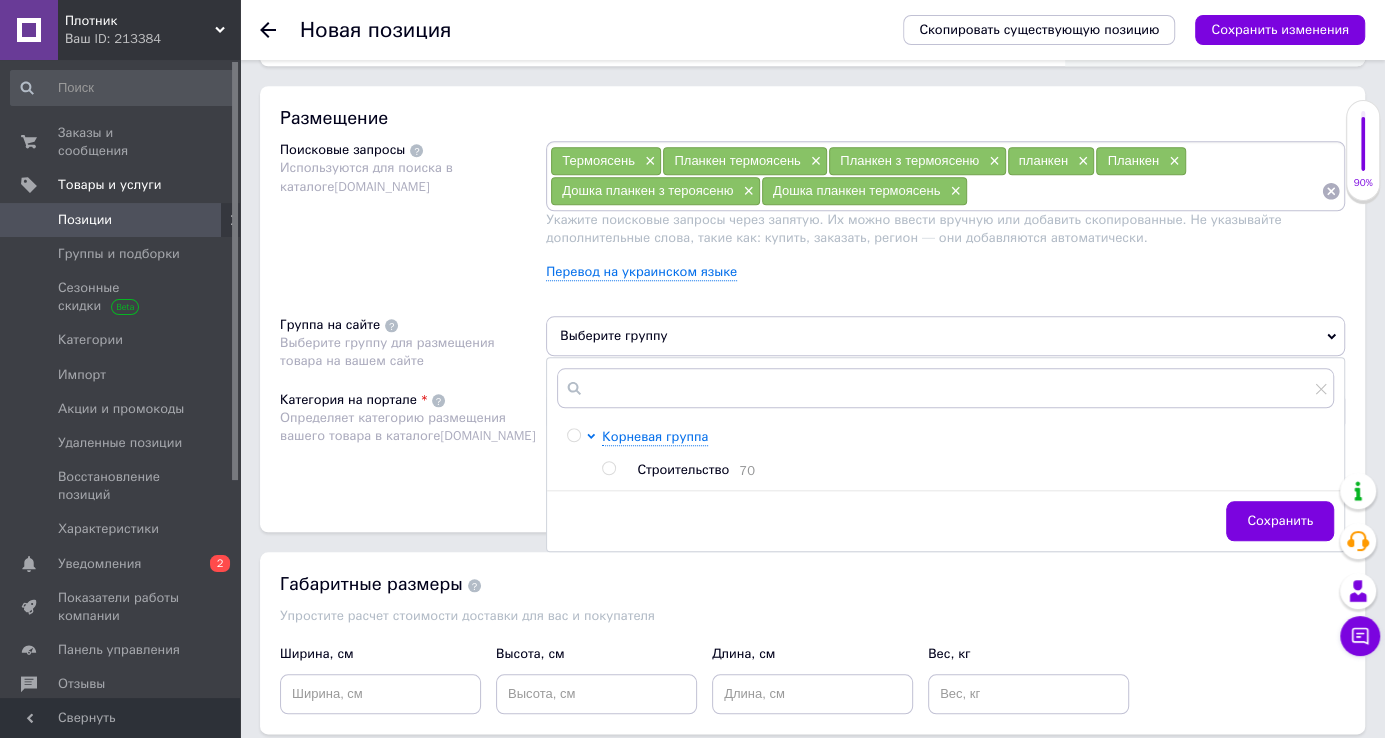 click at bounding box center (608, 468) 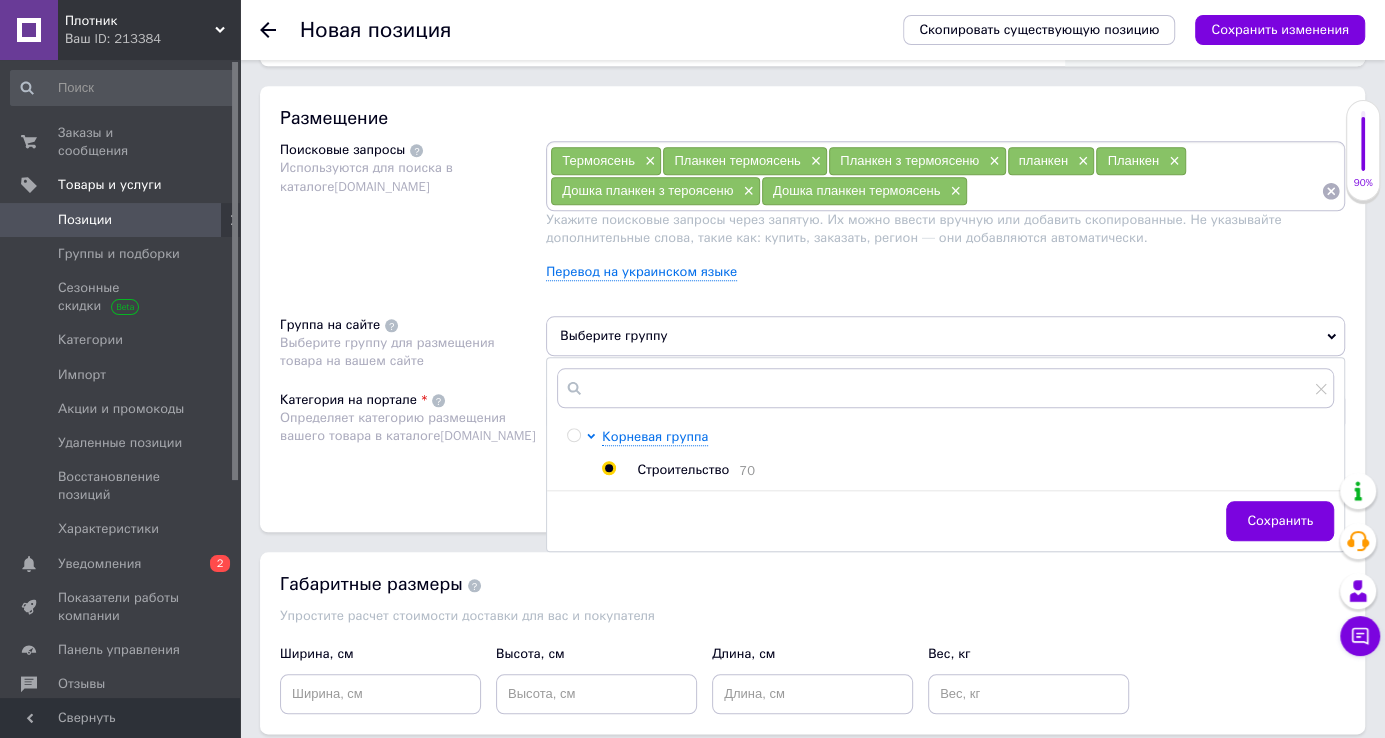 radio on "true" 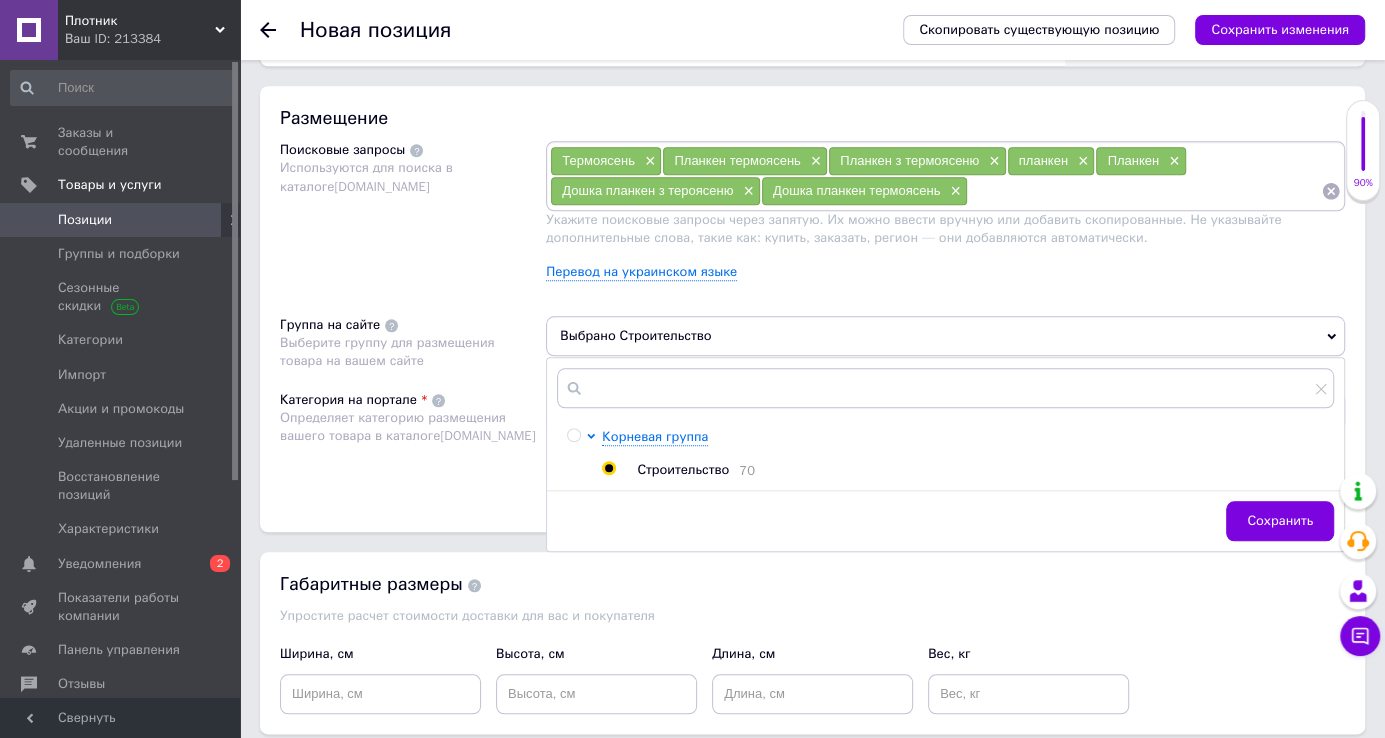 click on "Сохранить" at bounding box center (1280, 521) 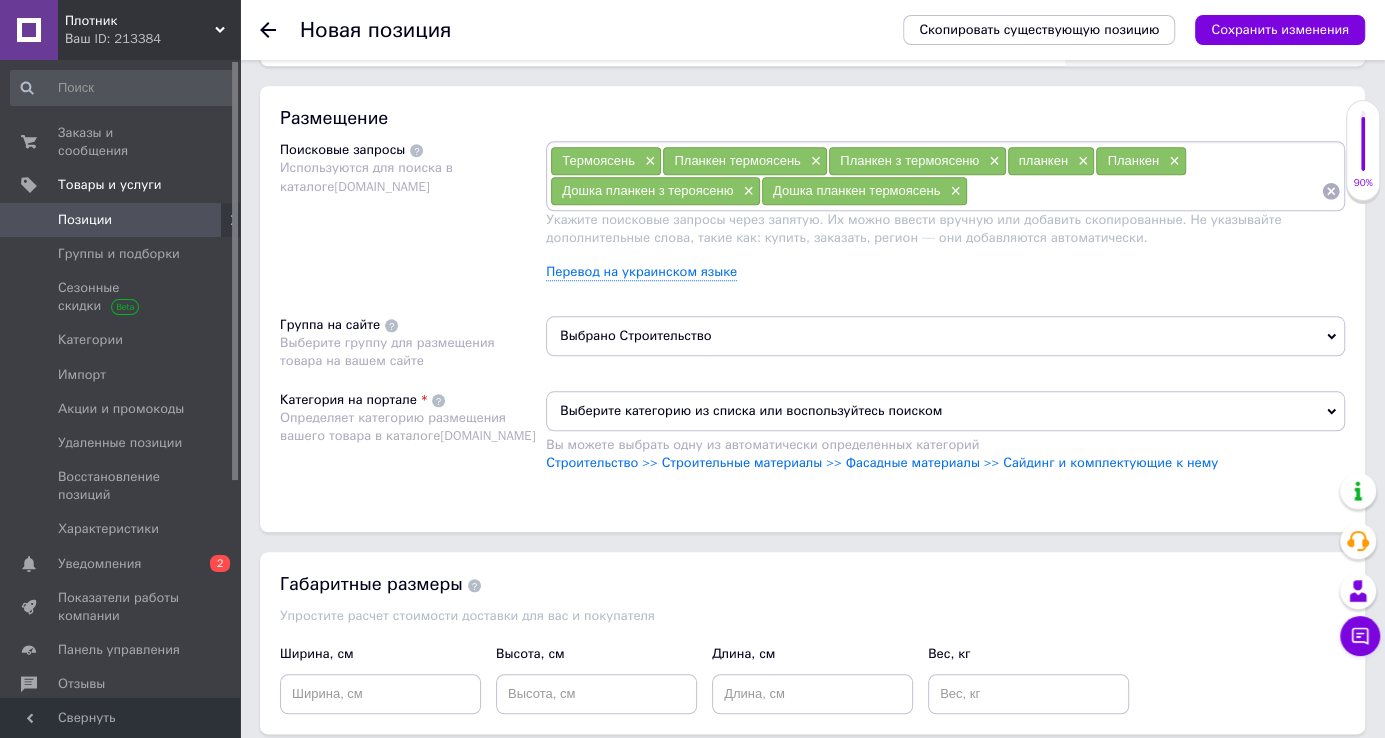 click on "Выберите категорию из списка или воспользуйтесь поиском" at bounding box center [945, 411] 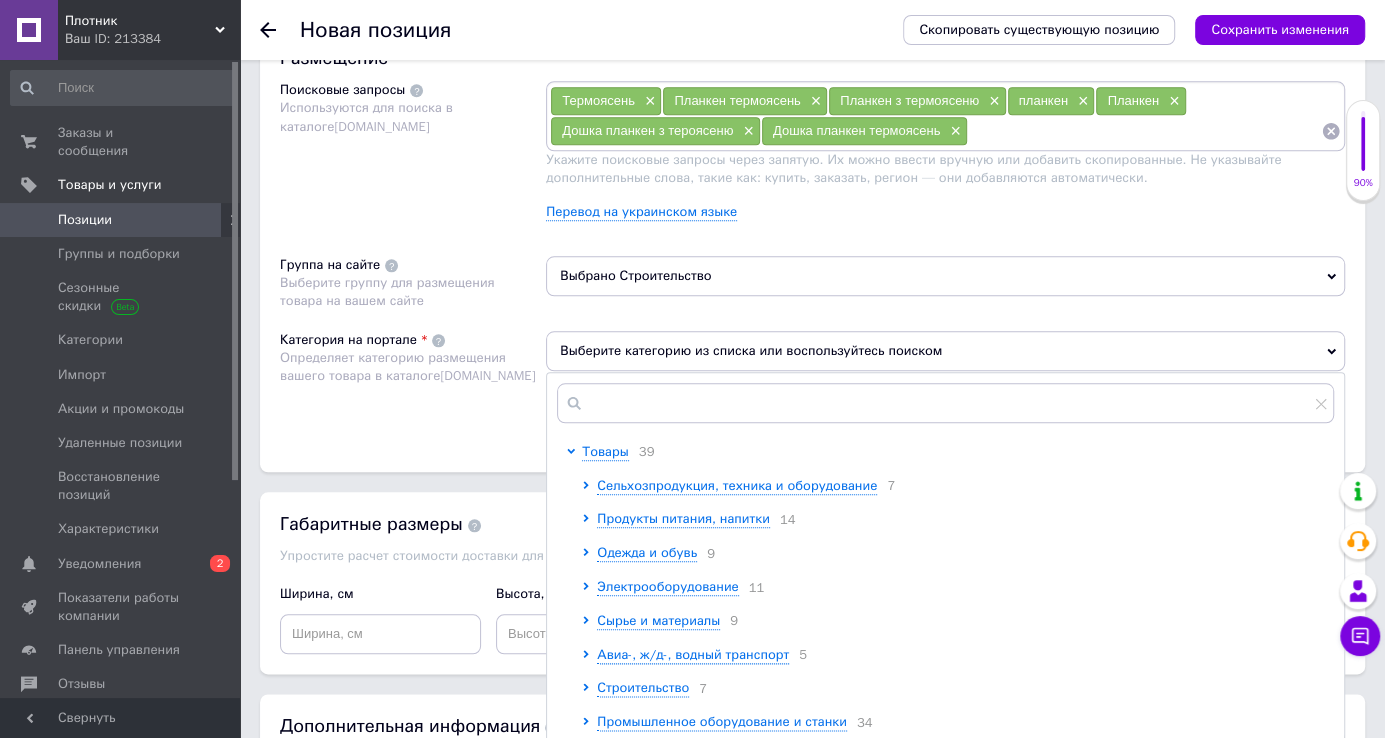 scroll, scrollTop: 1363, scrollLeft: 0, axis: vertical 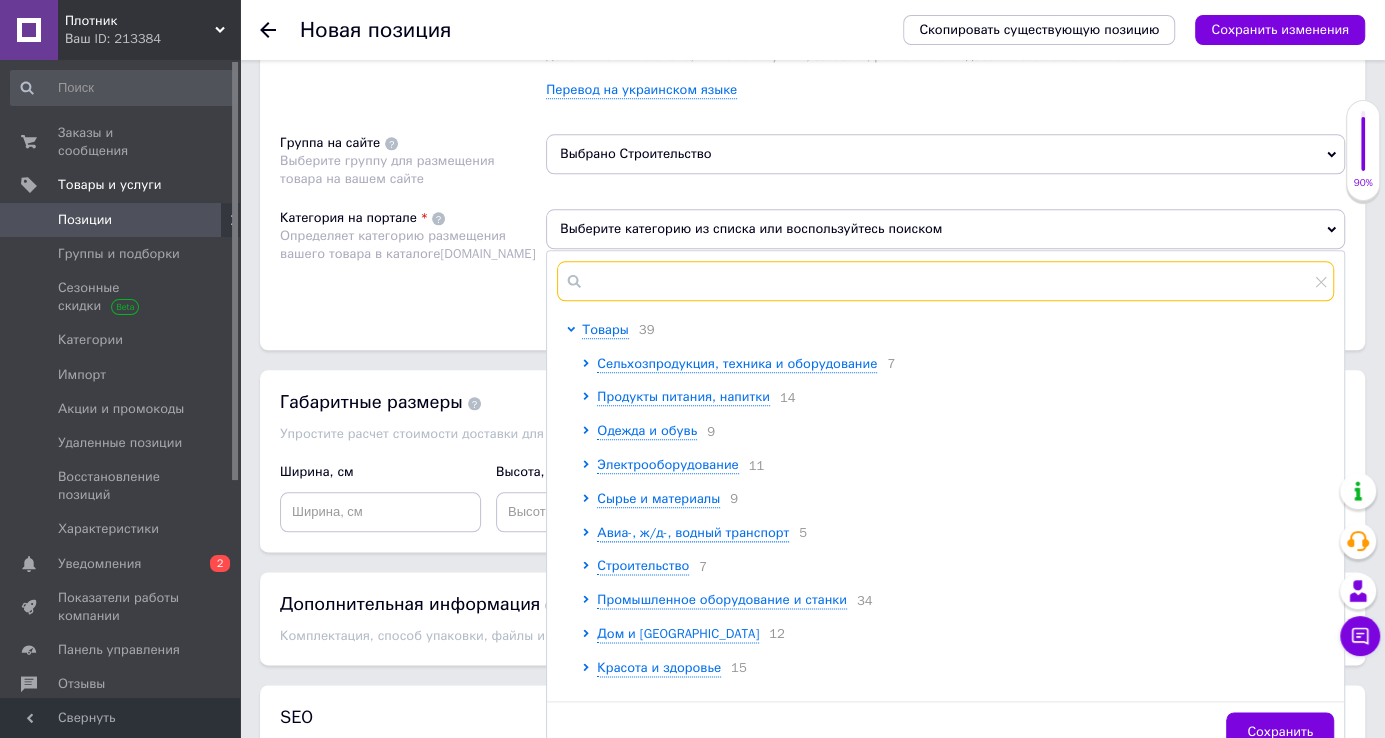 click at bounding box center (945, 281) 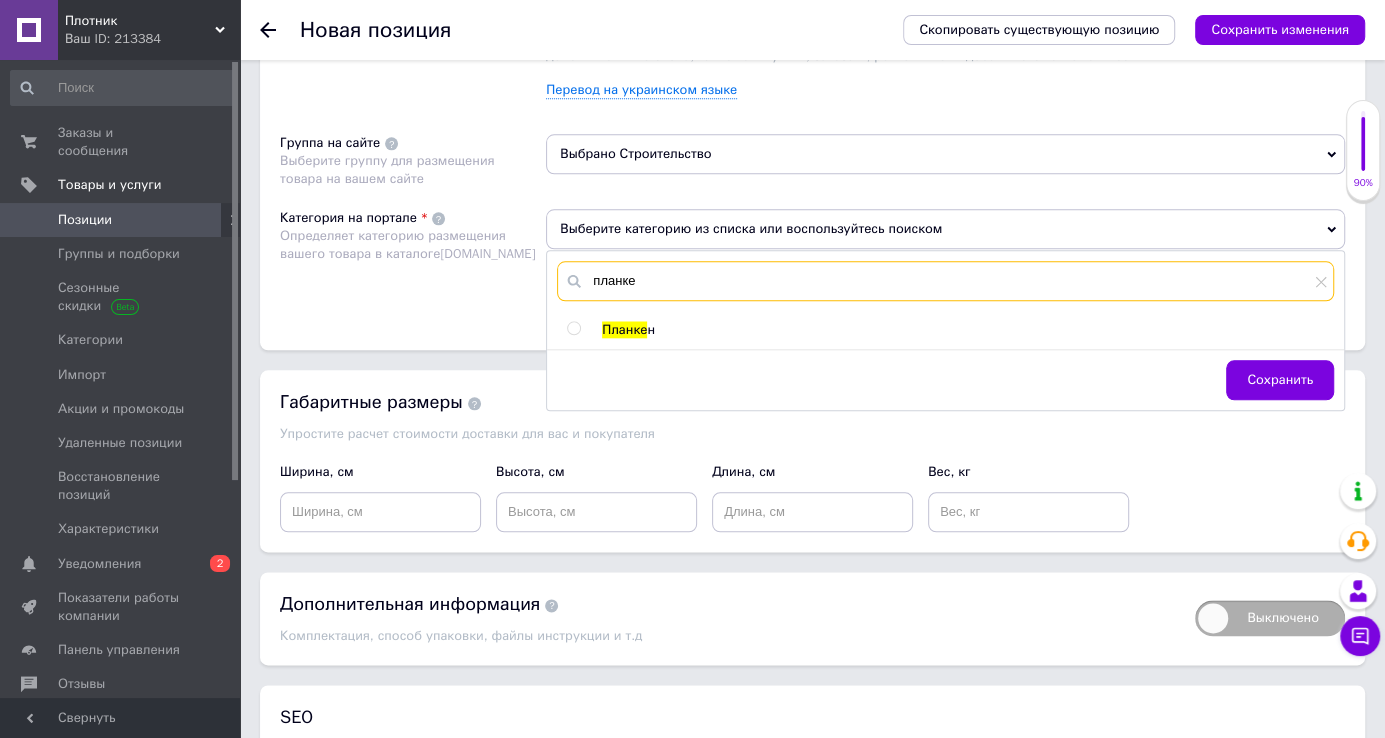 type on "планке" 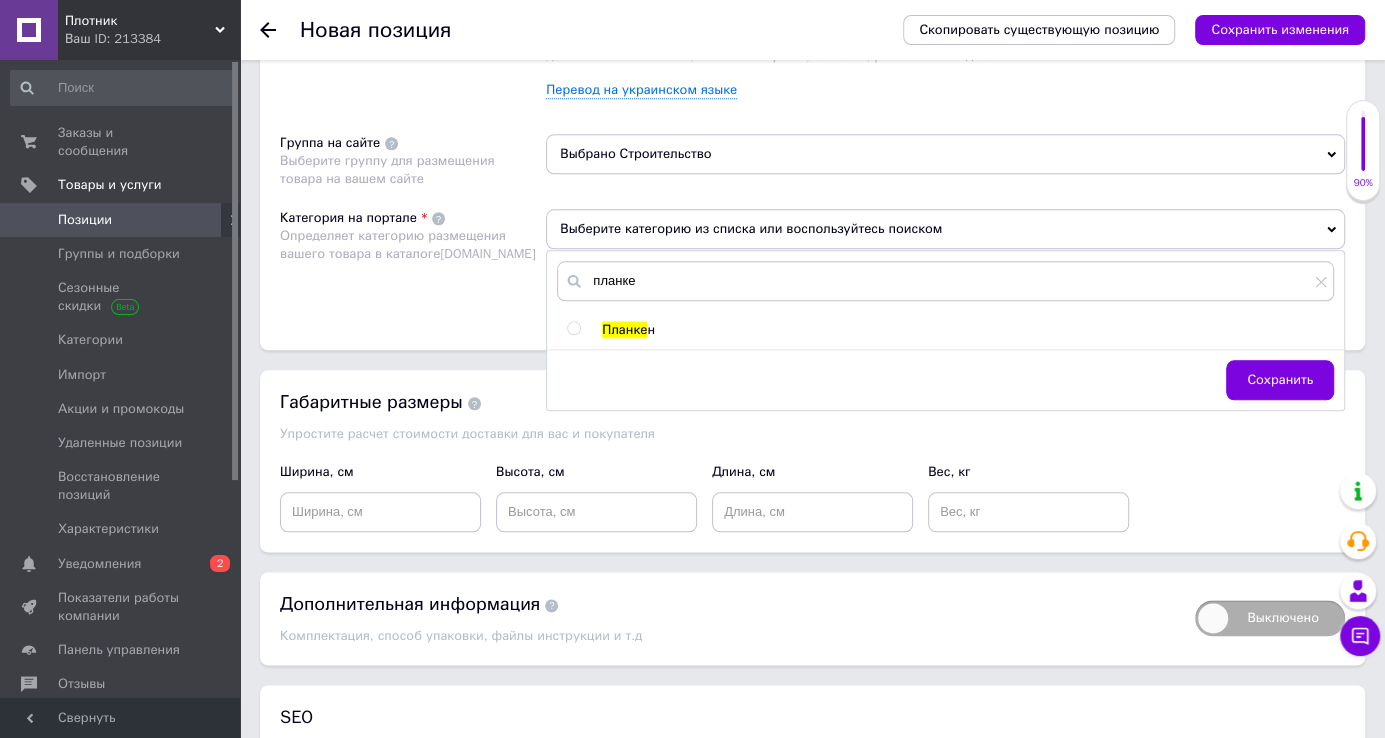 click at bounding box center [573, 328] 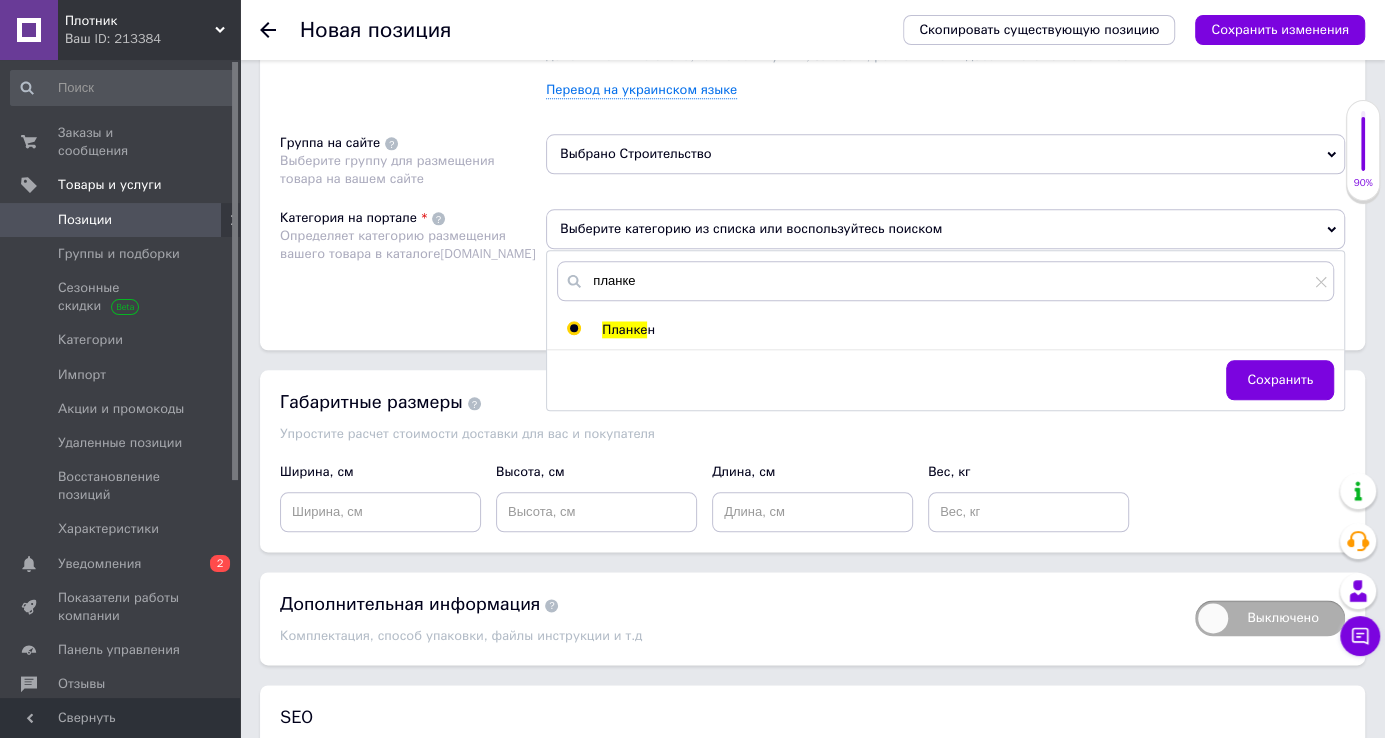 radio on "true" 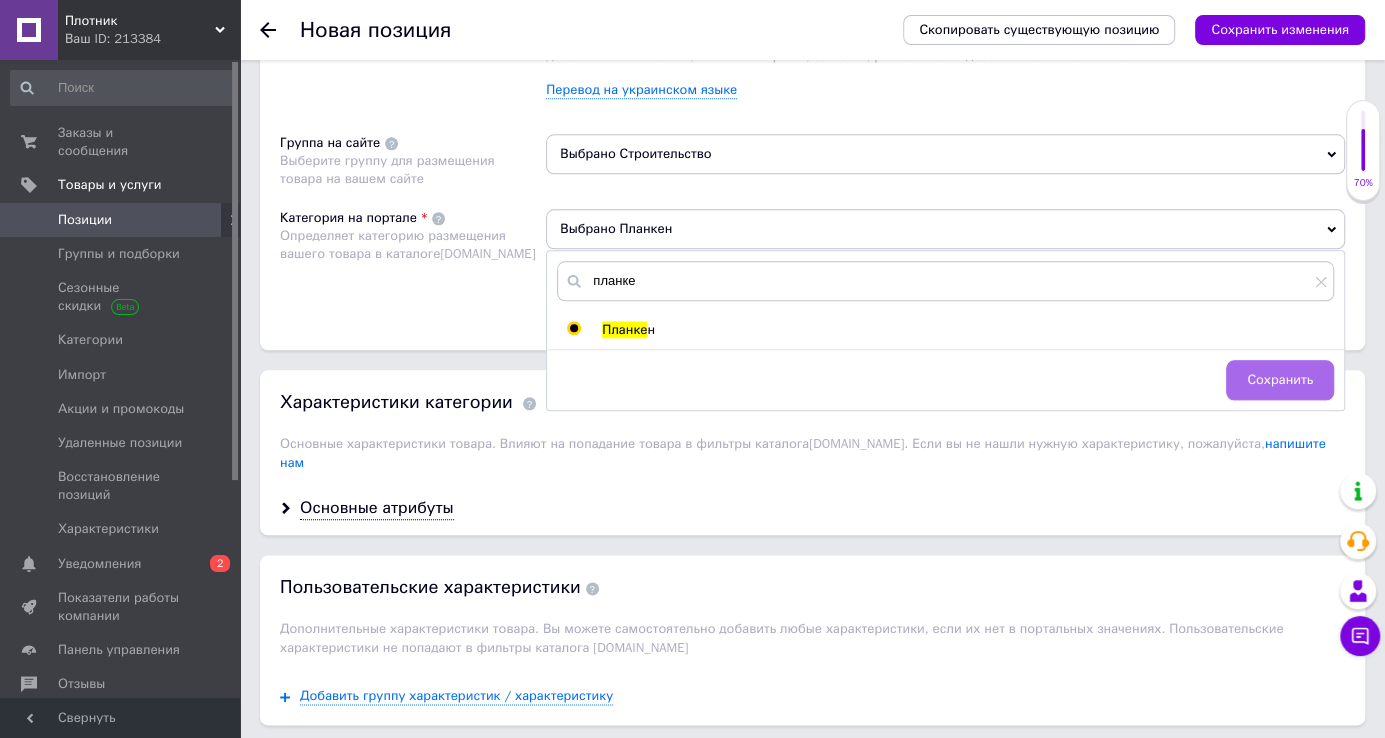 click on "Сохранить" at bounding box center [1280, 380] 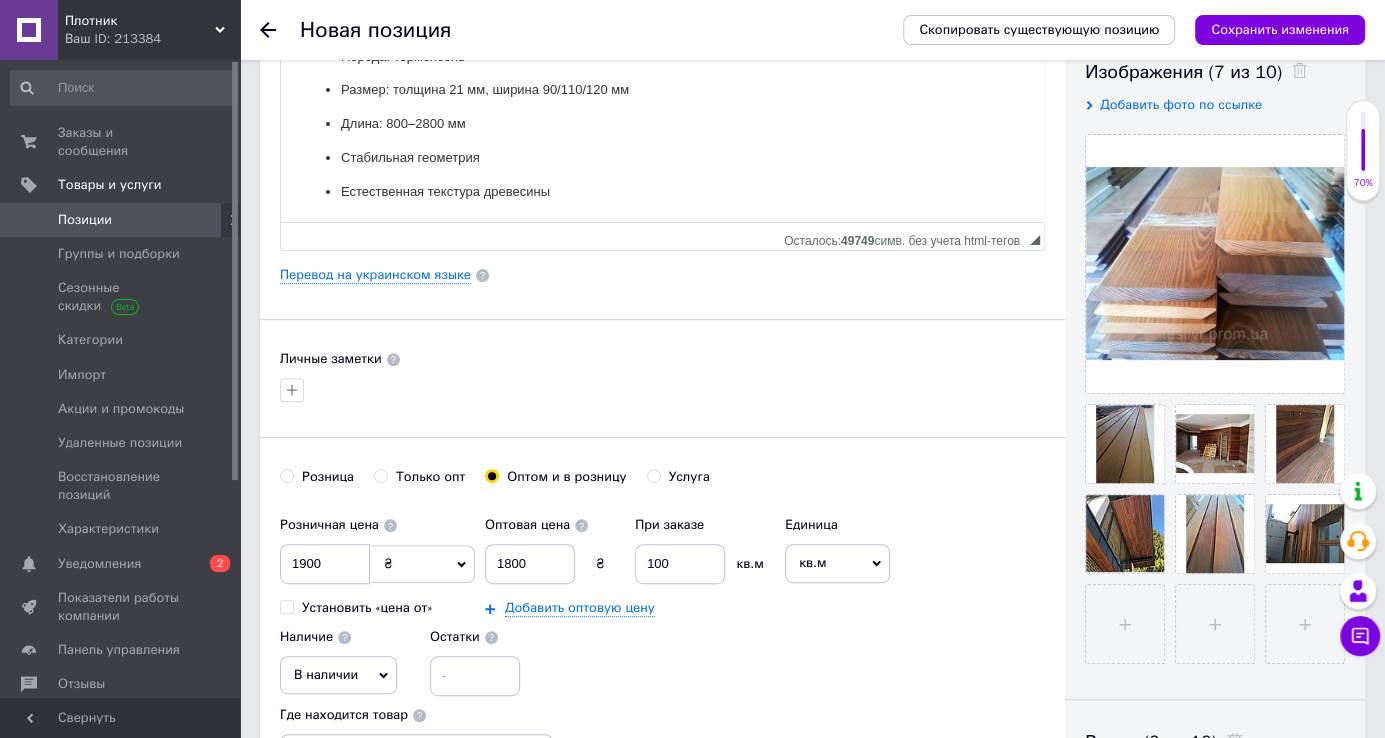 scroll, scrollTop: 90, scrollLeft: 0, axis: vertical 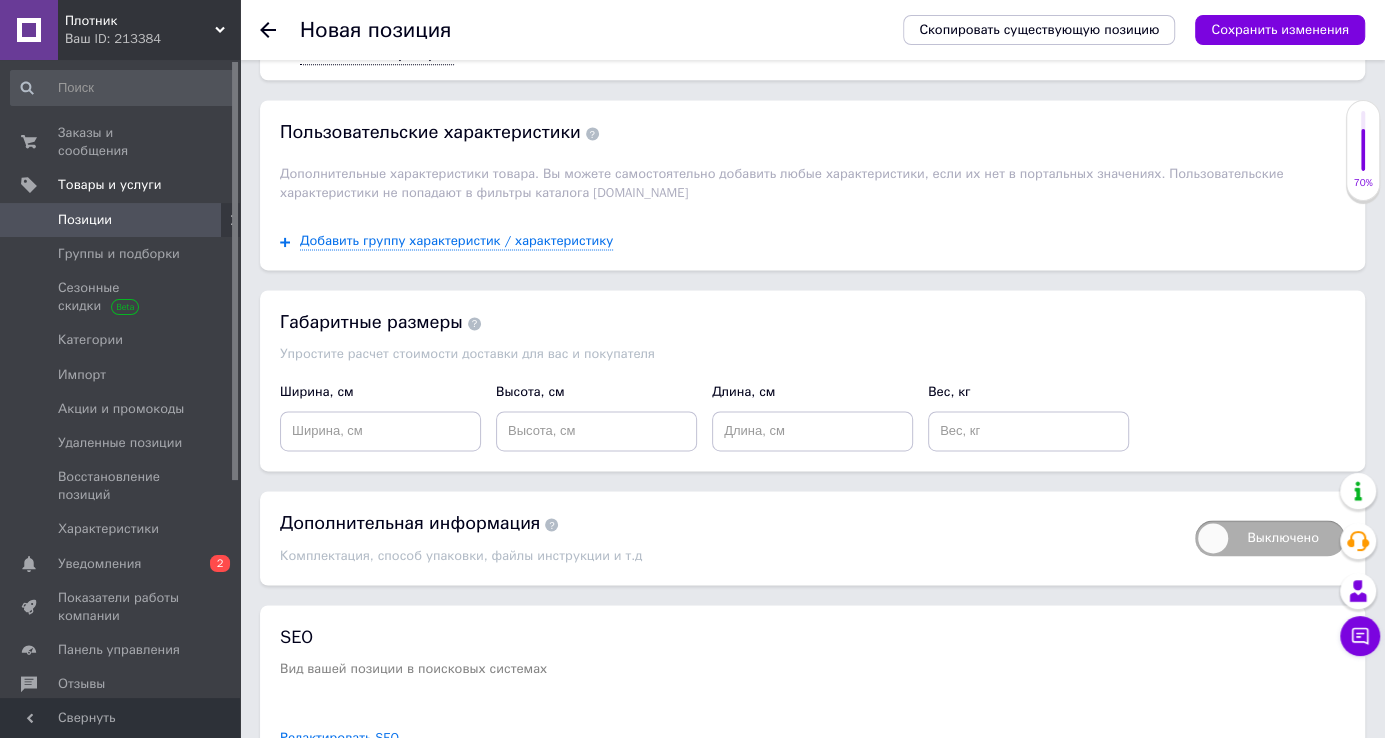 click on "Высота, см" at bounding box center [597, 417] 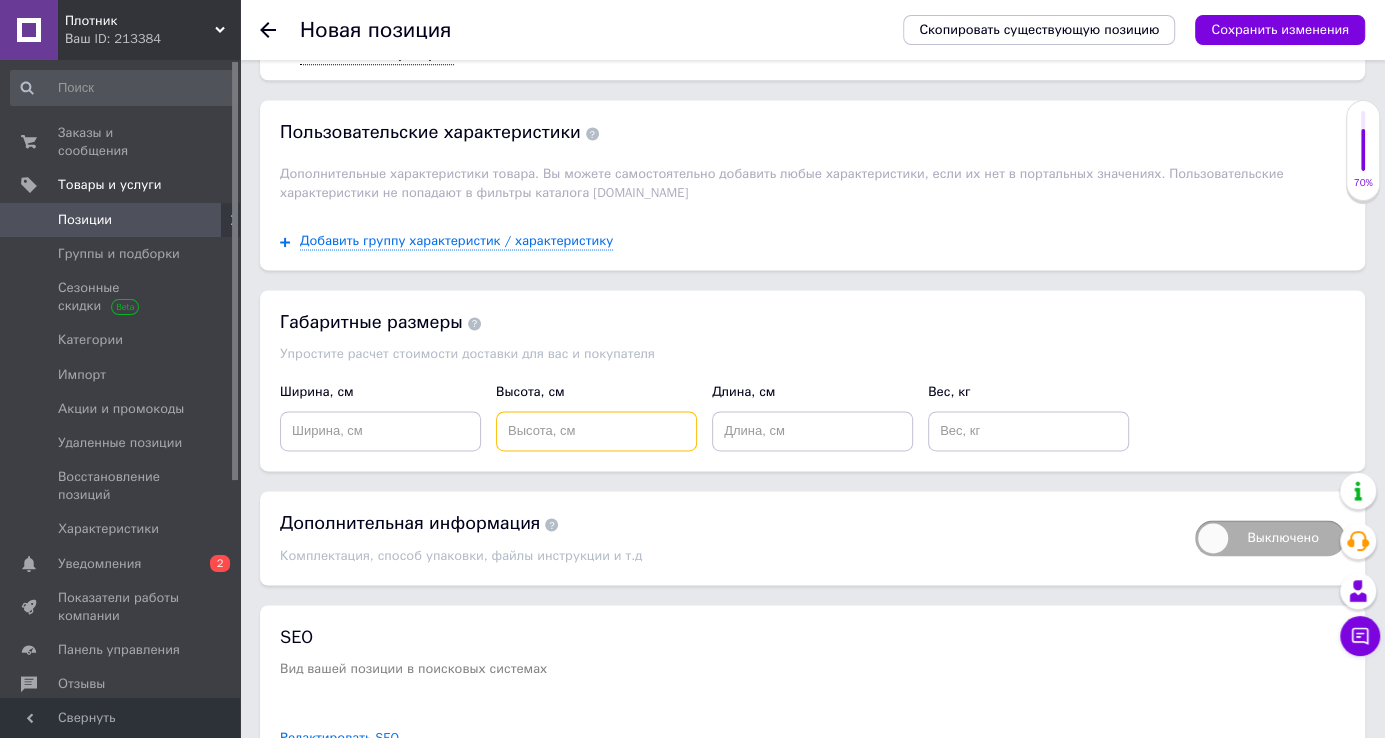 click at bounding box center (596, 431) 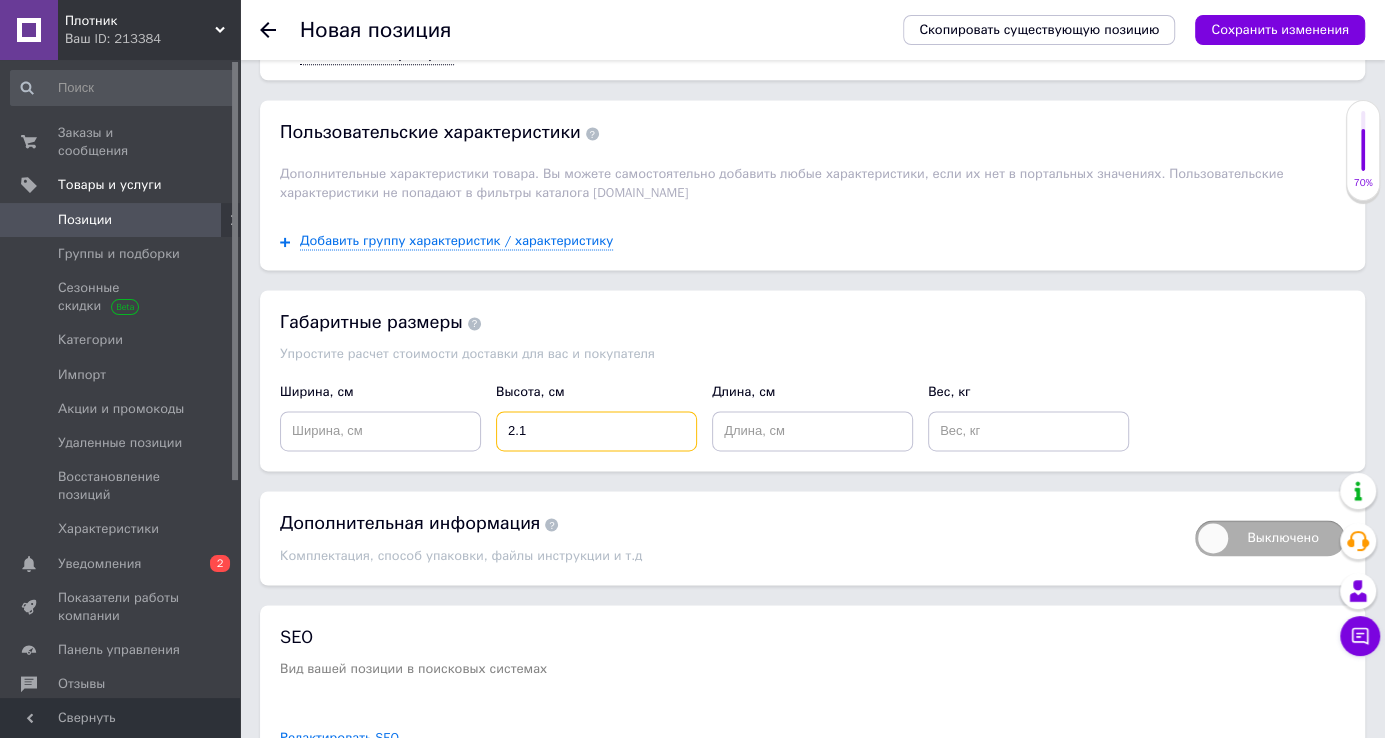 type on "2.1" 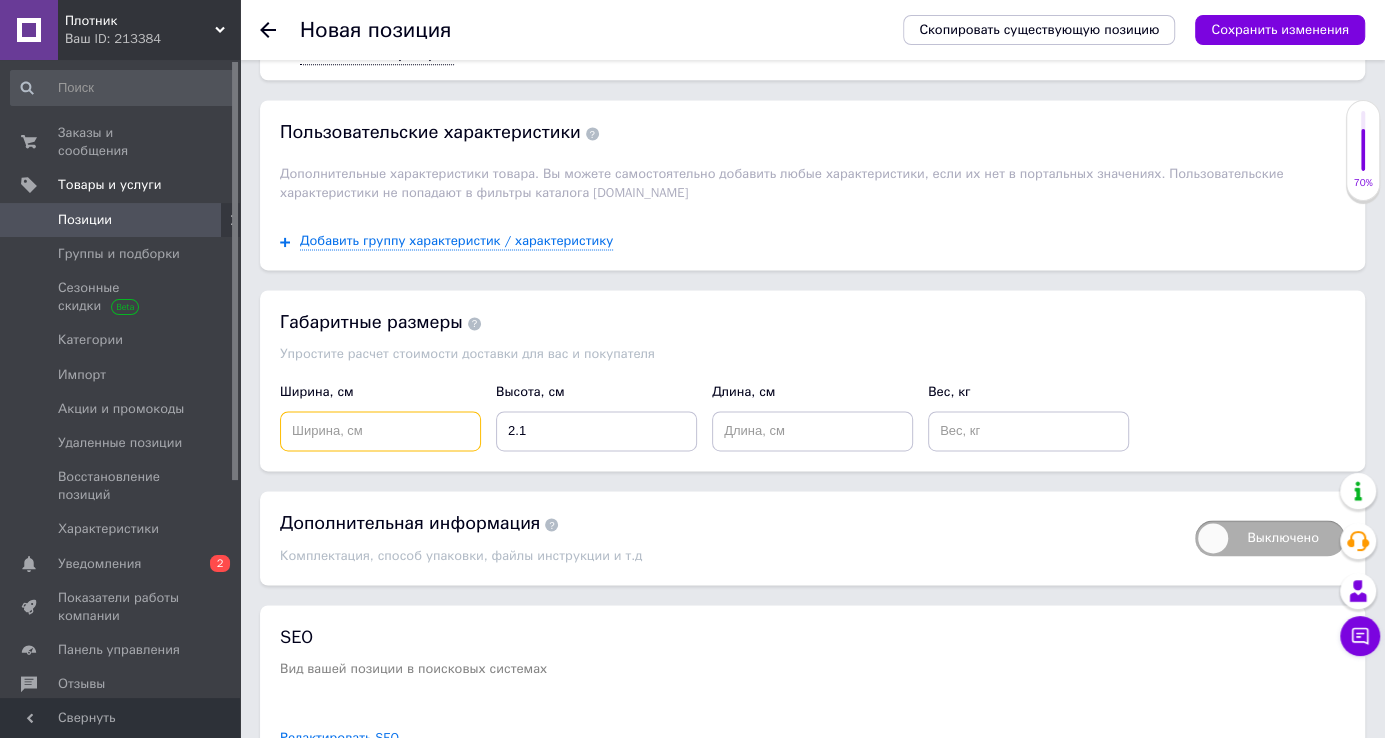 click at bounding box center (380, 431) 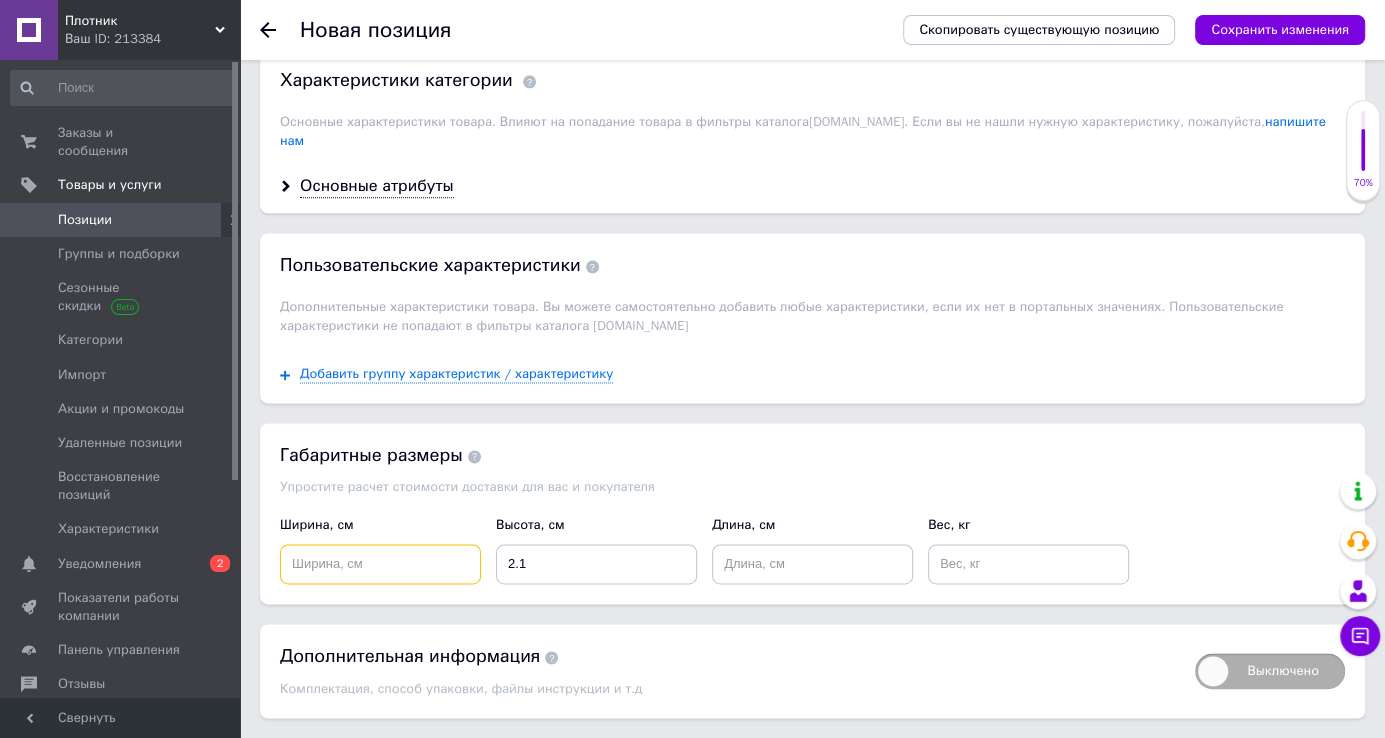 scroll, scrollTop: 1908, scrollLeft: 0, axis: vertical 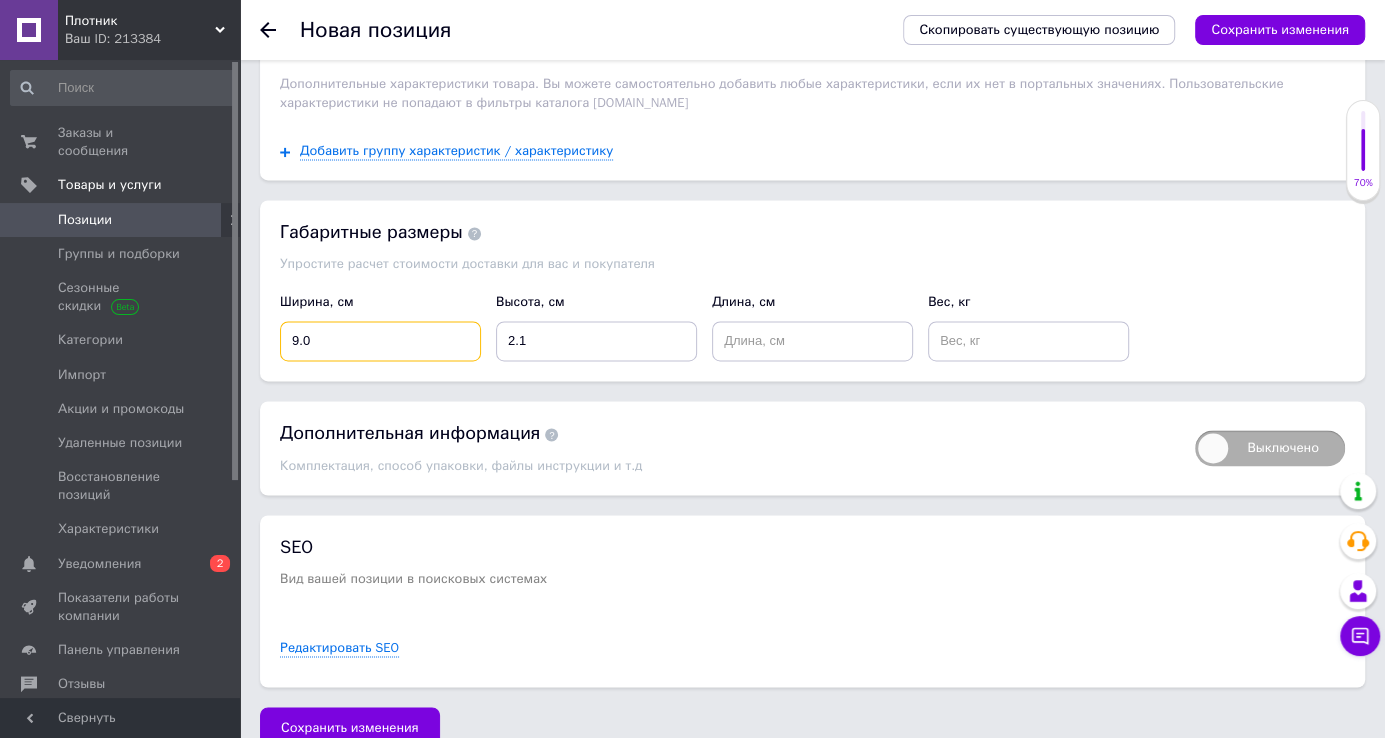 type on "9.0" 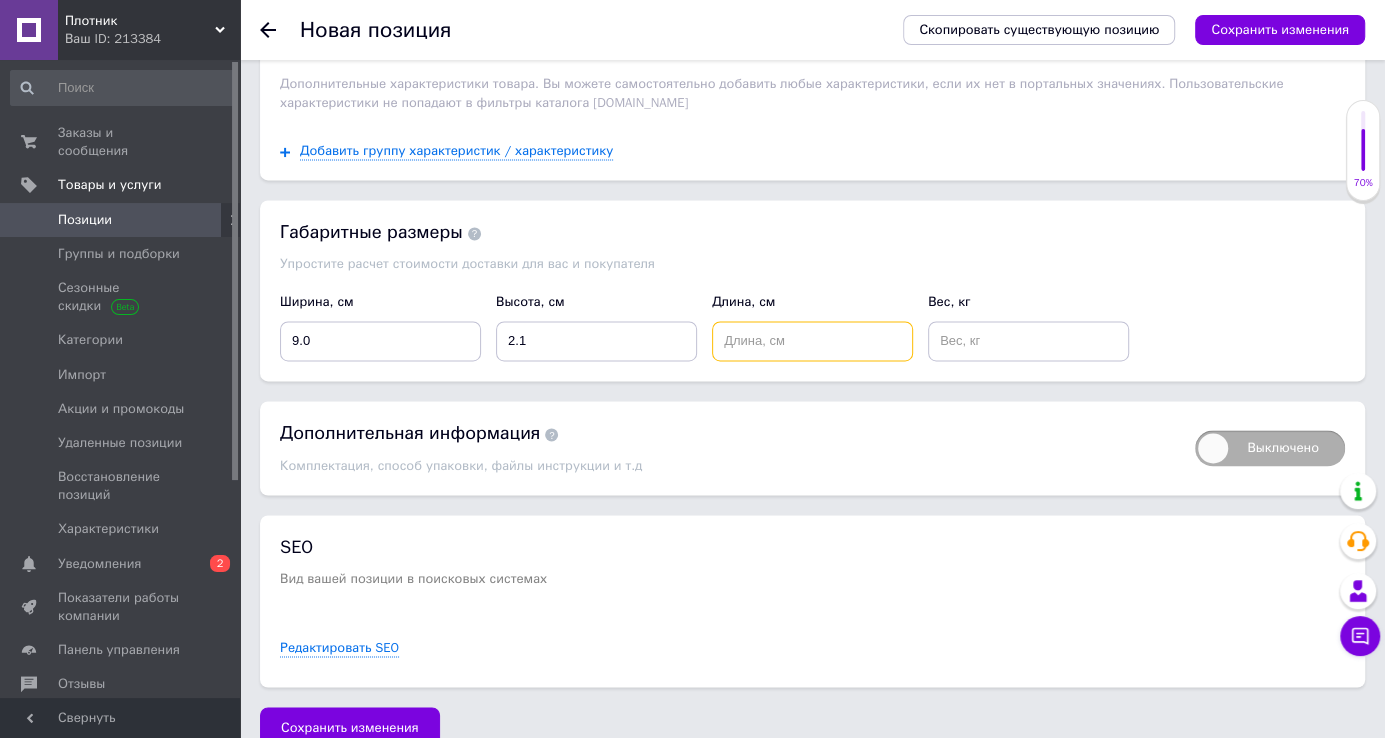click at bounding box center (812, 341) 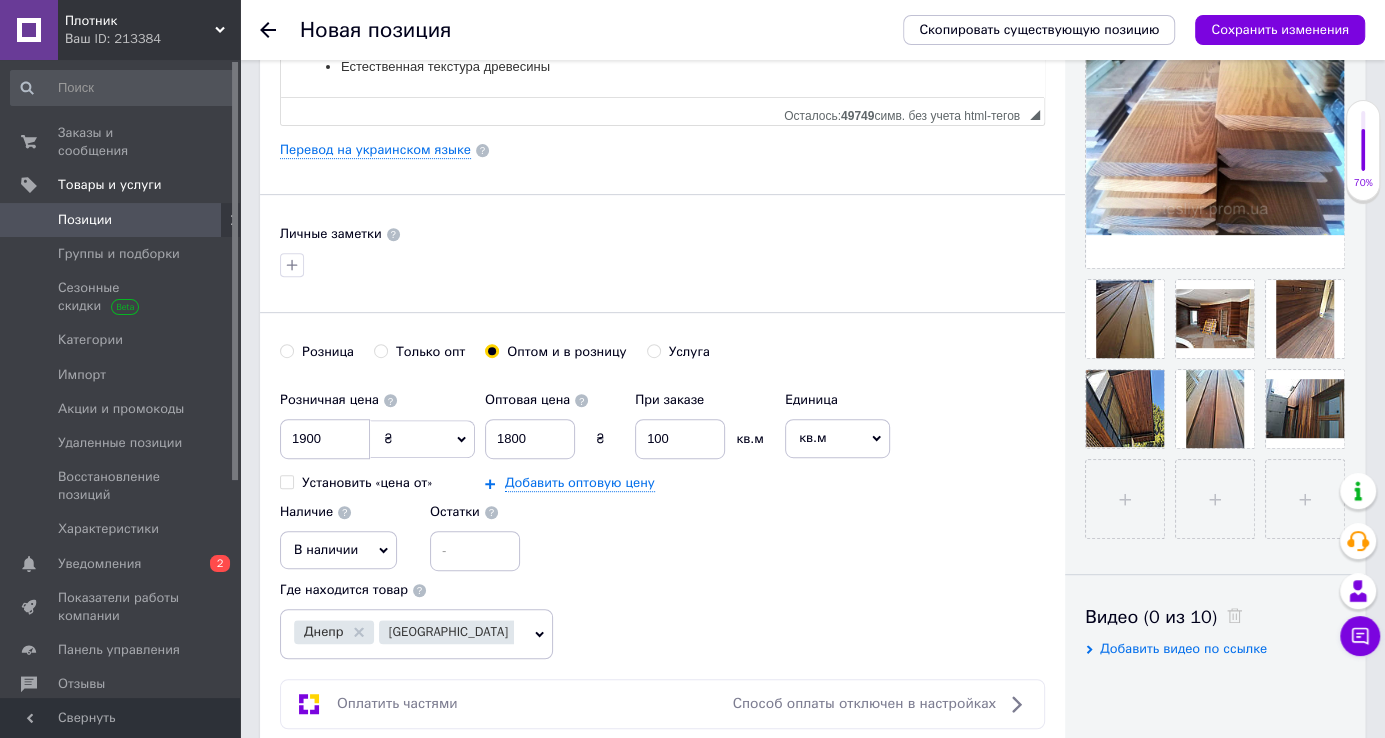 type on "3" 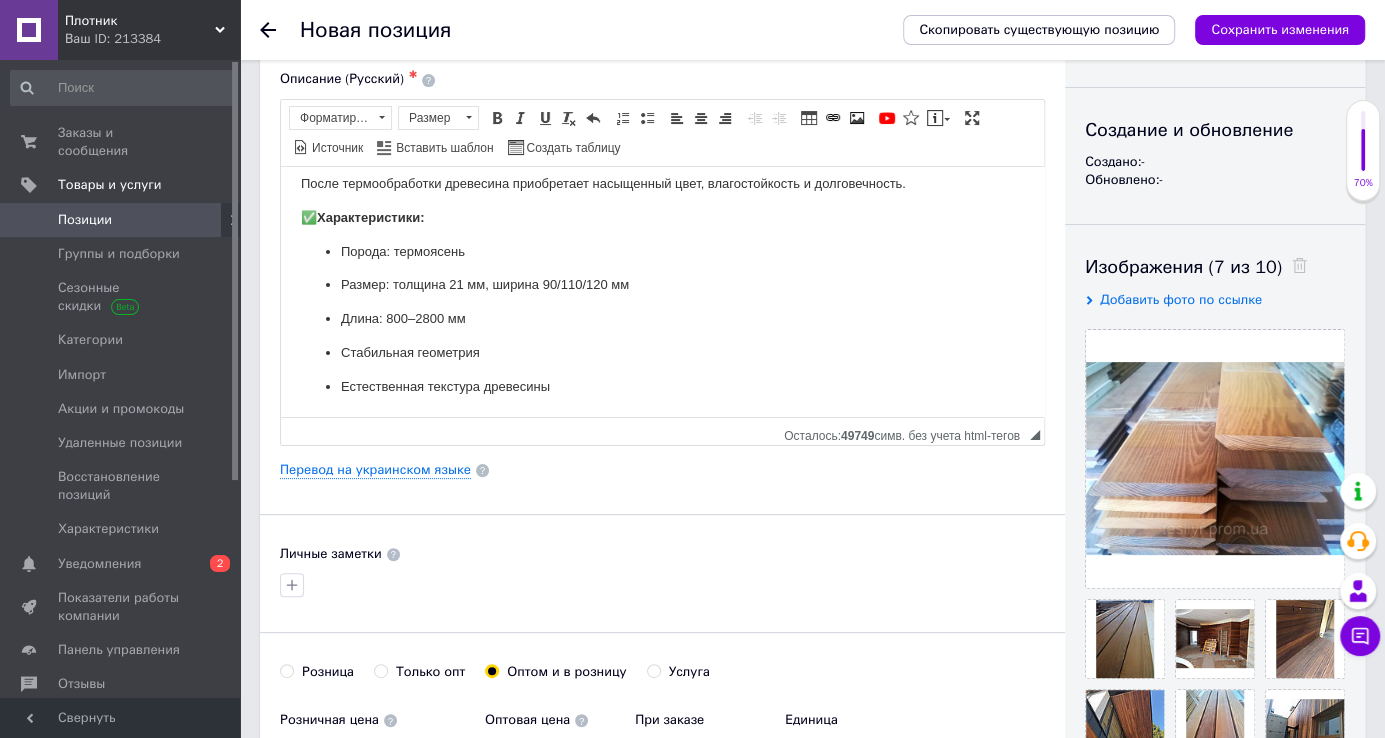 scroll, scrollTop: 200, scrollLeft: 0, axis: vertical 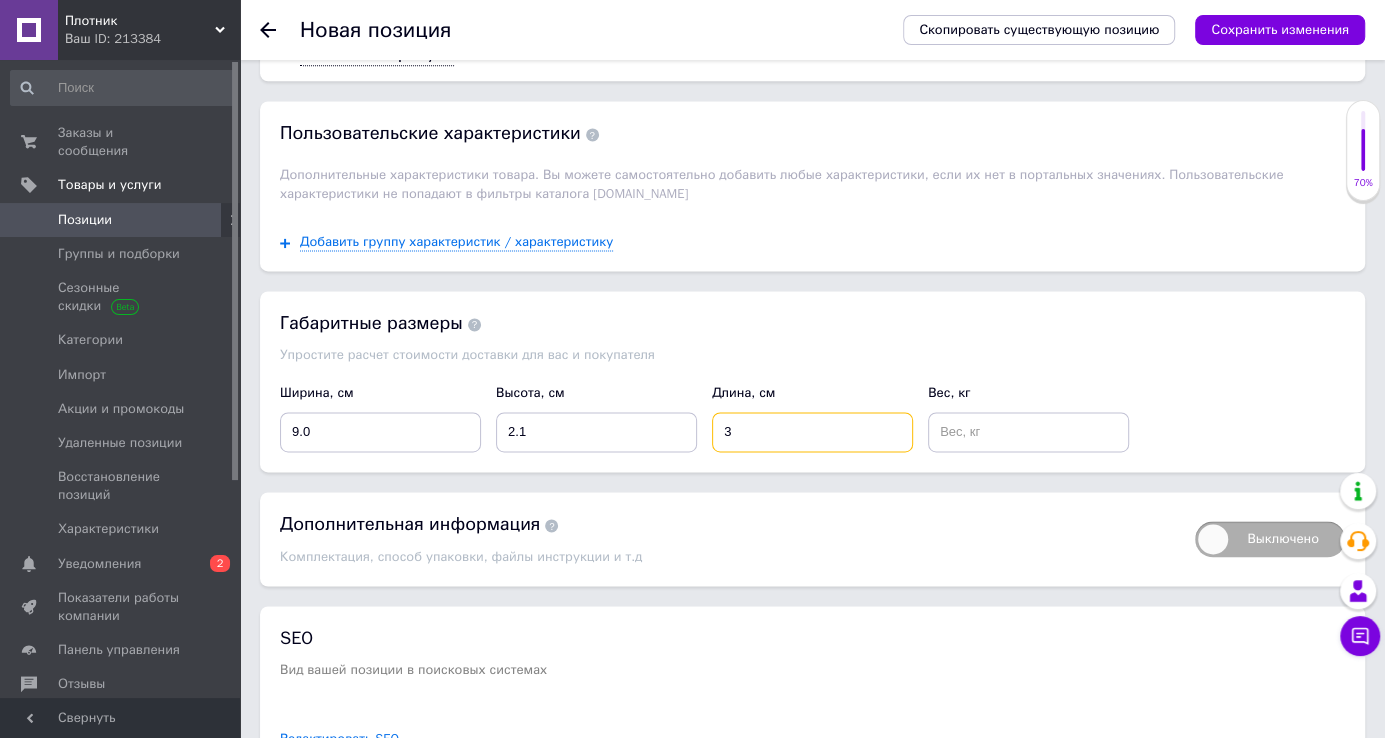 click on "3" at bounding box center [812, 432] 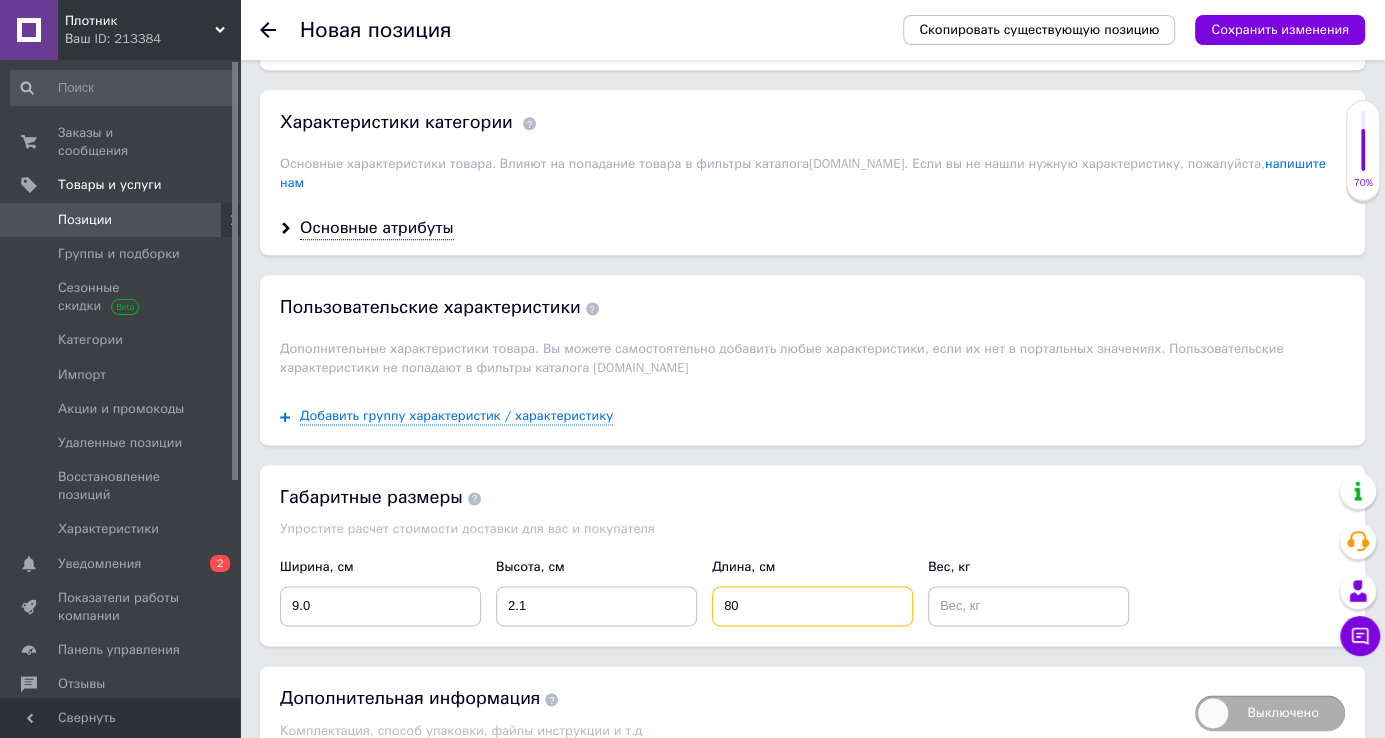 scroll, scrollTop: 1544, scrollLeft: 0, axis: vertical 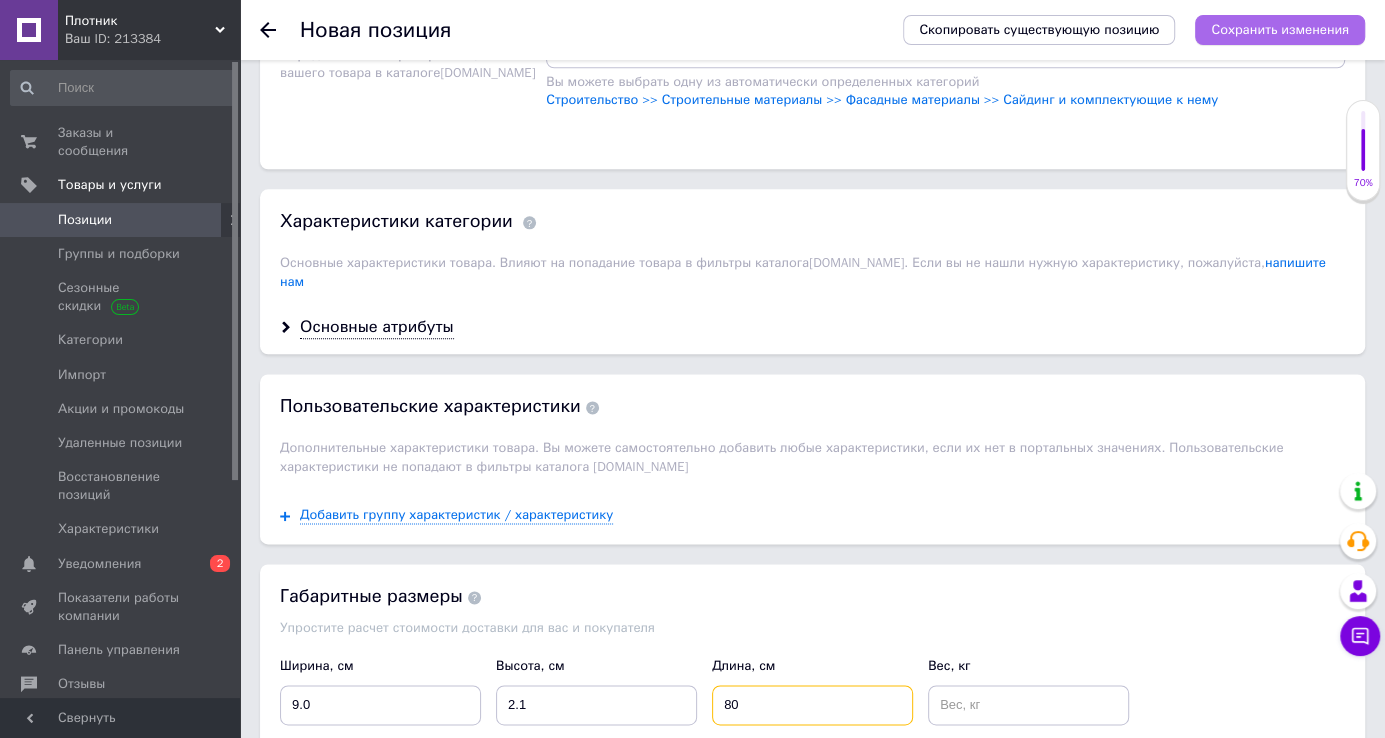 type on "80" 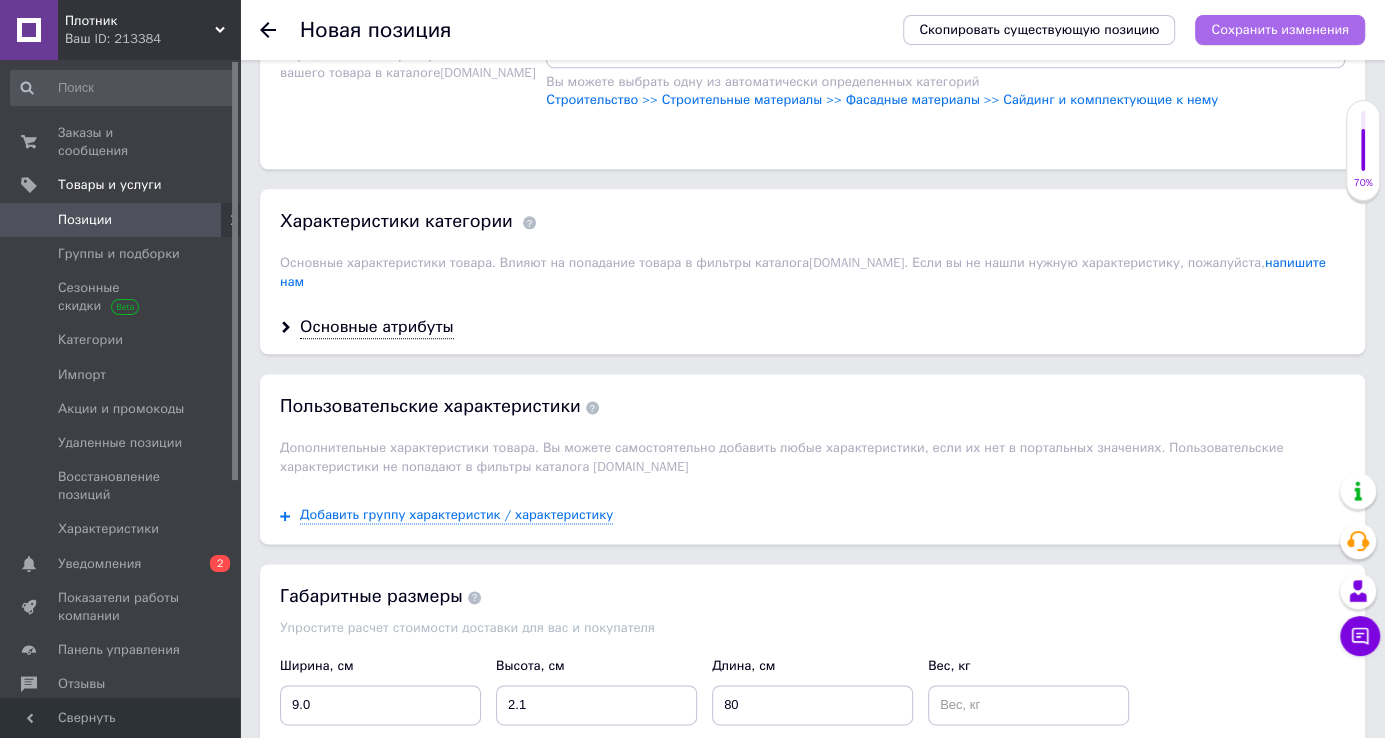 click on "Сохранить изменения" at bounding box center (1280, 29) 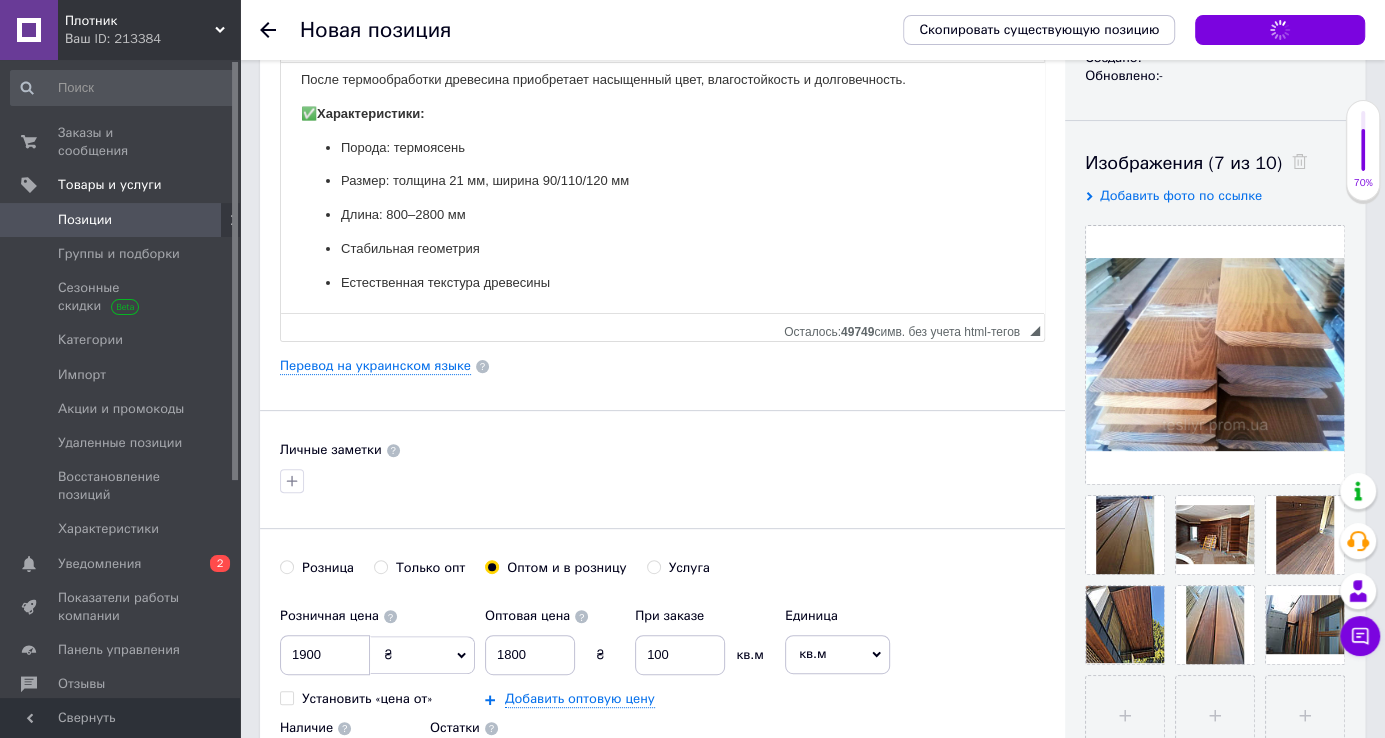 scroll, scrollTop: 0, scrollLeft: 0, axis: both 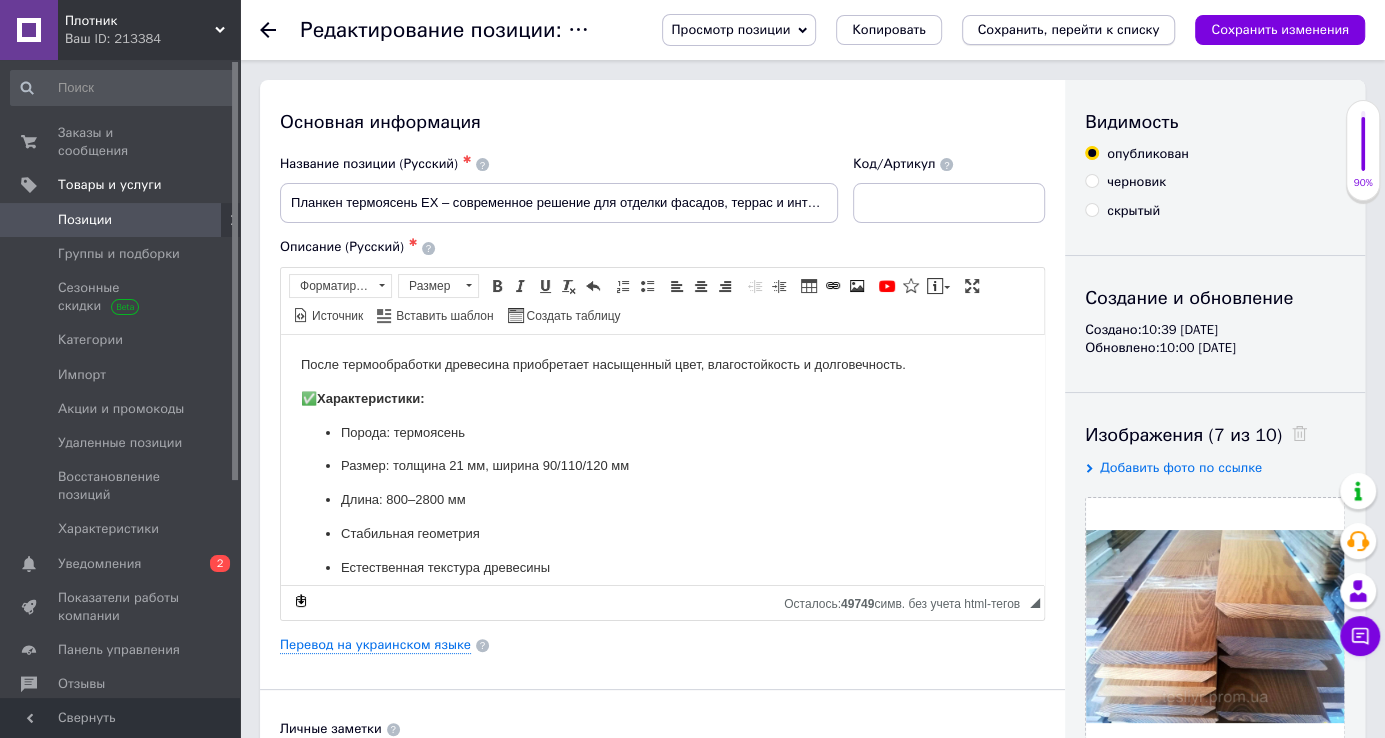 click on "Сохранить, перейти к списку" at bounding box center [1069, 29] 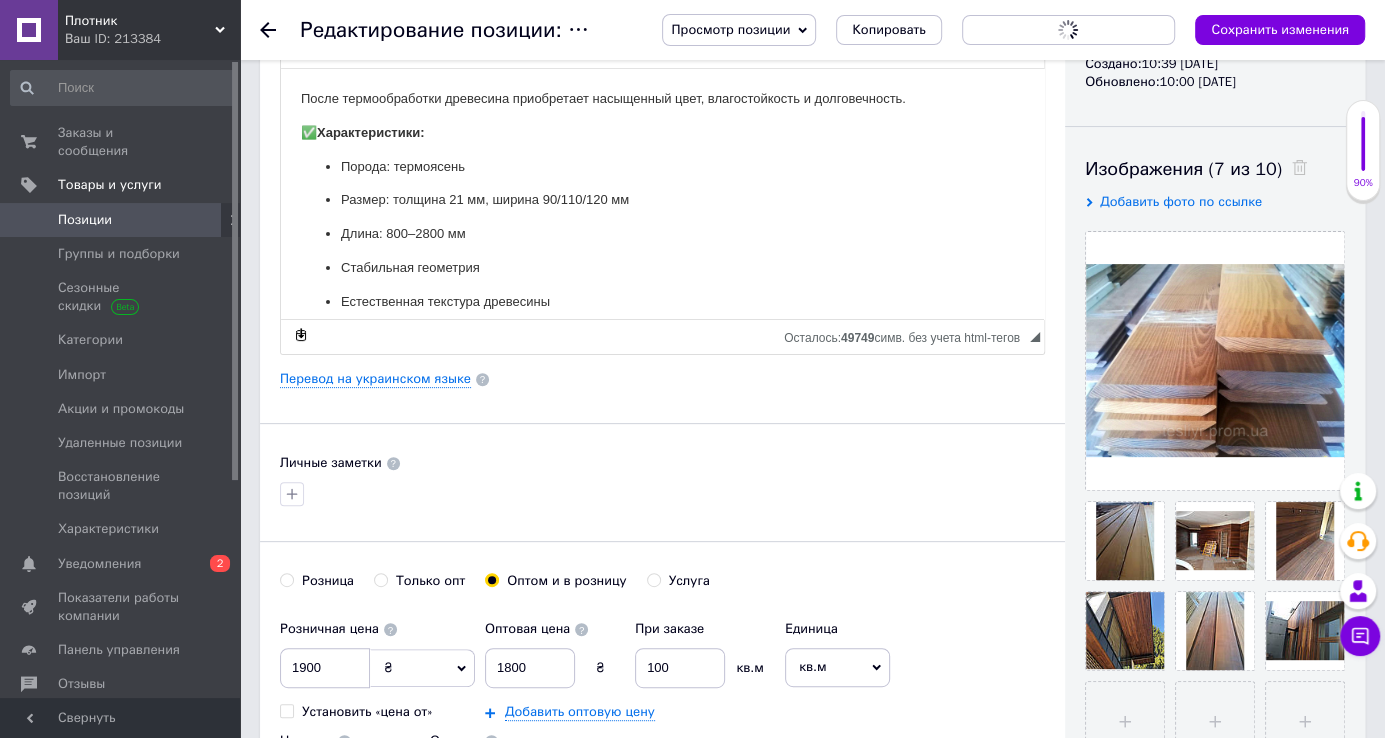 scroll, scrollTop: 272, scrollLeft: 0, axis: vertical 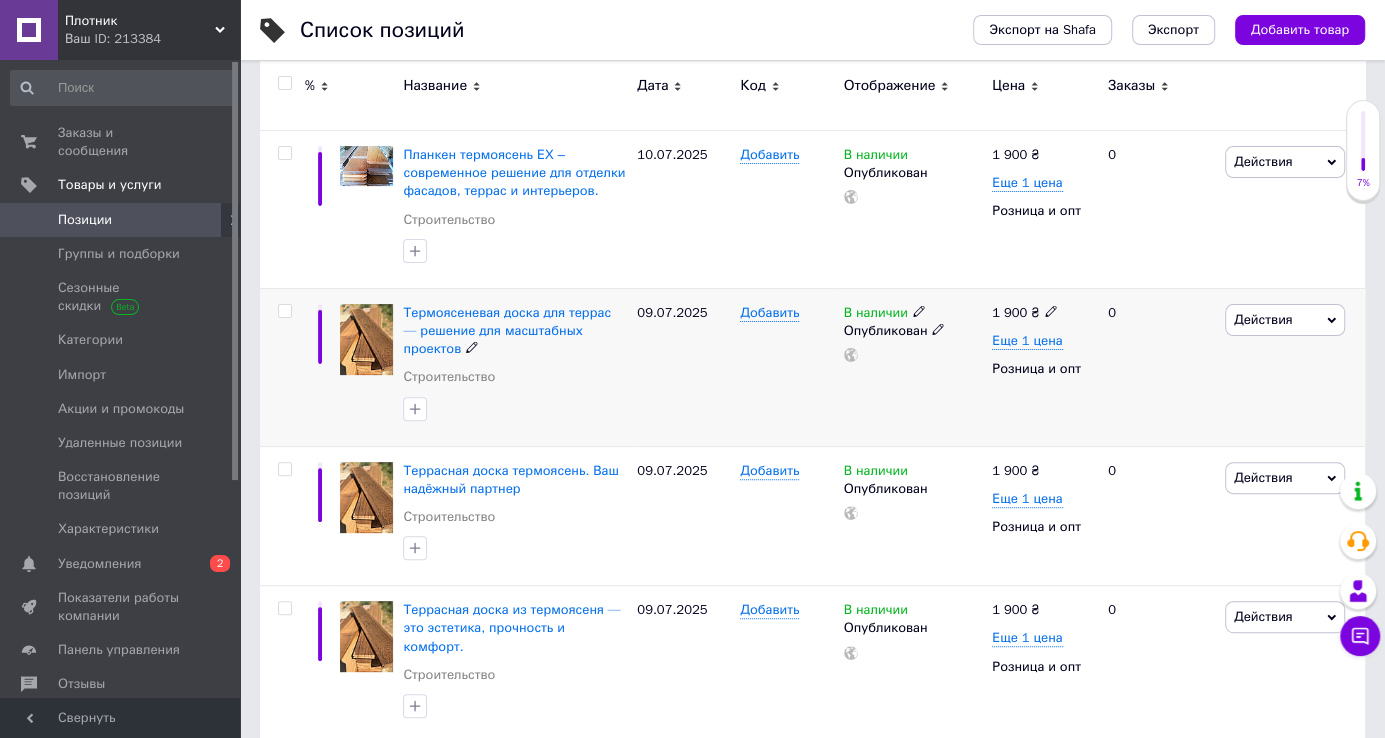 click on "Действия Редактировать Поднять в начало группы Копировать Скидка Подарок Сопутствующие Скрыть Ярлык Добавить на витрину Добавить в кампанию Каталог ProSale Удалить" at bounding box center [1292, 367] 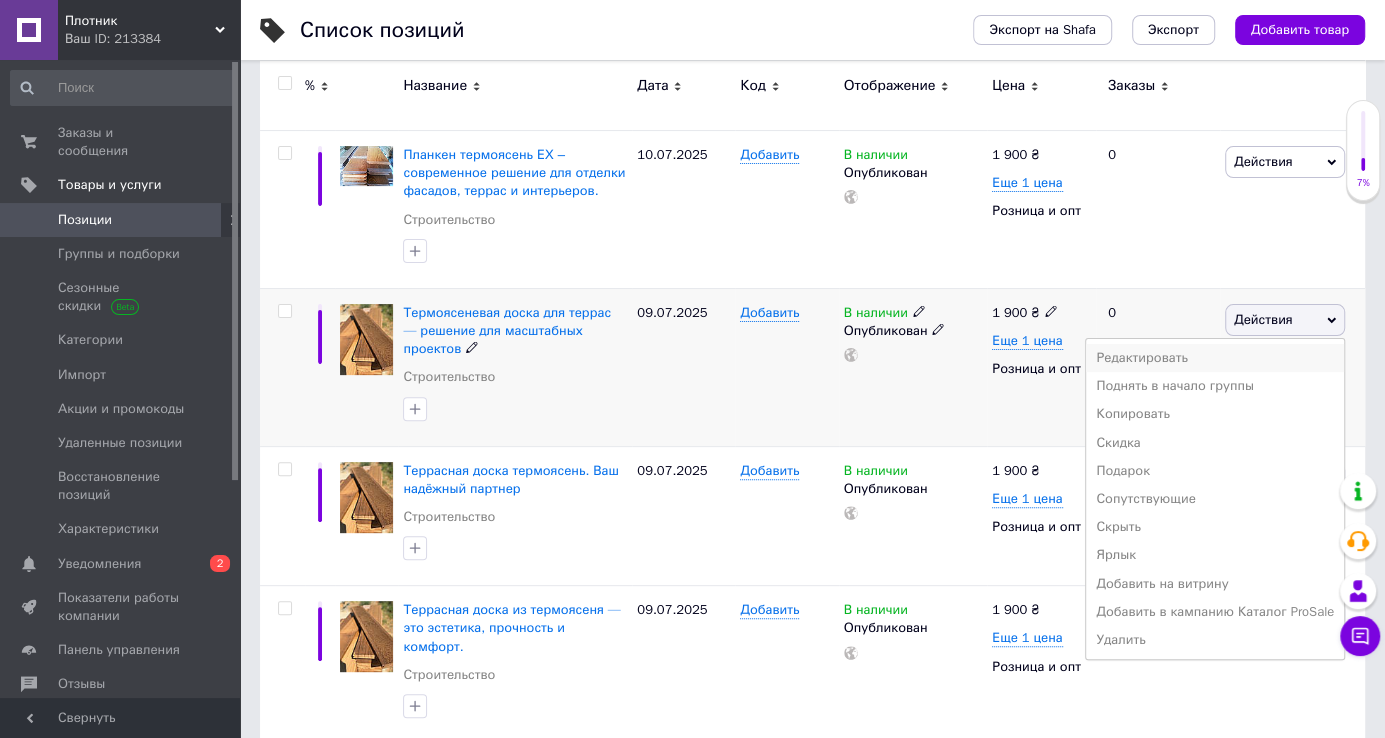 click on "Редактировать" at bounding box center (1215, 358) 